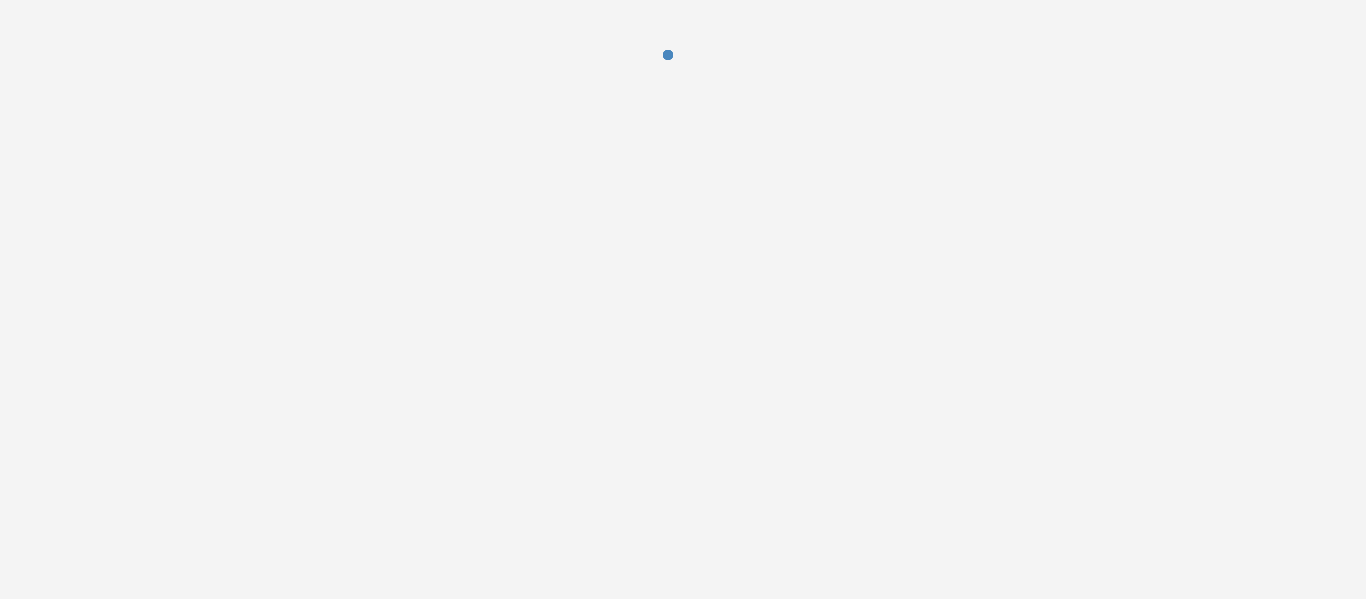 scroll, scrollTop: 0, scrollLeft: 0, axis: both 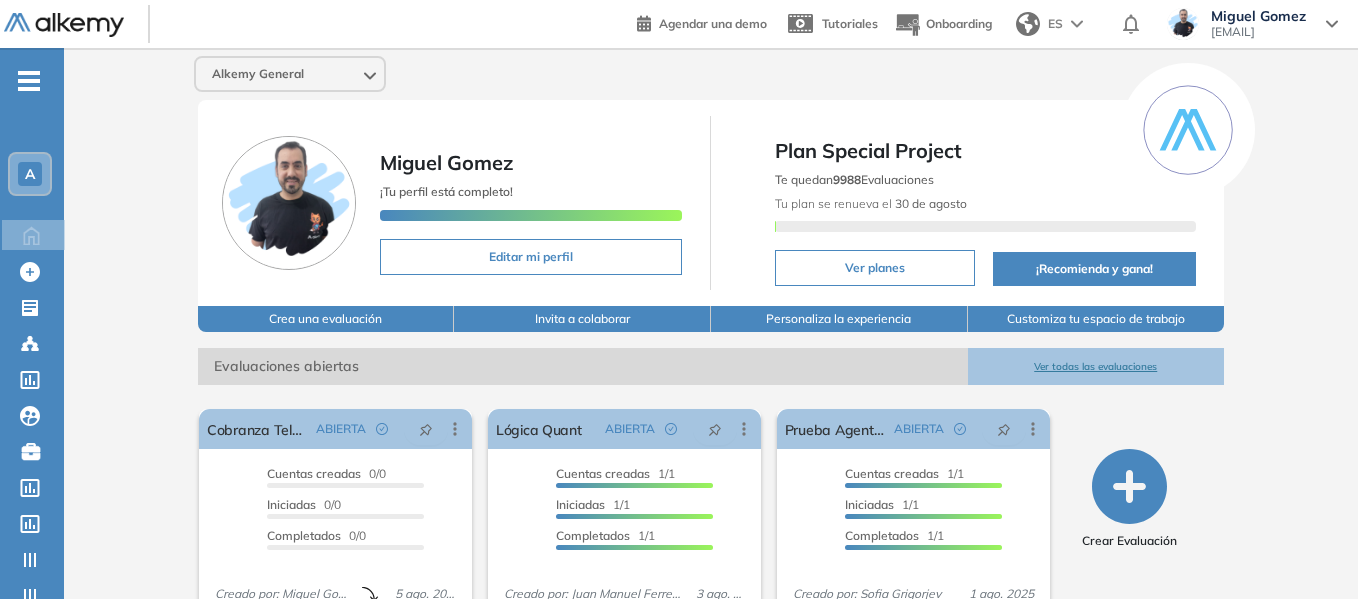 click on "-" at bounding box center (29, 79) 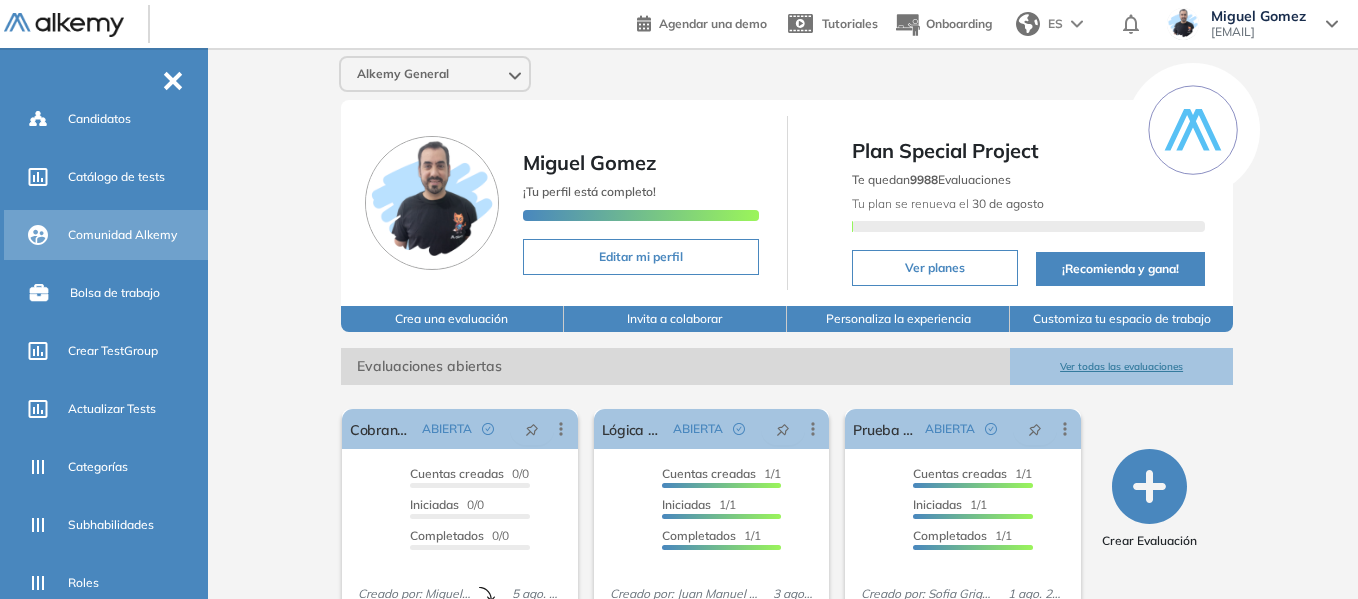 scroll, scrollTop: 400, scrollLeft: 0, axis: vertical 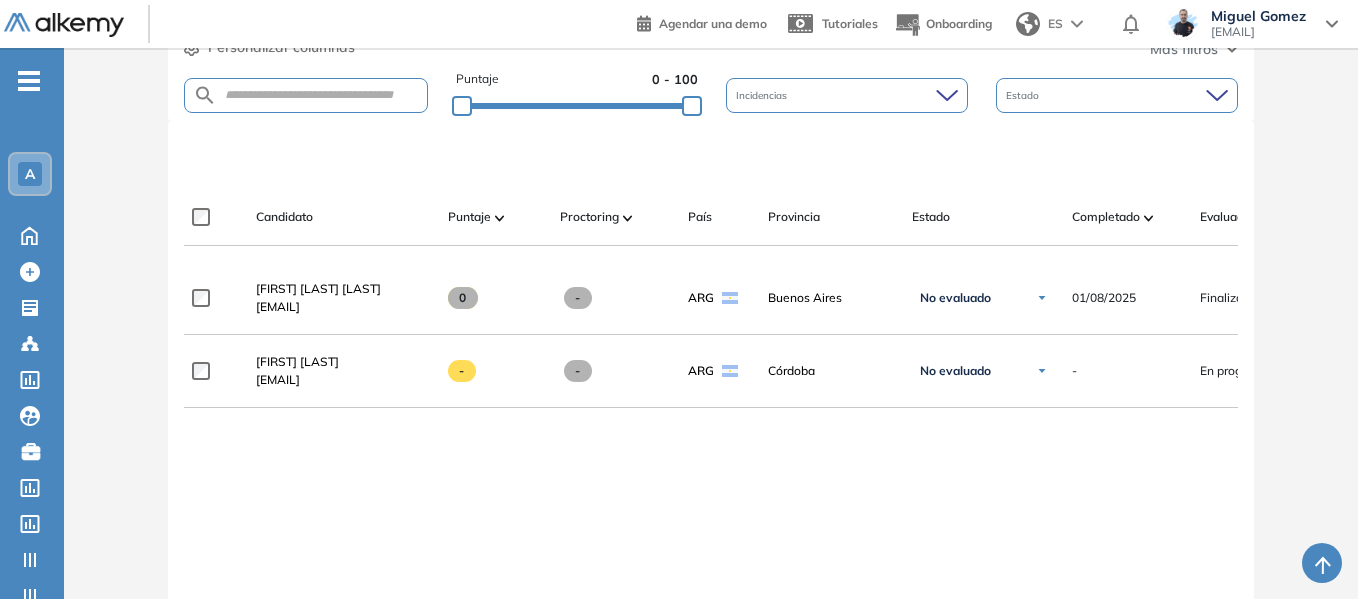 click on "Evaluación : Ingles Integrador Abierta Ver evaluación Cerrar evaluación Dashboard Estadísticas Configuraciones opcionales Los siguientes tests ya no están disponibles o tienen una nueva versión Revisa en el catálogo otras opciones o su detalle. Entendido Duplicar Mover 2 Total Candidatos Invitados 0 Cuentas creadas 0 Iniciadas 1 Completadas 1   Personalizar columnas Personalizar columnas Candidato Fijar columna Puntaje Fijar columna Proctoring Fijar columna País Fijar columna Provincia Fijar columna Estado Fijar columna Completado Fijar columna Evaluación Fijar columna Fecha límite Fijar columna Inglés - Integrador Cancelar Aplicar Más filtros Puntaje 0 - 100 Incidencias Estado Candidato Puntaje Proctoring País Provincia Estado Completado Evaluación Fecha límite Linkedin   Juan Manuel Ferreyra Maspero juanmanuel+partner@alkemy.org     0     -     ARG     Buenos Aires     No evaluado No evaluado Evaluado A entrevistar Entrevistado Finalista Oferta enviada Oferta rechazada Sin respuesta Rechazado" at bounding box center (711, 244) 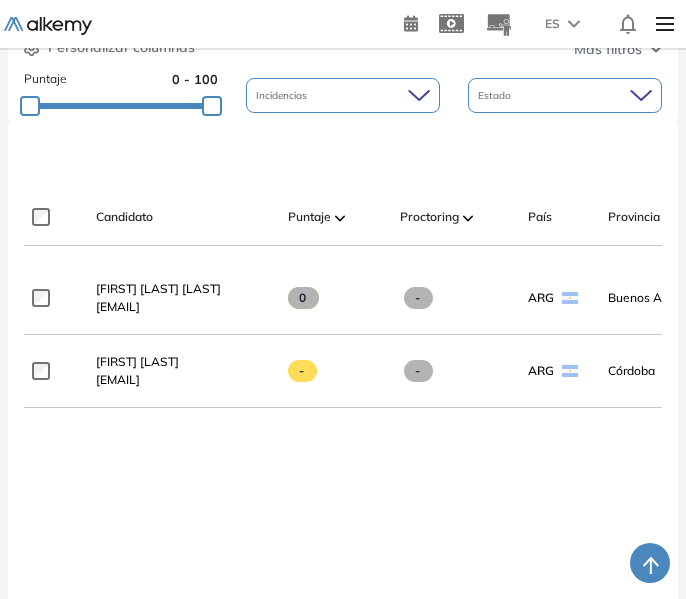 scroll, scrollTop: 0, scrollLeft: 19, axis: horizontal 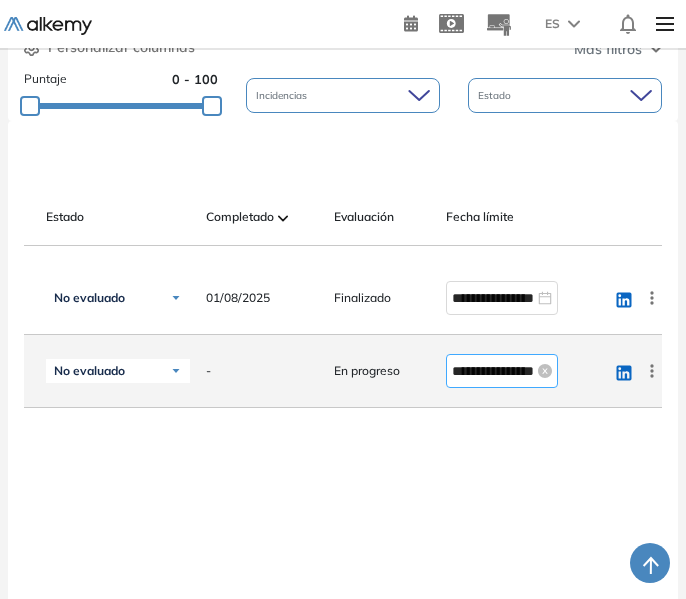 click on "**********" at bounding box center [493, 371] 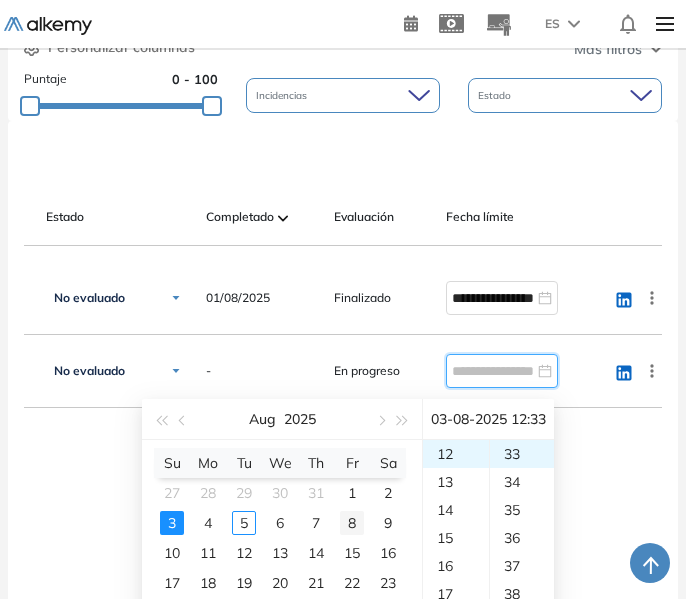 click on "8" at bounding box center (352, 523) 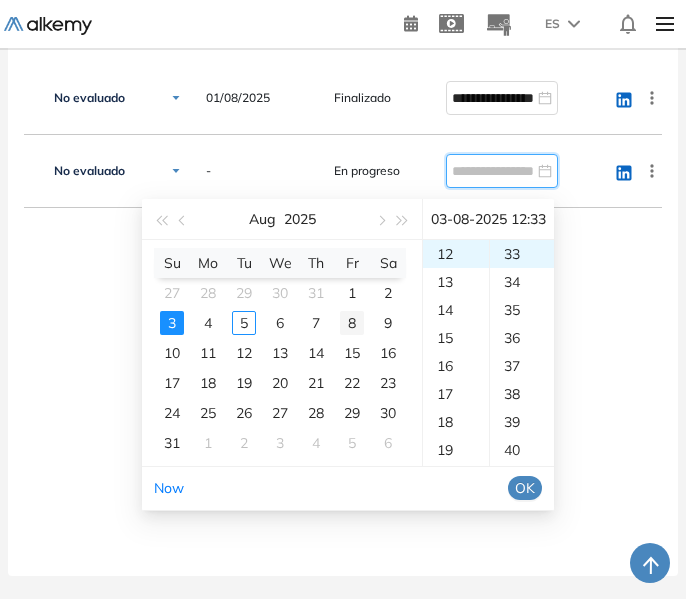click on "8" at bounding box center [352, 323] 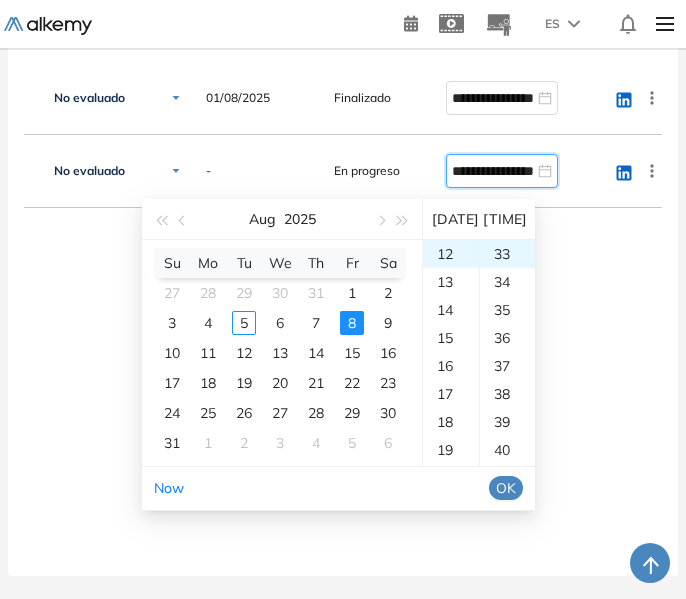 click on "OK" at bounding box center [506, 488] 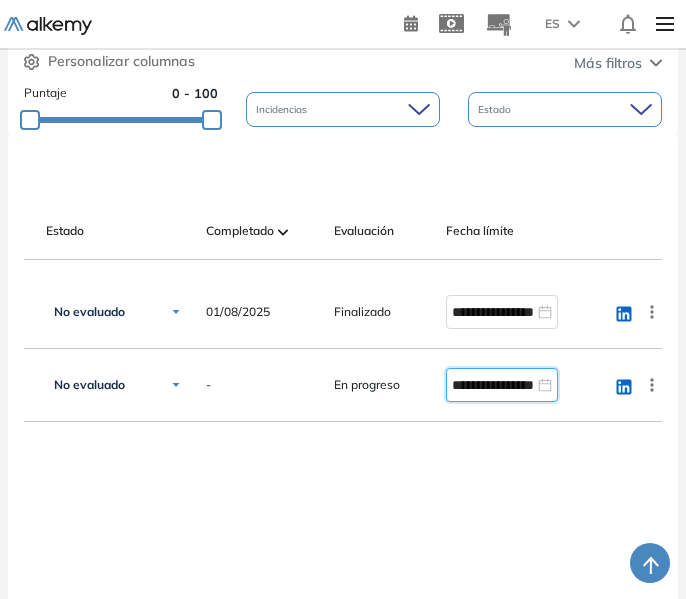 scroll, scrollTop: 400, scrollLeft: 0, axis: vertical 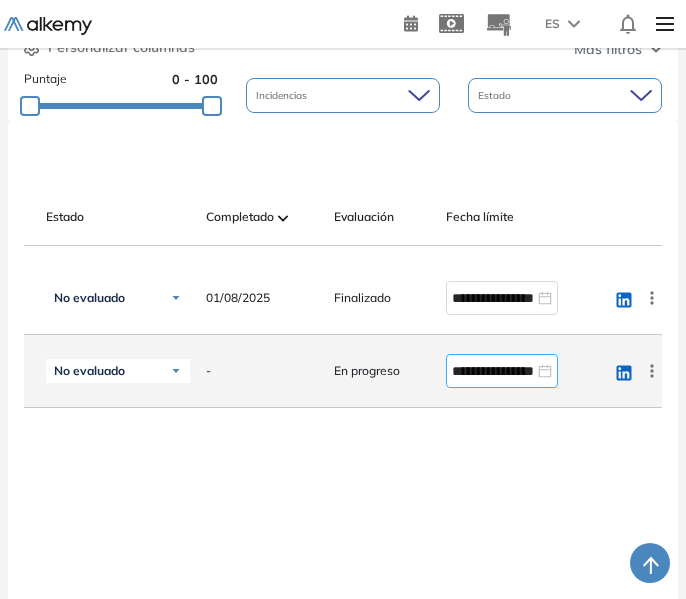 click on "**********" at bounding box center [502, 371] 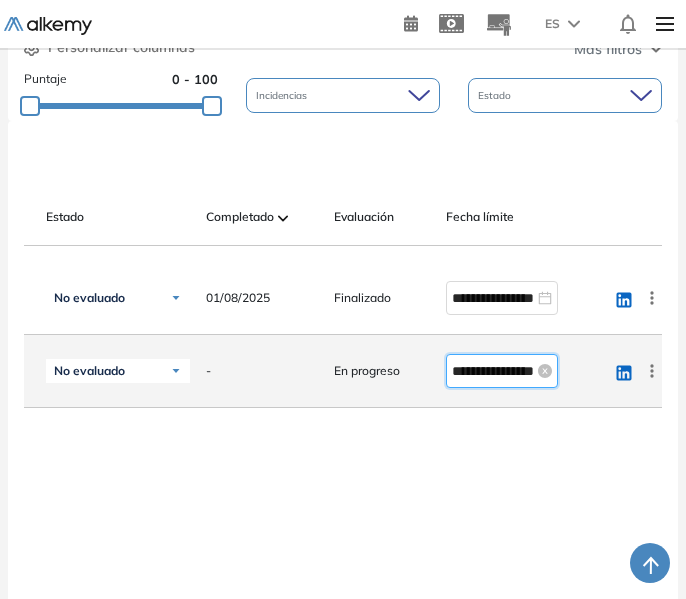 scroll, scrollTop: 0, scrollLeft: 38, axis: horizontal 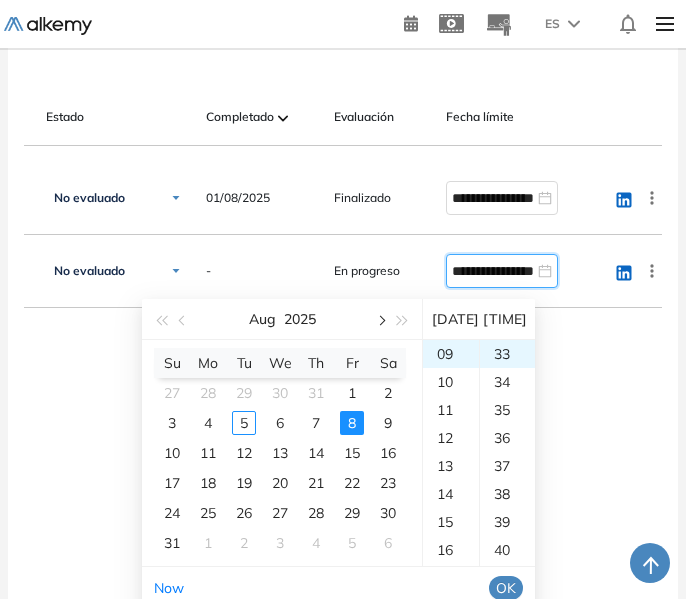 click at bounding box center [380, 321] 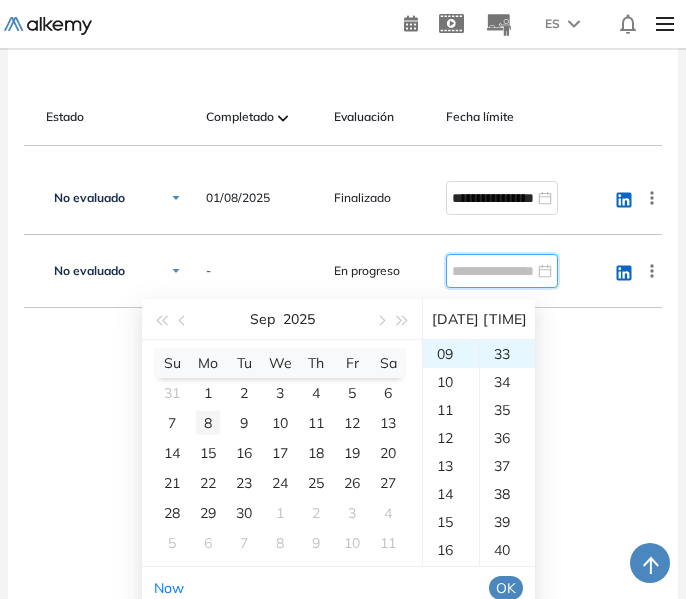 click on "8" at bounding box center (208, 423) 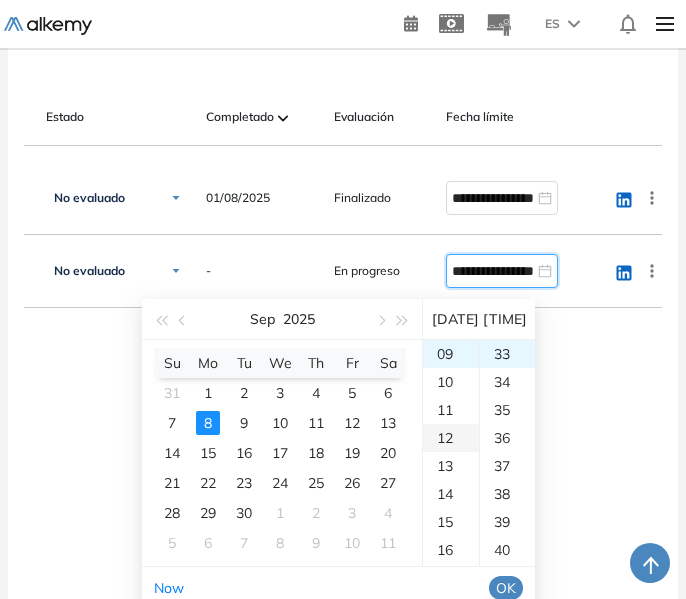 scroll, scrollTop: 352, scrollLeft: 0, axis: vertical 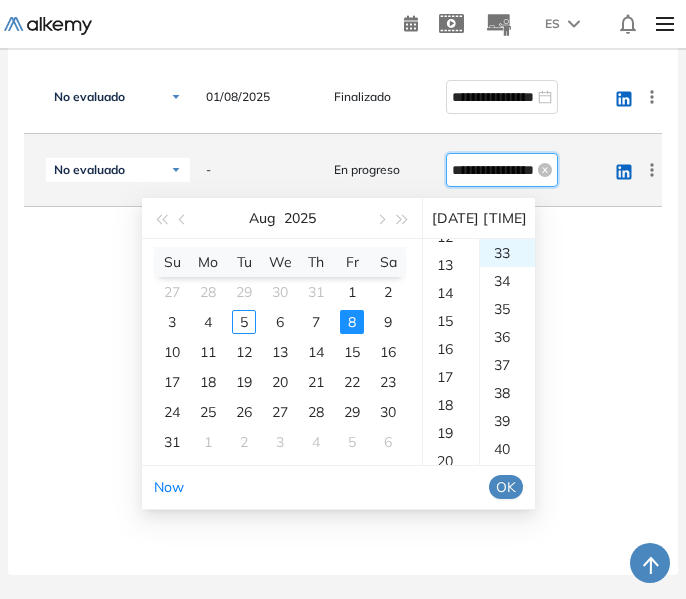 click on "**********" at bounding box center [493, 170] 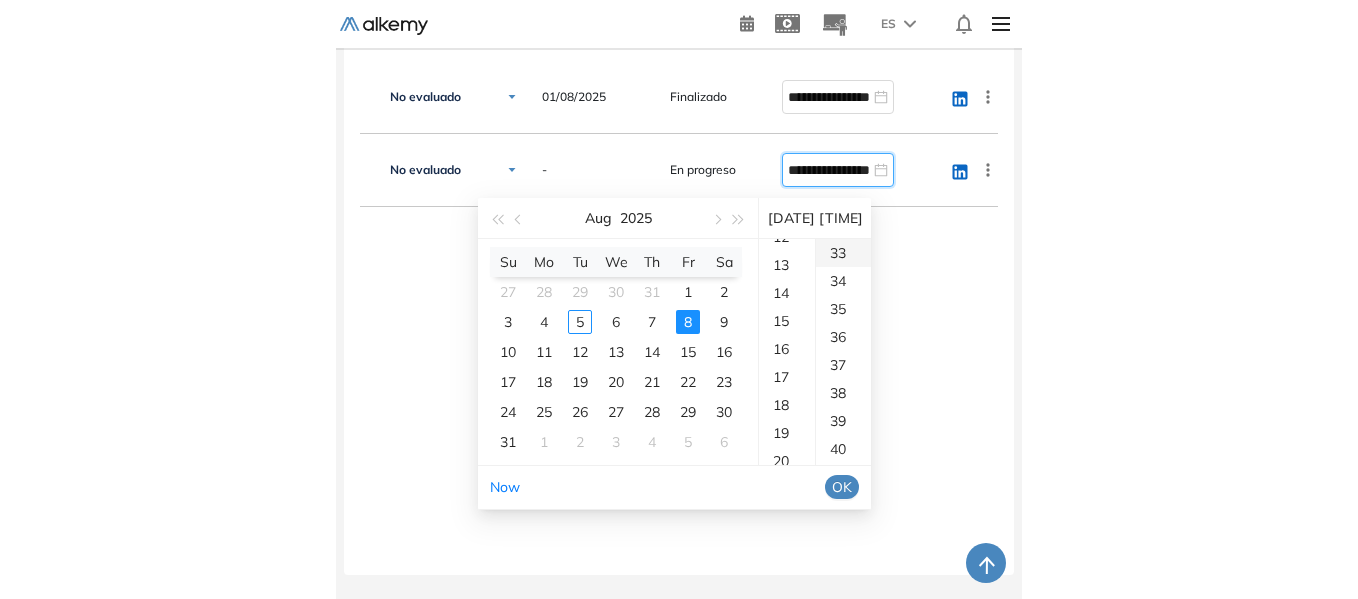 scroll, scrollTop: 0, scrollLeft: 0, axis: both 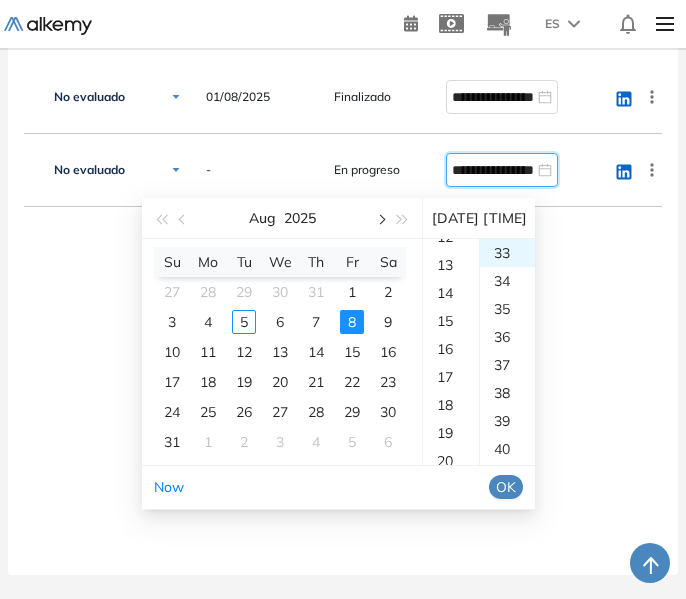 click at bounding box center [380, 220] 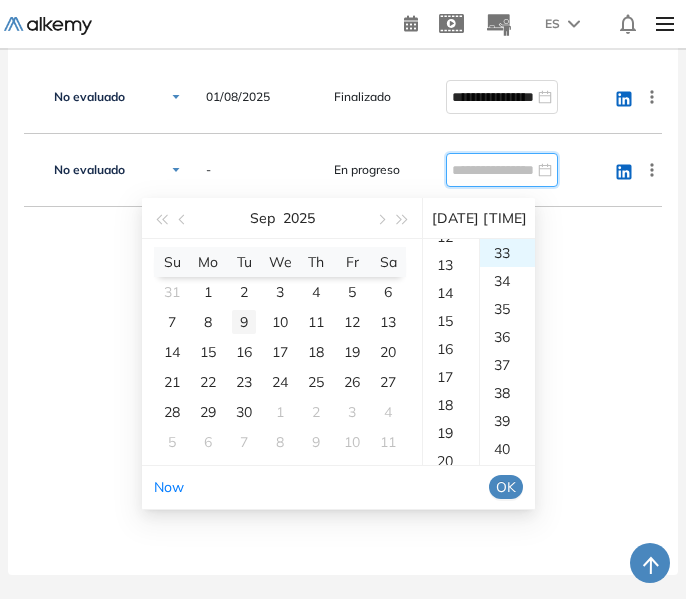 click on "9" at bounding box center (244, 322) 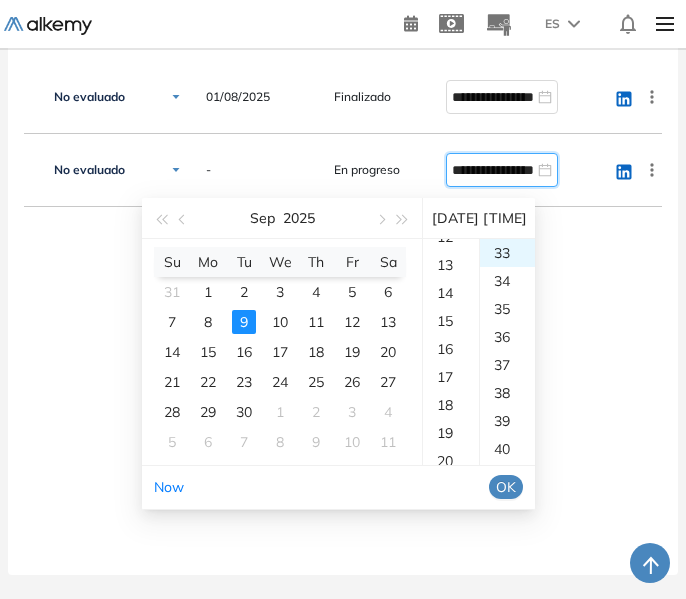 click on "OK" at bounding box center [506, 487] 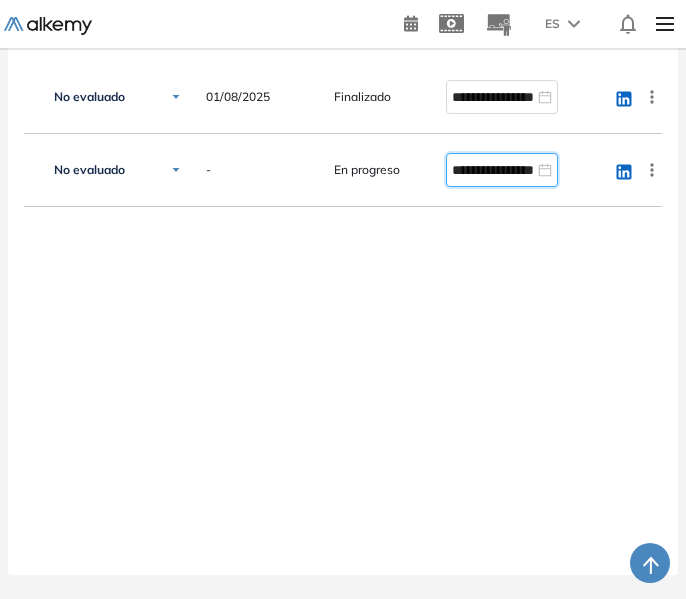 type on "**********" 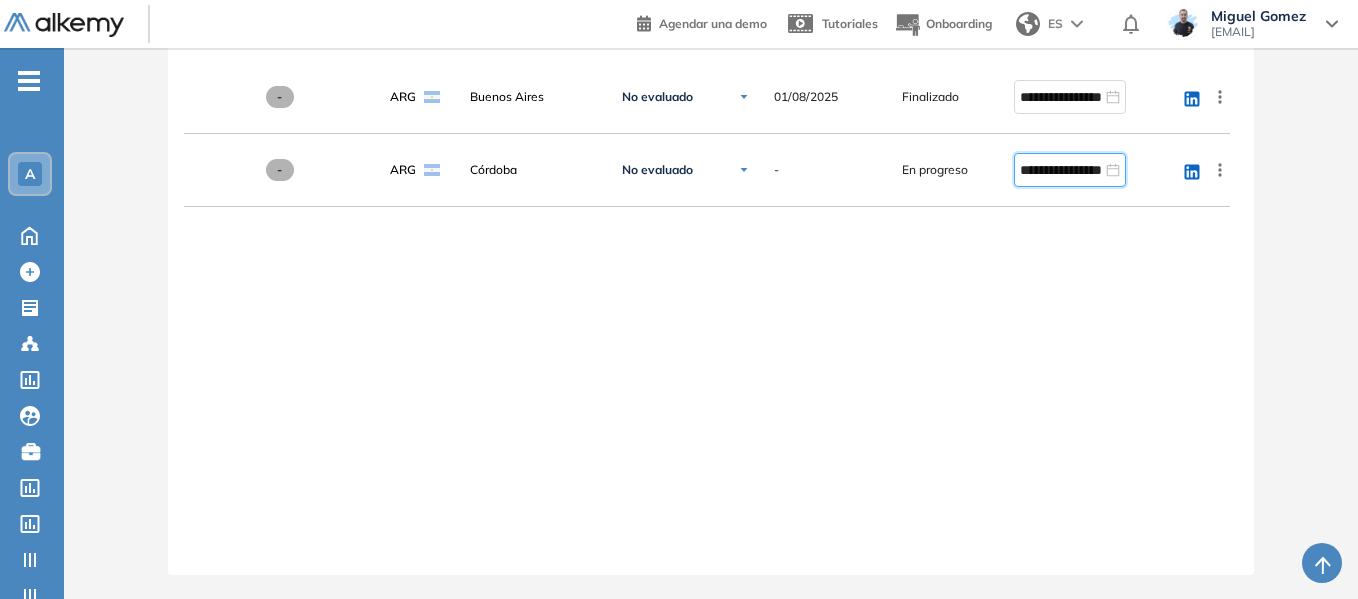 scroll, scrollTop: 0, scrollLeft: 235, axis: horizontal 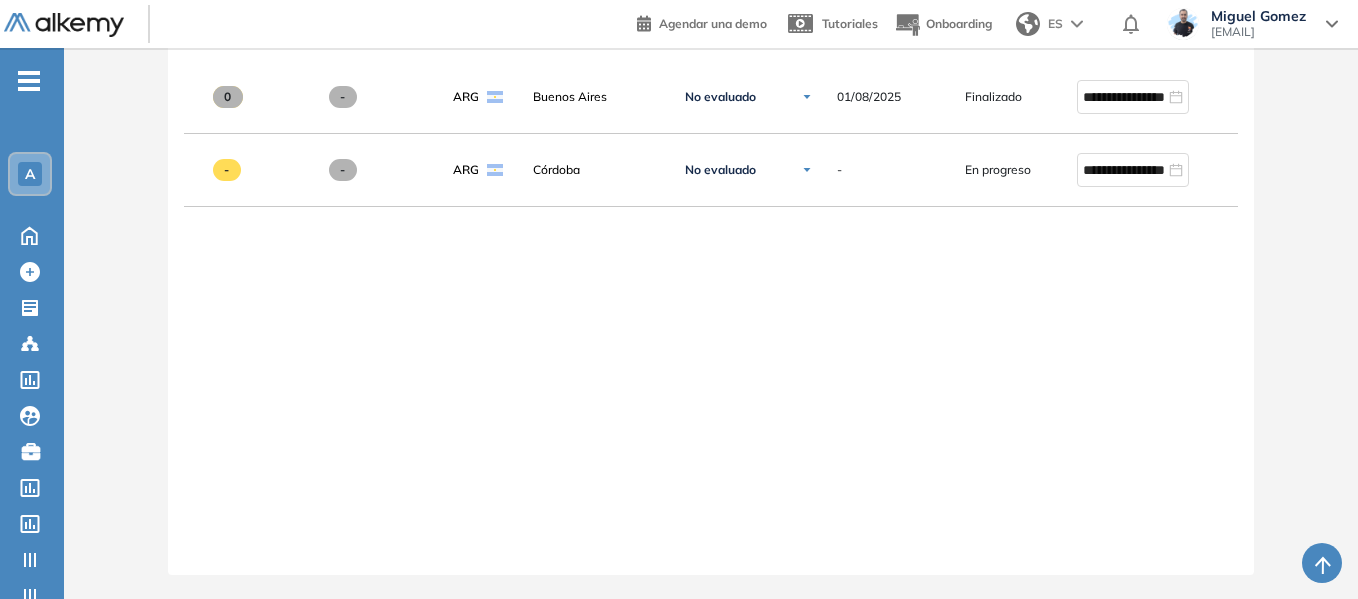 click on "A Home Home Crear Evaluación Crear Evaluación Evaluaciones Evaluaciones Candidatos Candidatos Catálogo de tests Catálogo de tests Comunidad Alkemy Comunidad Alkemy Bolsa de trabajo Bolsa de trabajo Crear TestGroup Crear TestGroup Actualizar Tests Actualizar Tests Categorías Categorías Subhabilidades Subhabilidades Roles Roles Reiniciar testgroups Reiniciar testgroups Cerrar sesión Cerrar sesión" at bounding box center (32, 400) 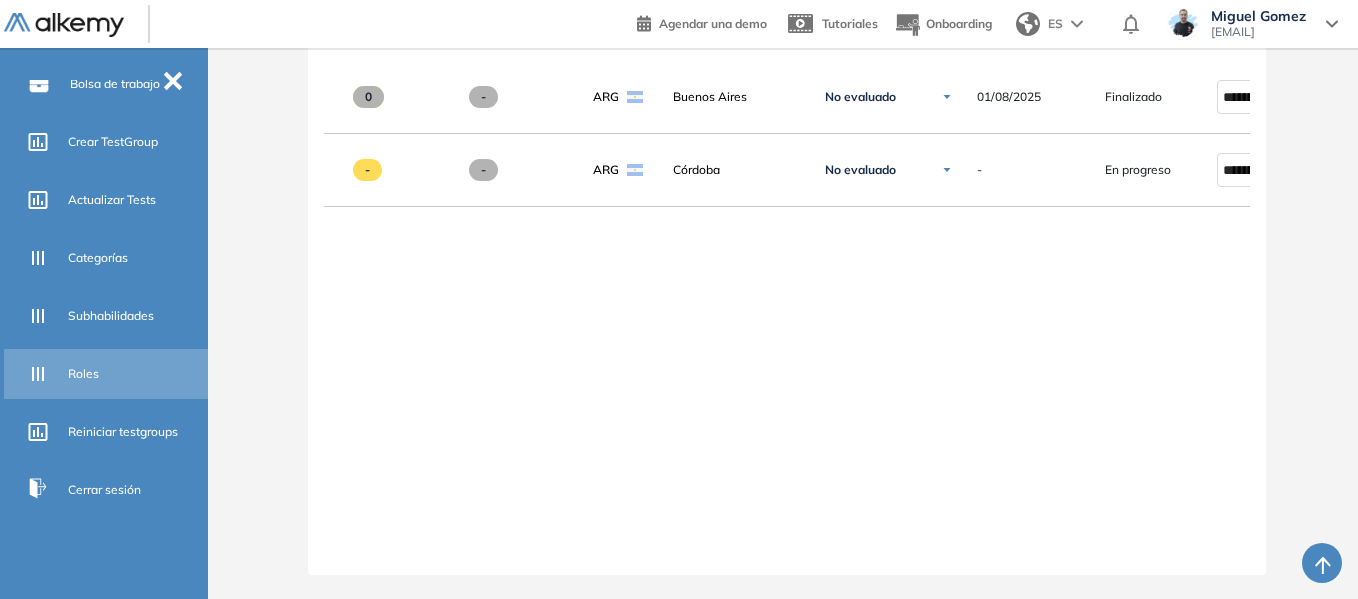 scroll, scrollTop: 511, scrollLeft: 0, axis: vertical 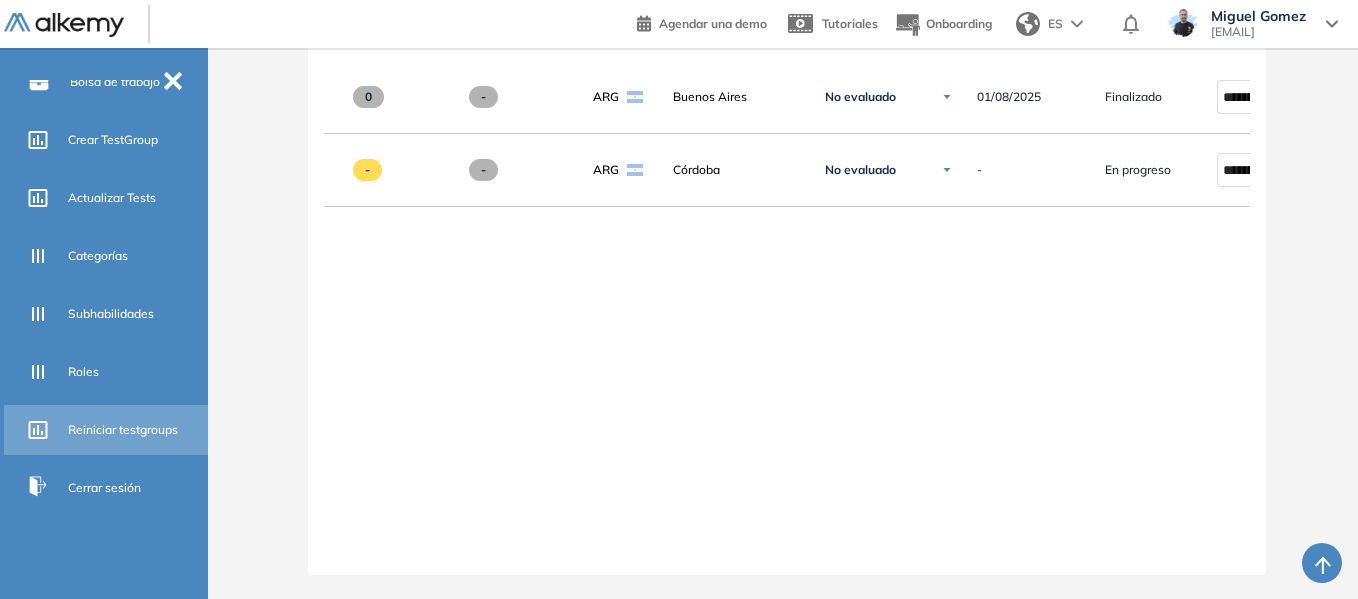 click on "Reiniciar testgroups" at bounding box center (123, 430) 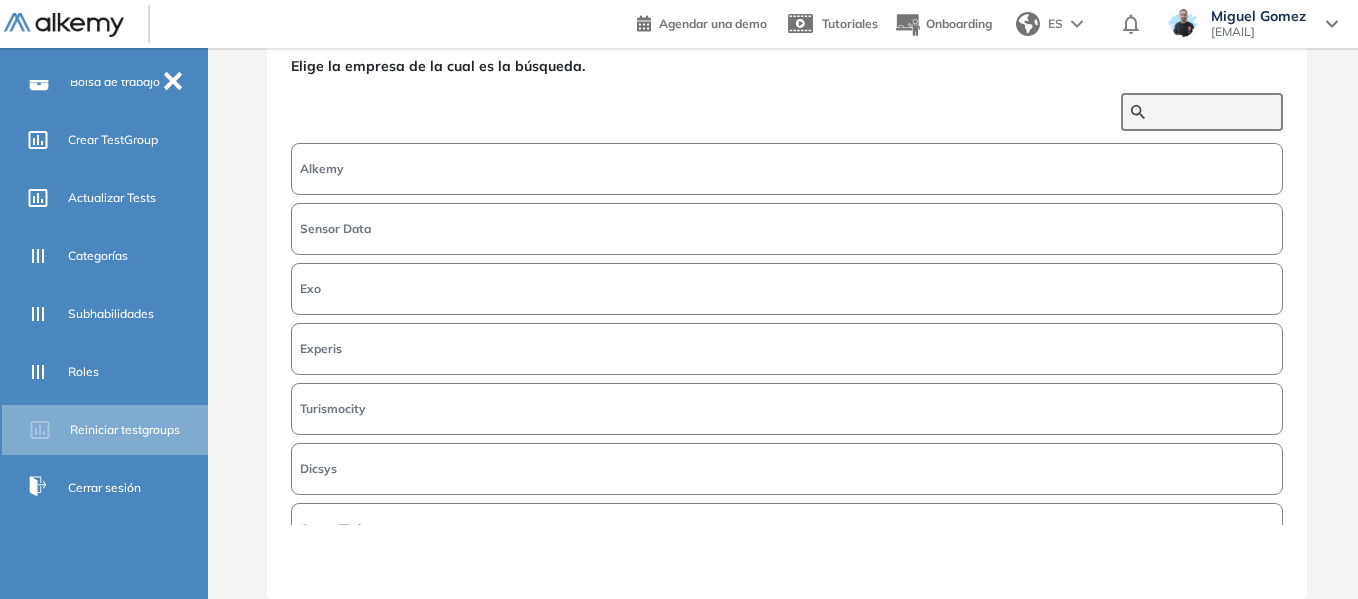 click at bounding box center (1213, 112) 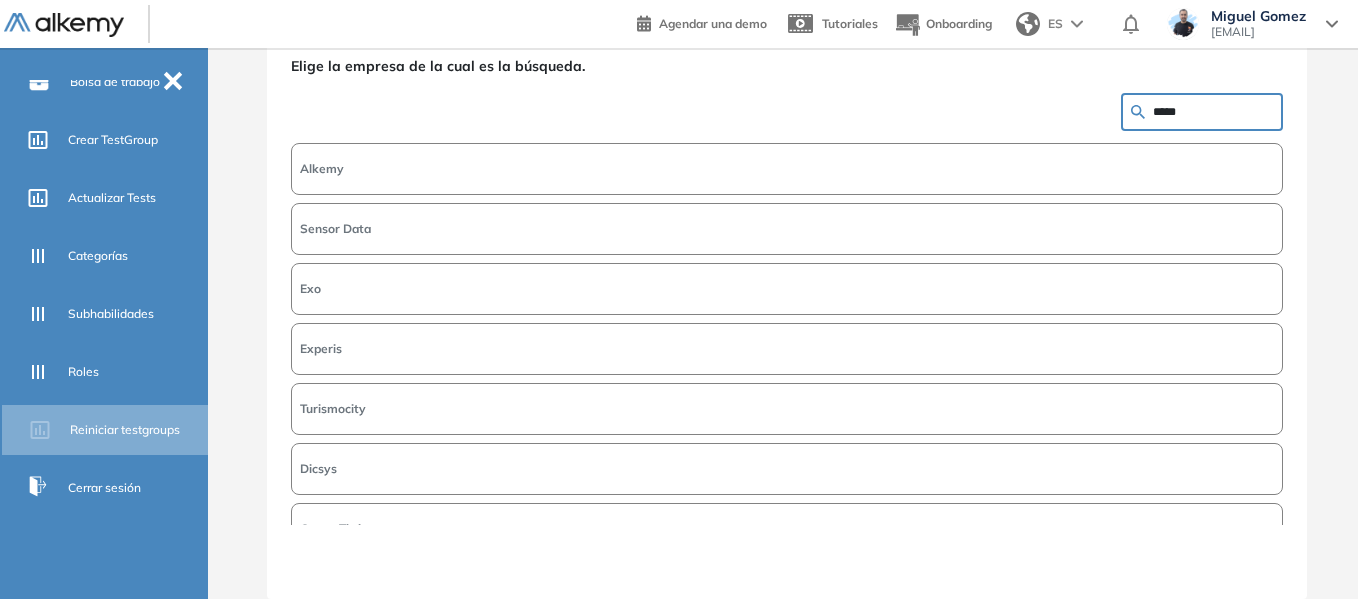 type on "*****" 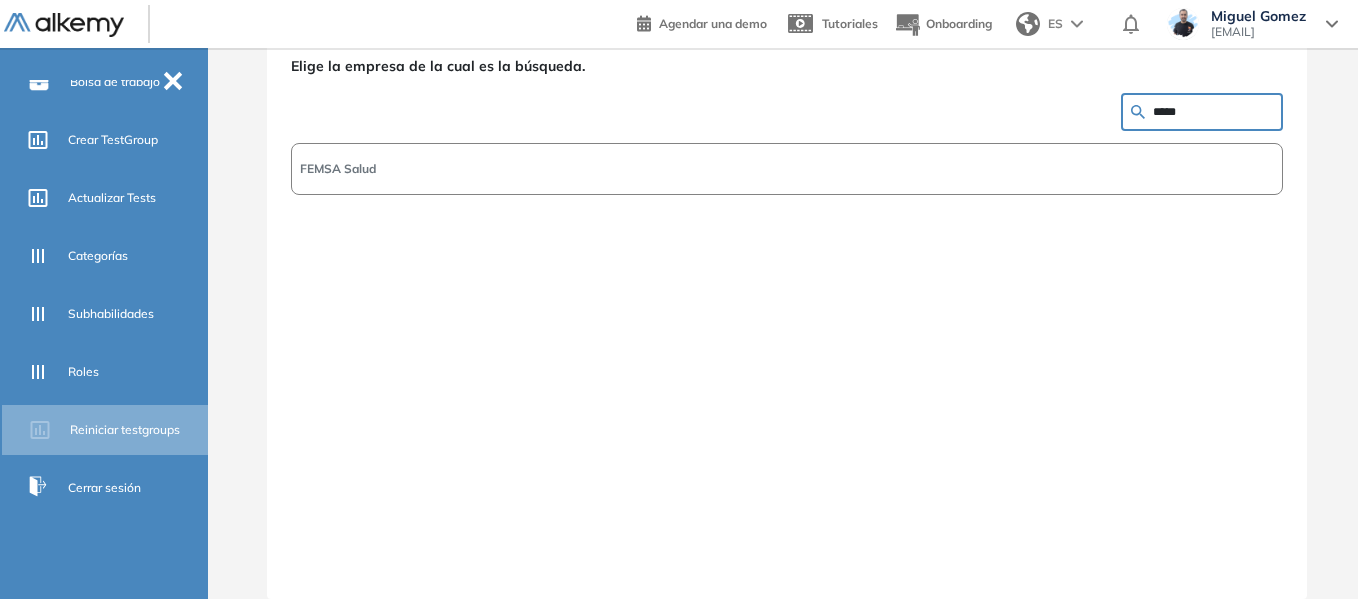 click on "FEMSA Salud" at bounding box center [787, 169] 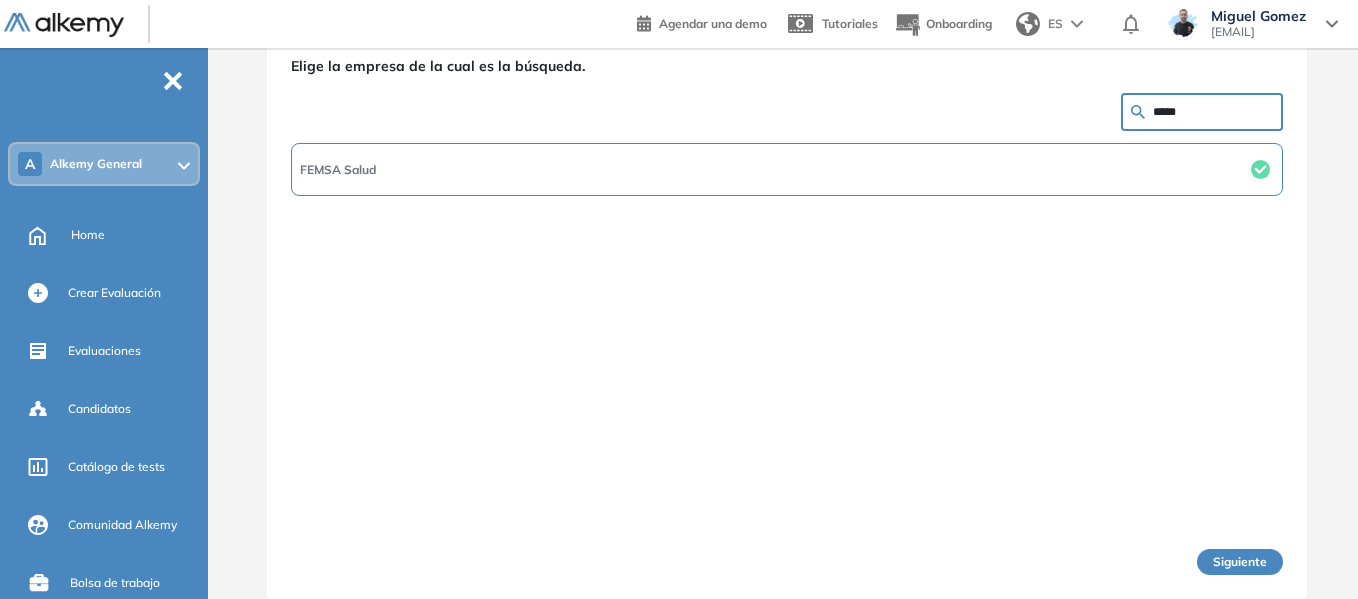 scroll, scrollTop: 0, scrollLeft: 0, axis: both 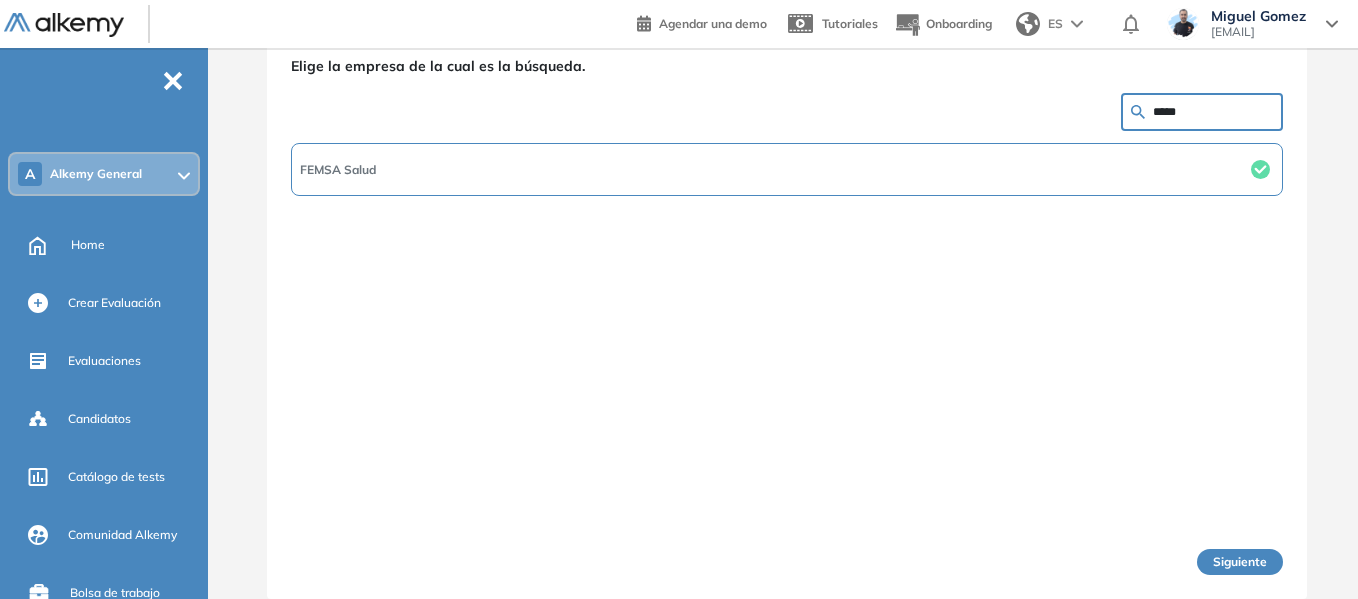 click on "A Alkemy General" at bounding box center (104, 174) 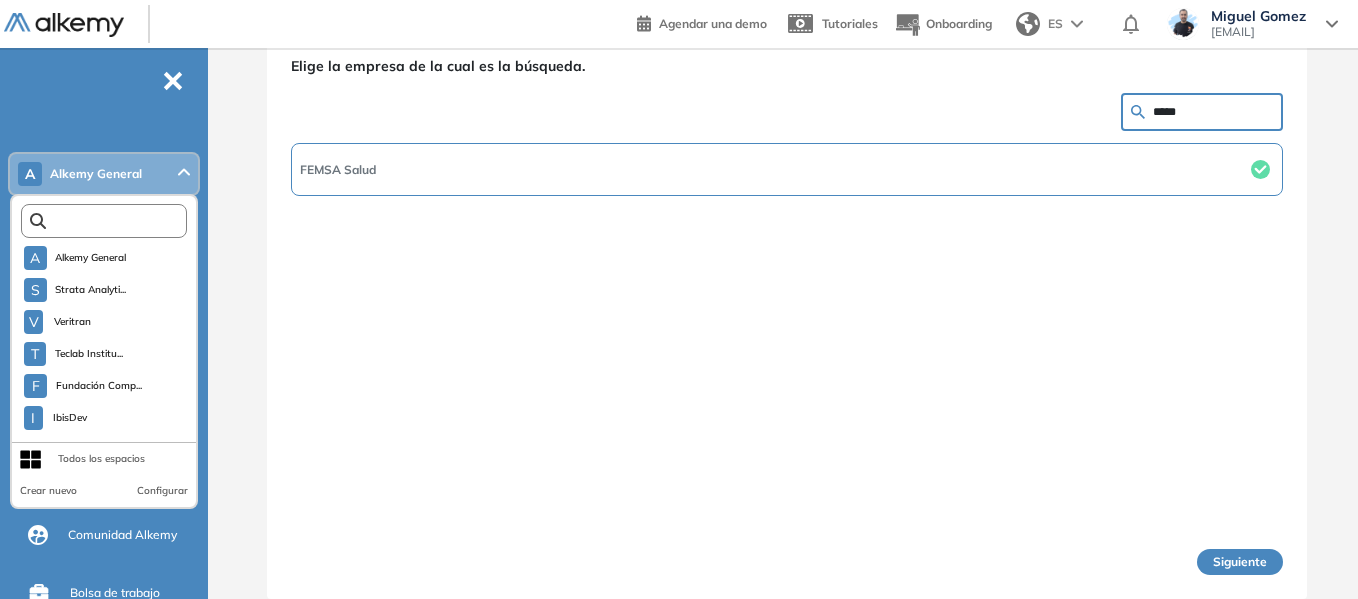 click at bounding box center [108, 221] 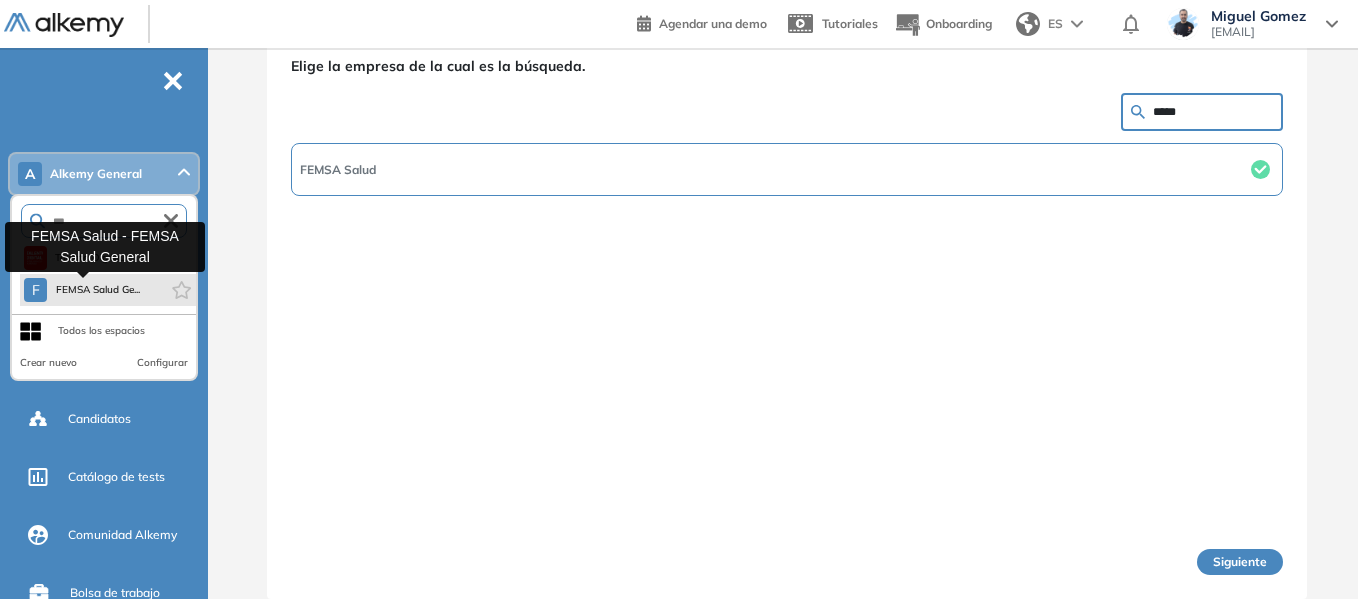 type on "***" 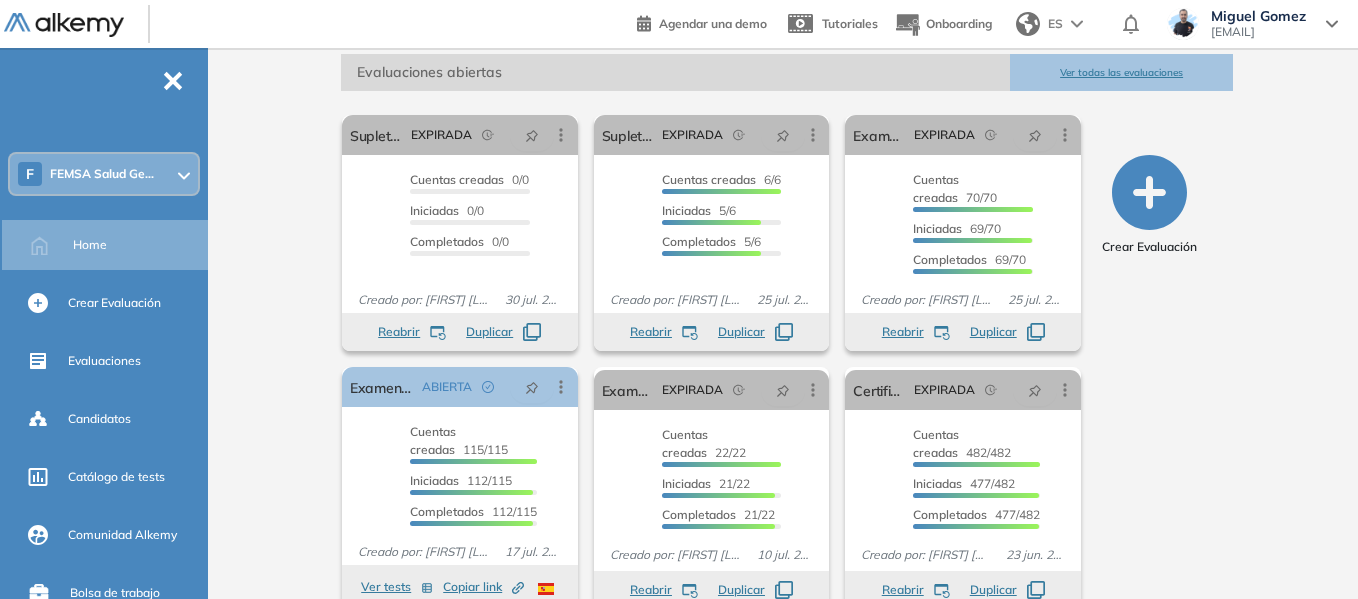scroll, scrollTop: 300, scrollLeft: 0, axis: vertical 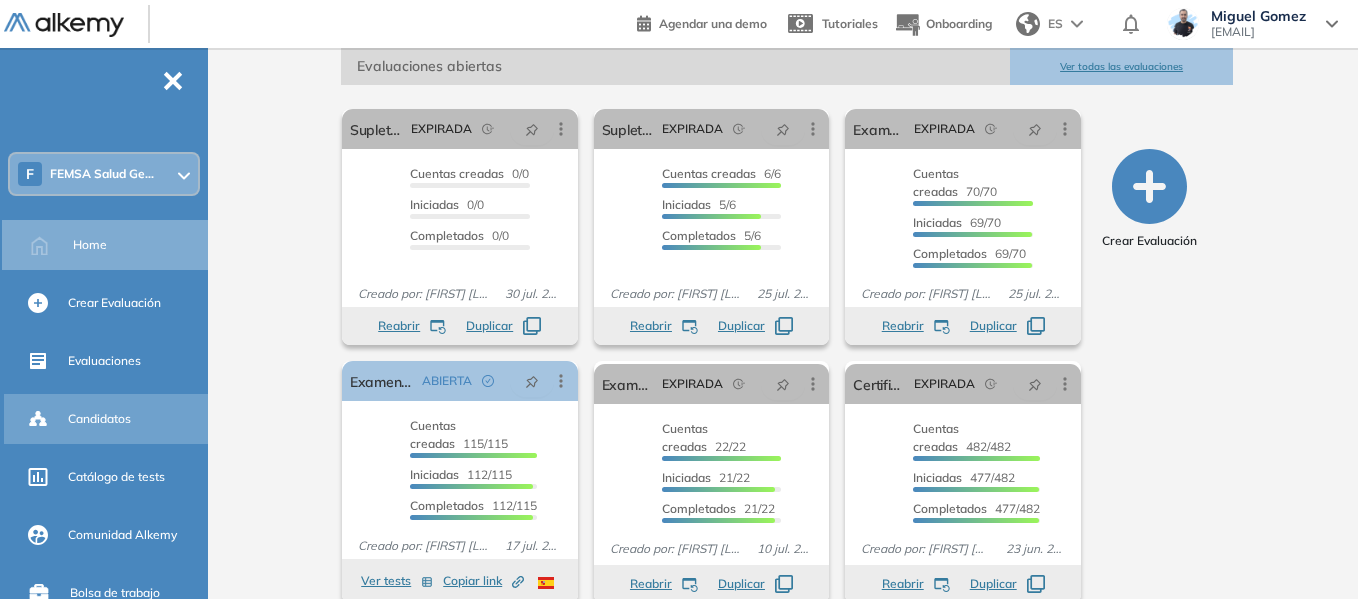 click on "Candidatos" at bounding box center [99, 419] 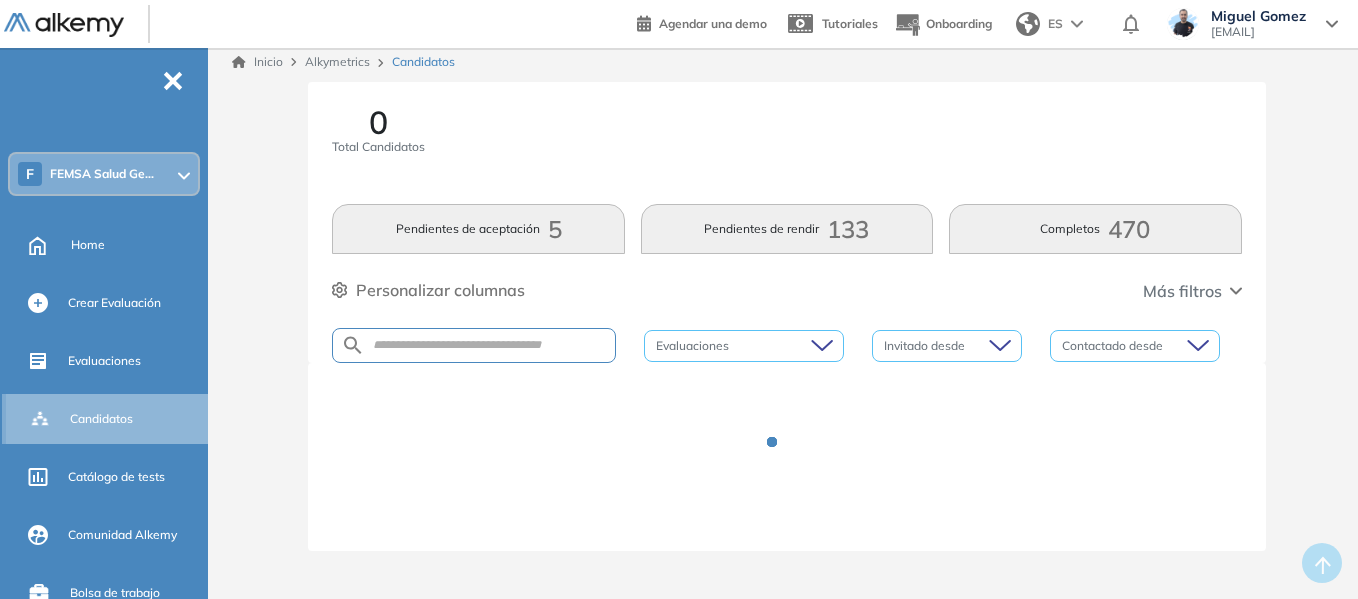 scroll, scrollTop: 0, scrollLeft: 0, axis: both 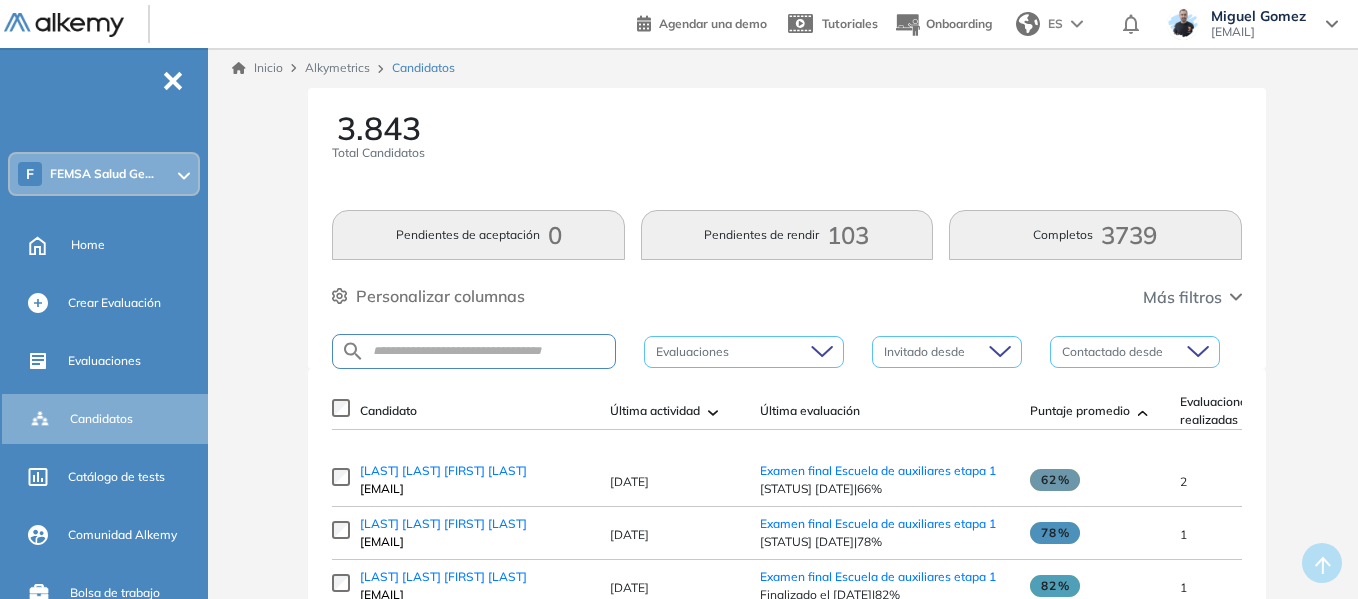 click at bounding box center [474, 351] 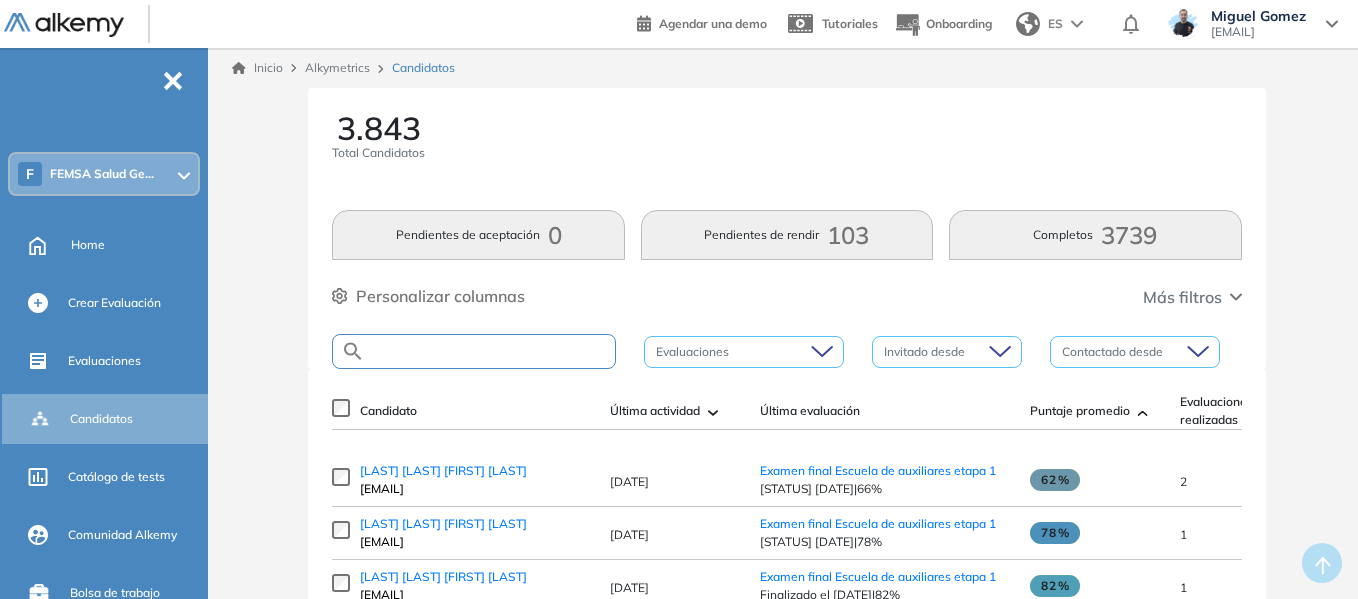 click at bounding box center [490, 351] 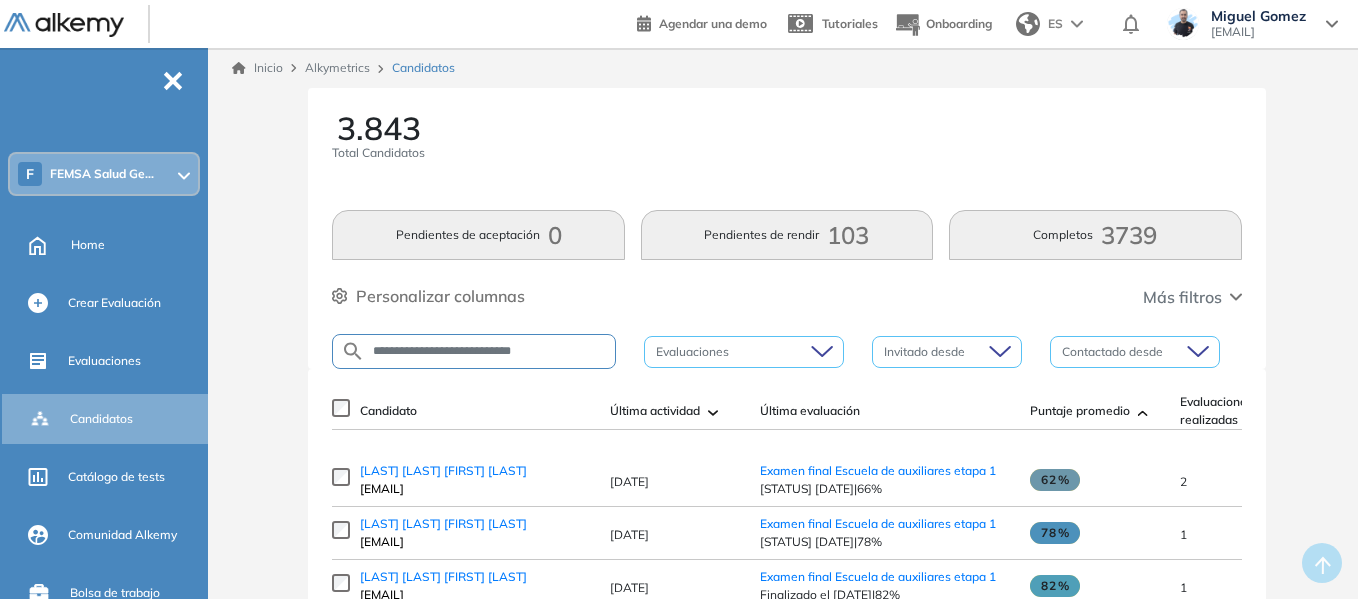 type on "**********" 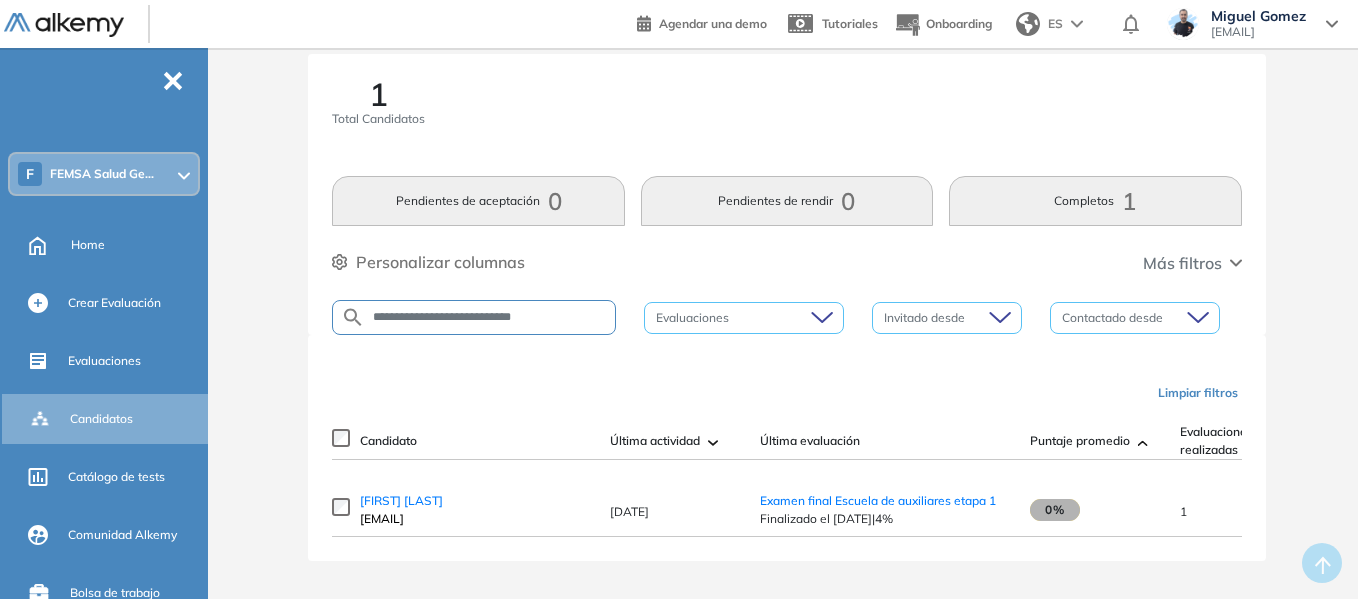 scroll, scrollTop: 52, scrollLeft: 0, axis: vertical 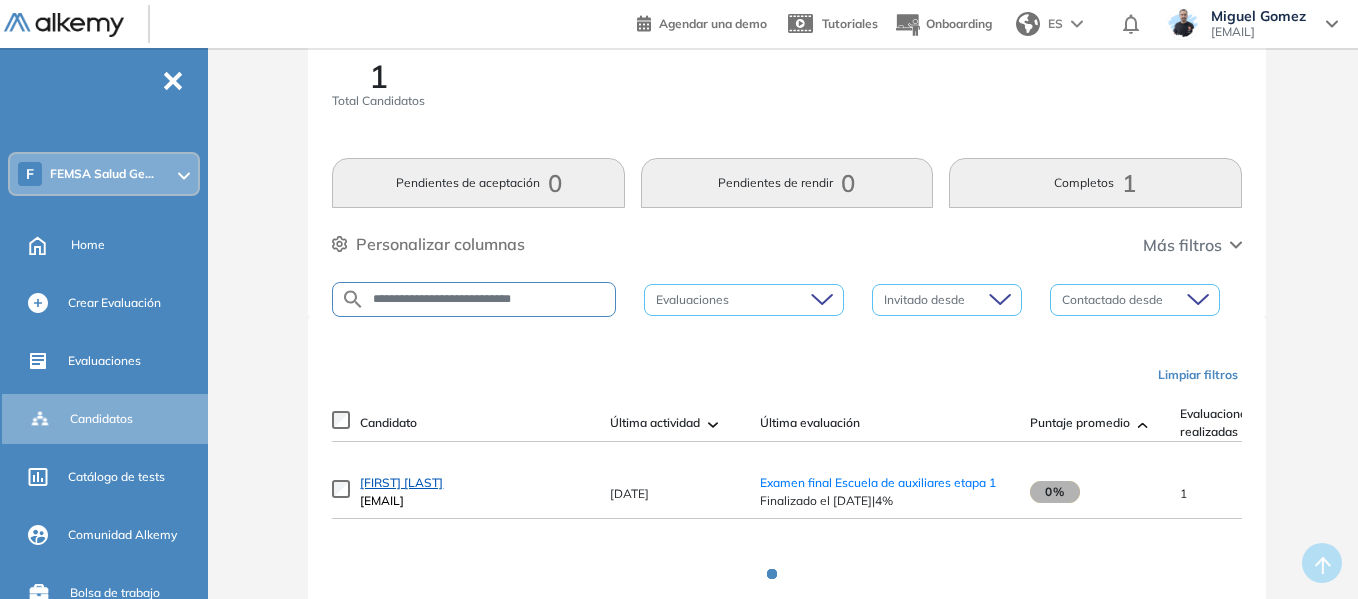 click on "Gonzalez Aguilar Brenda Haylis" at bounding box center (401, 482) 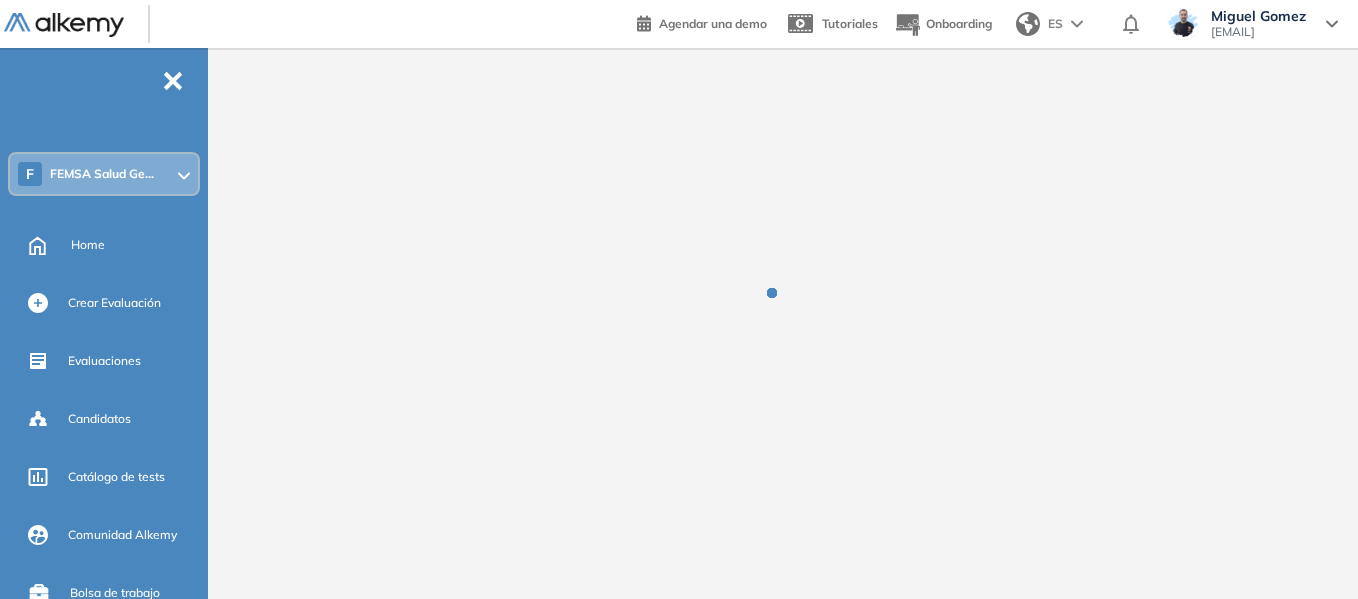 scroll, scrollTop: 0, scrollLeft: 0, axis: both 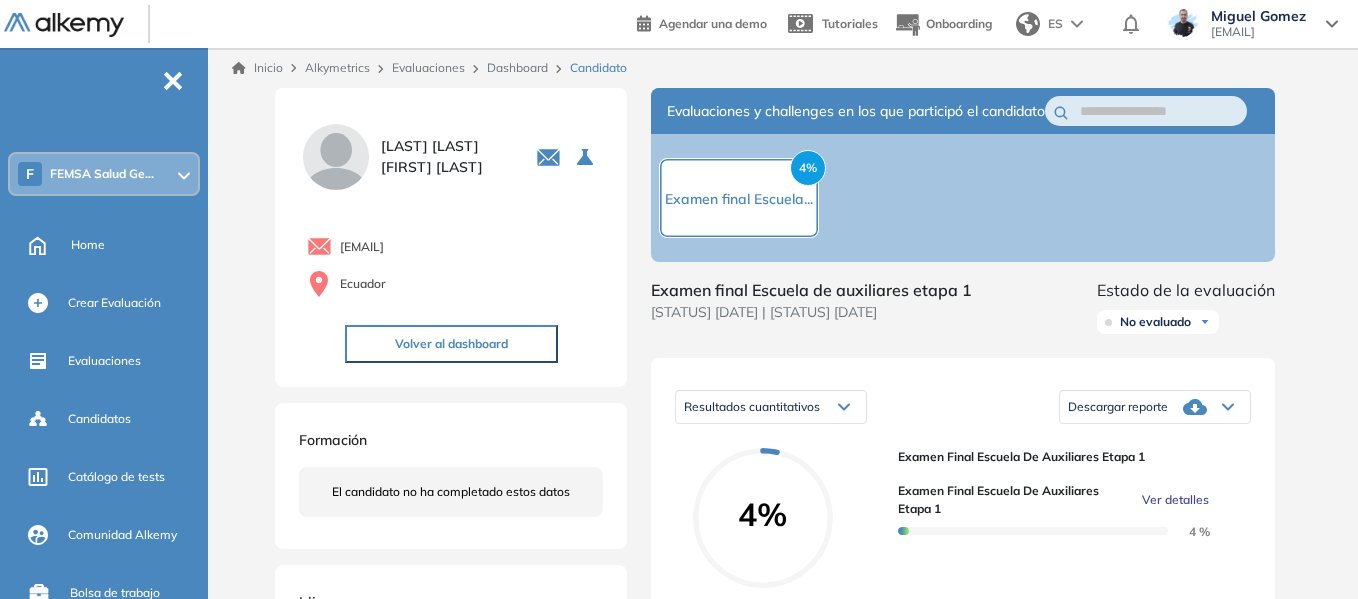 click on "brendagonzalez2396@gmail.com" at bounding box center (455, 246) 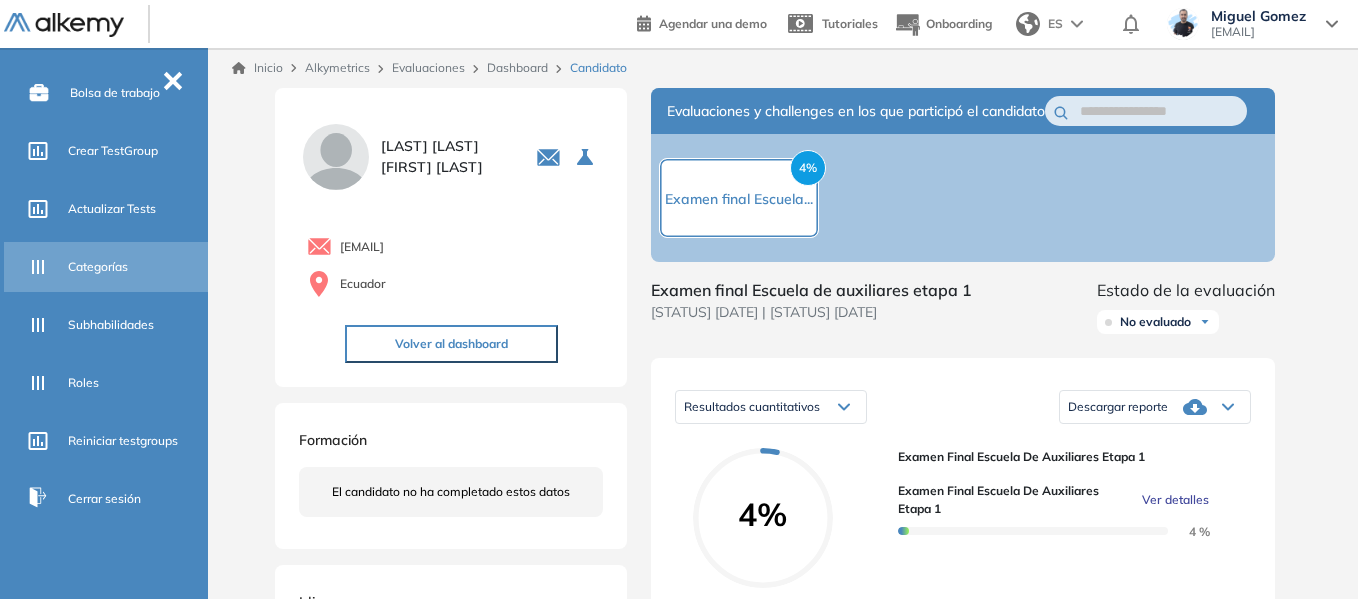 scroll, scrollTop: 511, scrollLeft: 0, axis: vertical 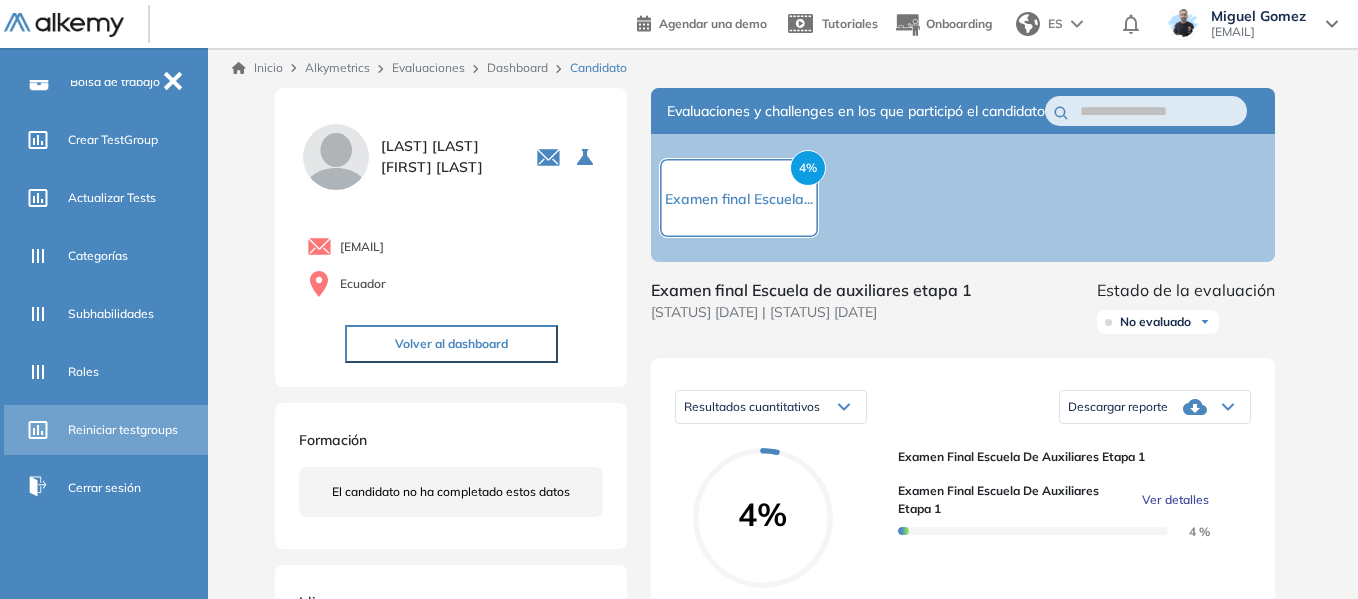 click on "Reiniciar testgroups" at bounding box center [123, 430] 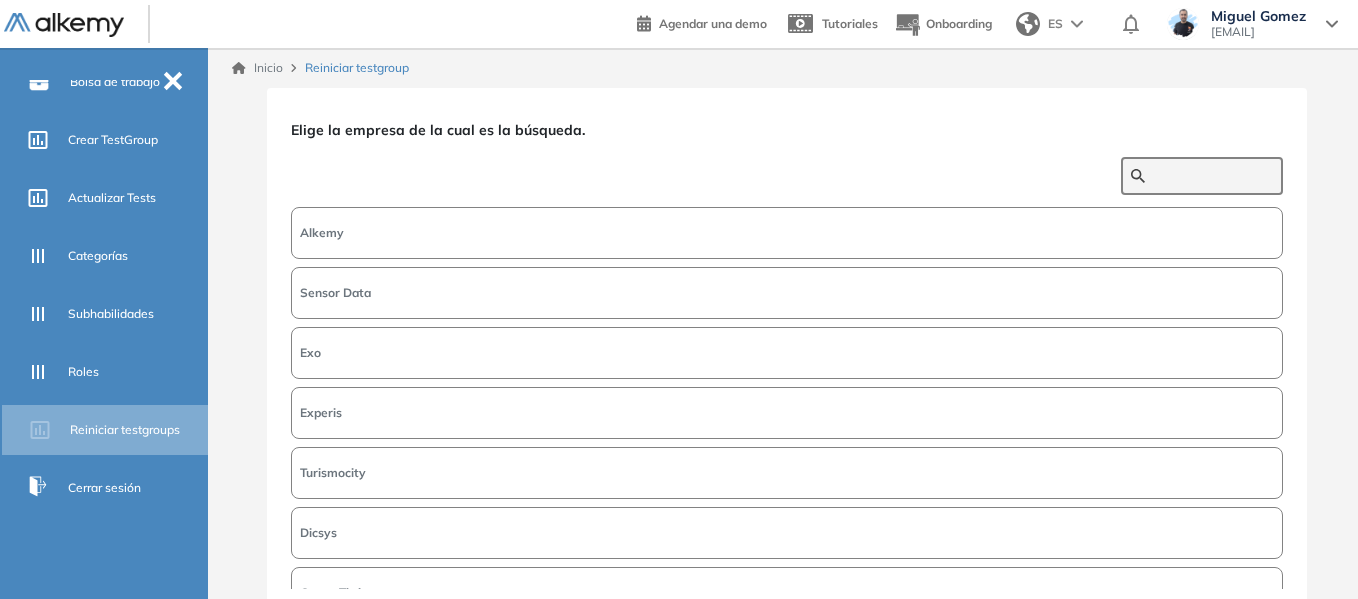 click at bounding box center (1213, 176) 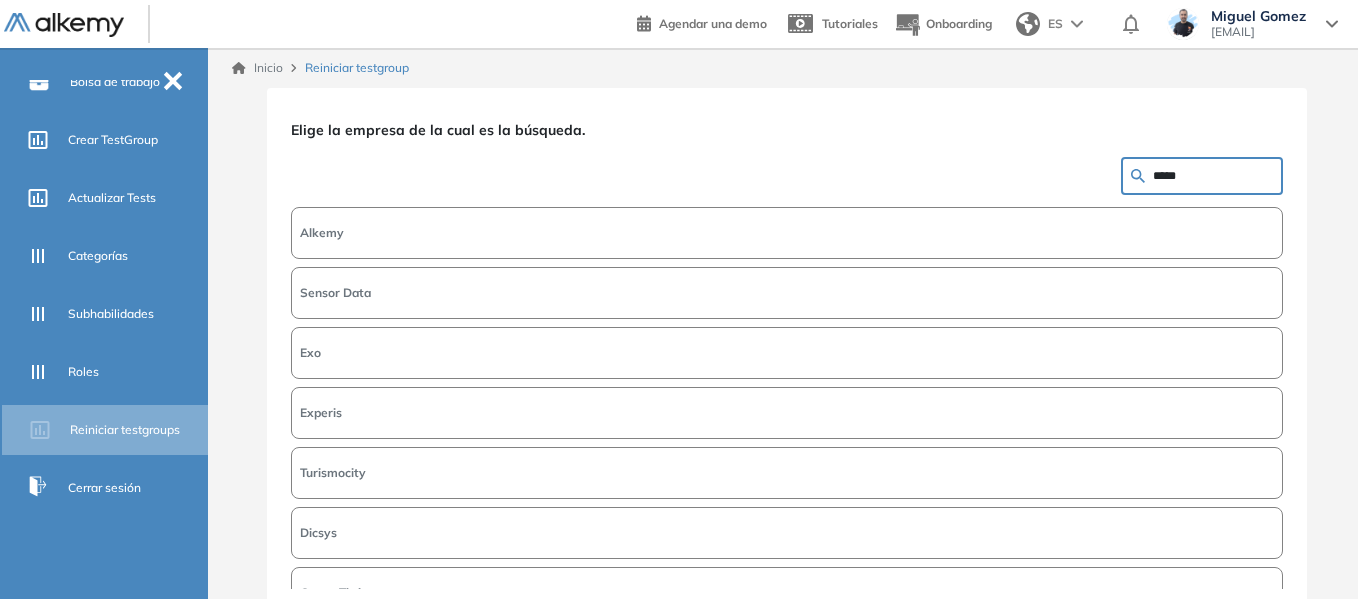 type on "*****" 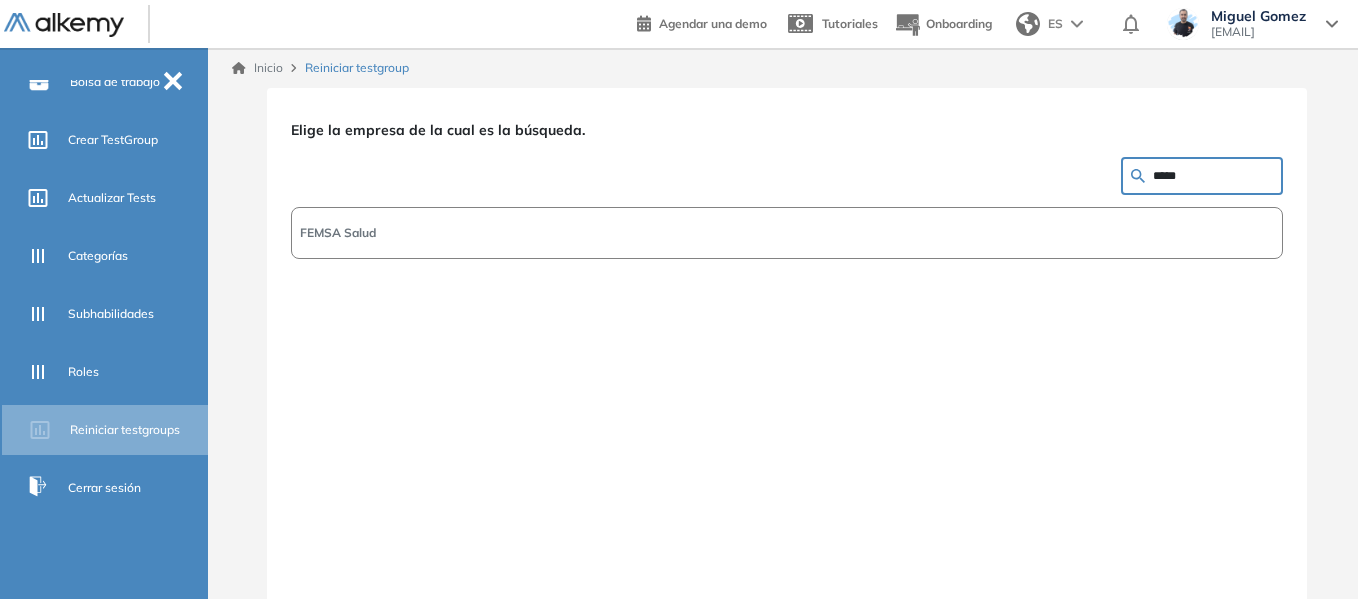 click on "FEMSA Salud" at bounding box center [787, 233] 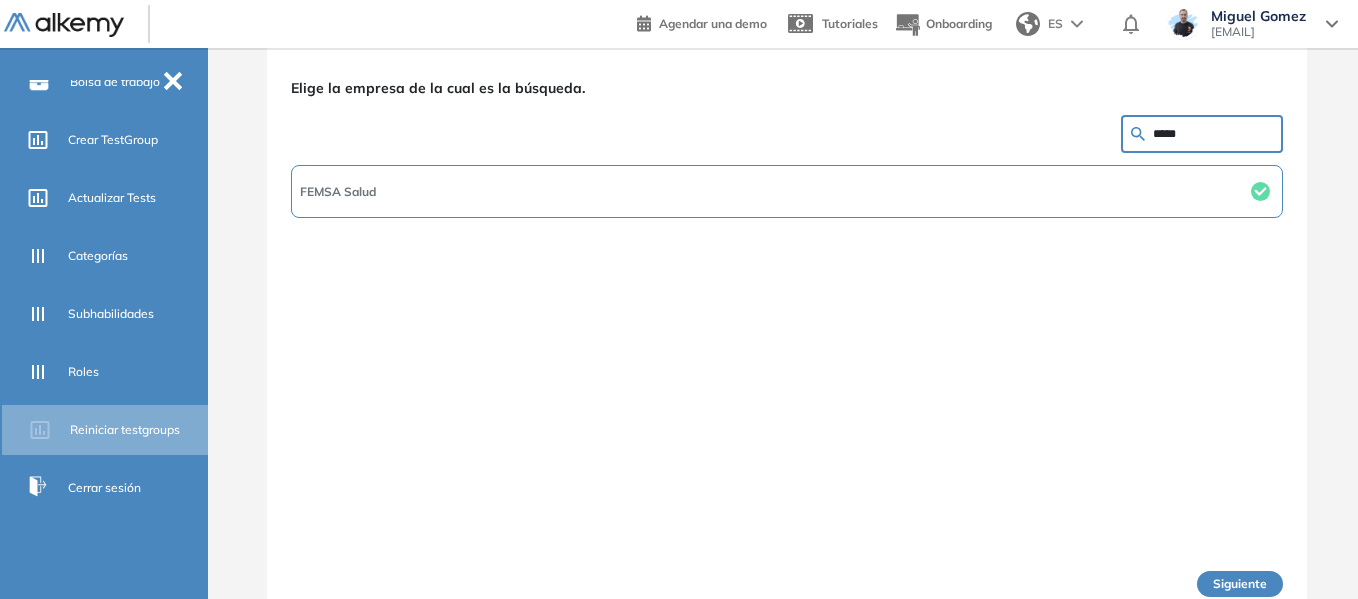 scroll, scrollTop: 64, scrollLeft: 0, axis: vertical 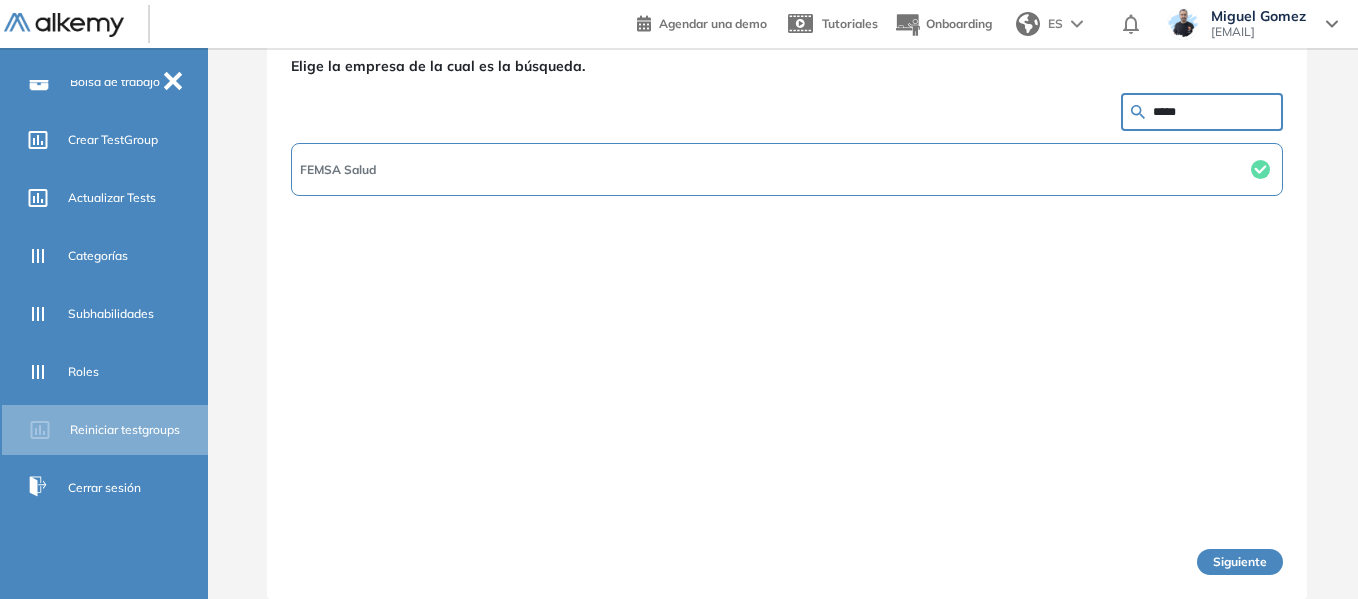 click on "Siguiente" at bounding box center (1240, 562) 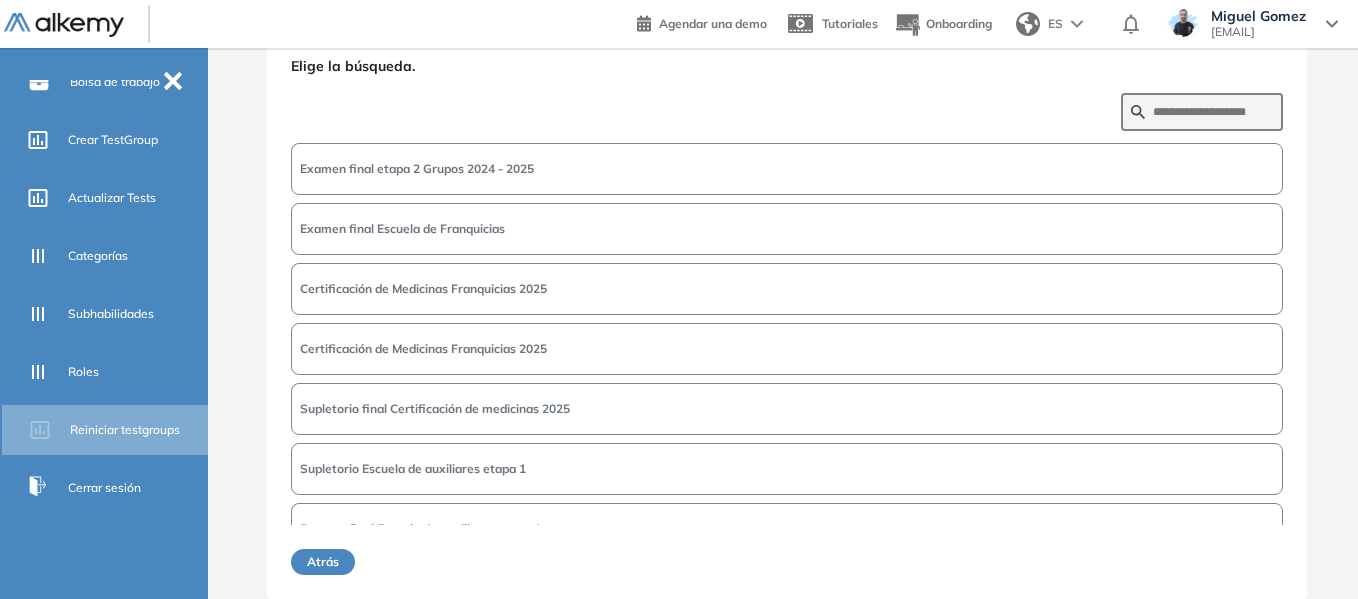 scroll, scrollTop: 400, scrollLeft: 0, axis: vertical 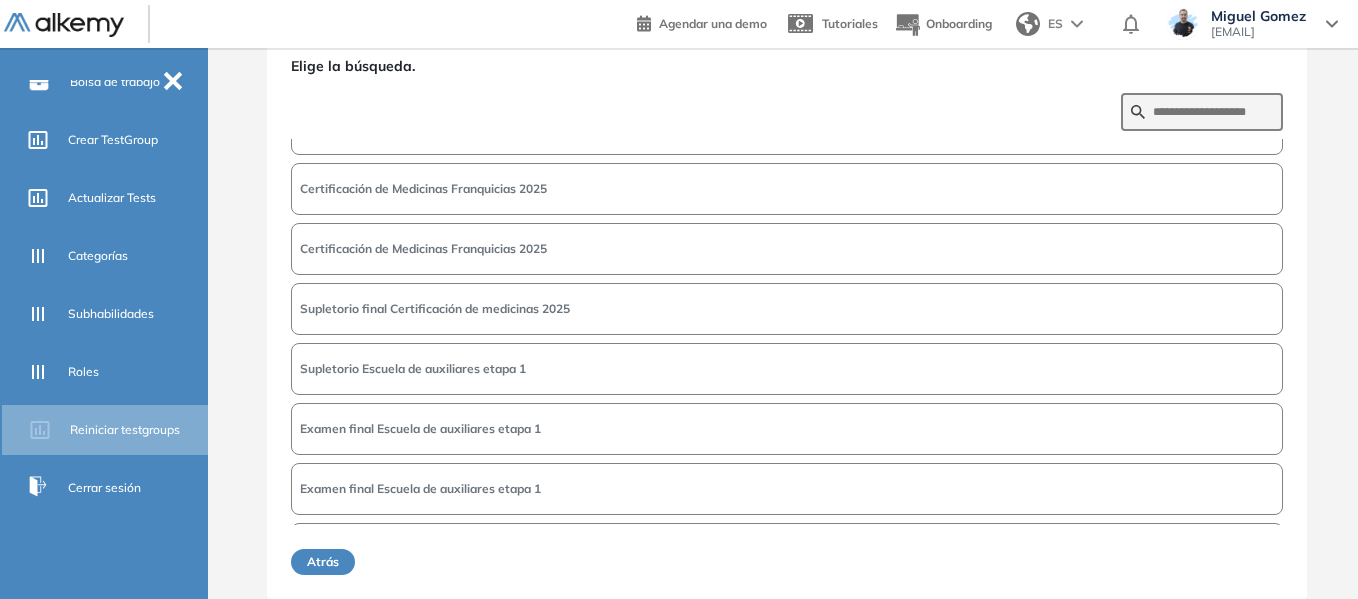 click on "Supletorio Escuela de auxiliares etapa 1" at bounding box center (413, 369) 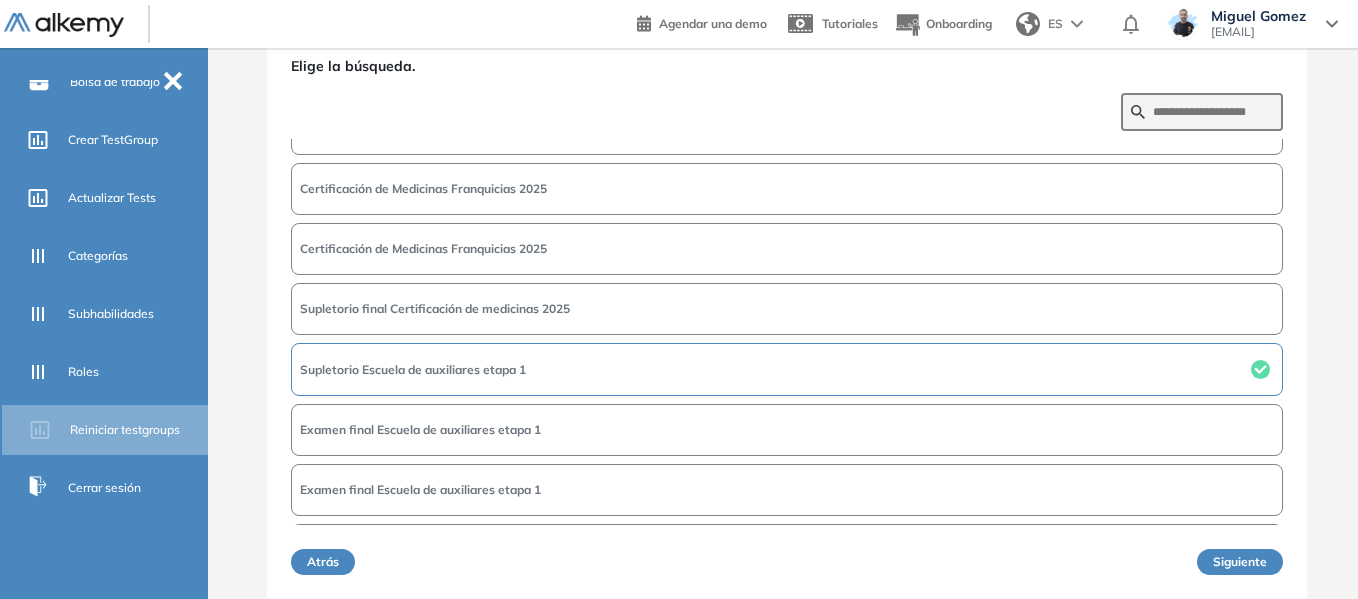 click on "Siguiente" at bounding box center [1240, 562] 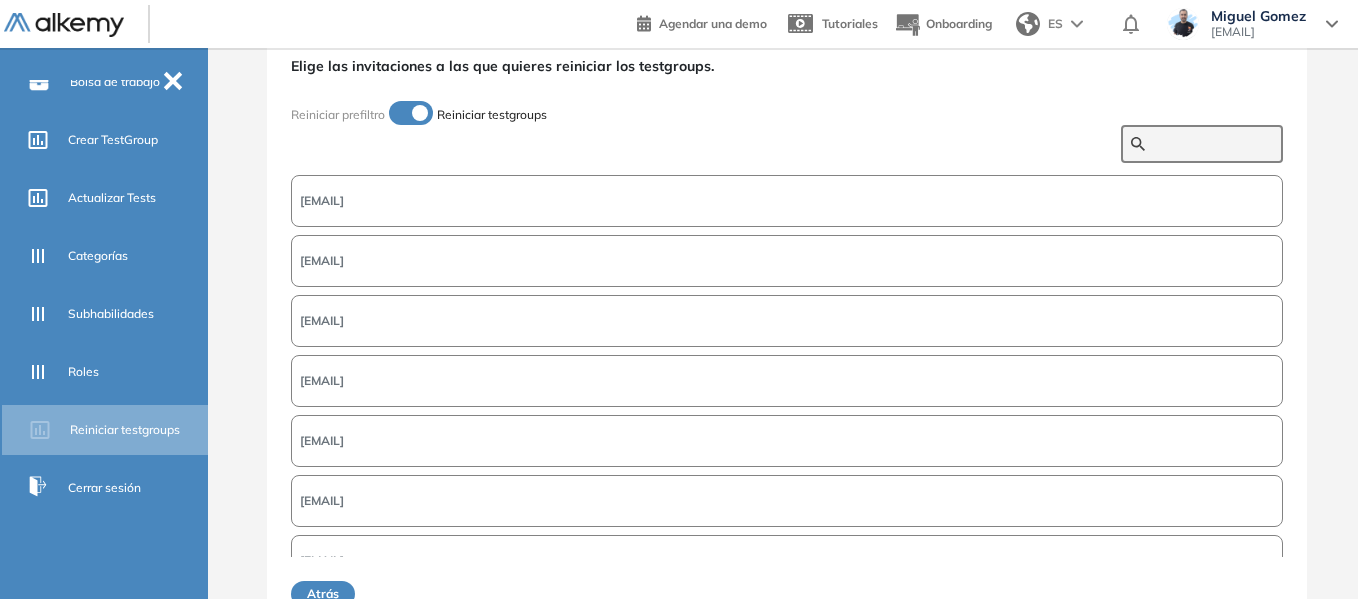 click at bounding box center (1213, 144) 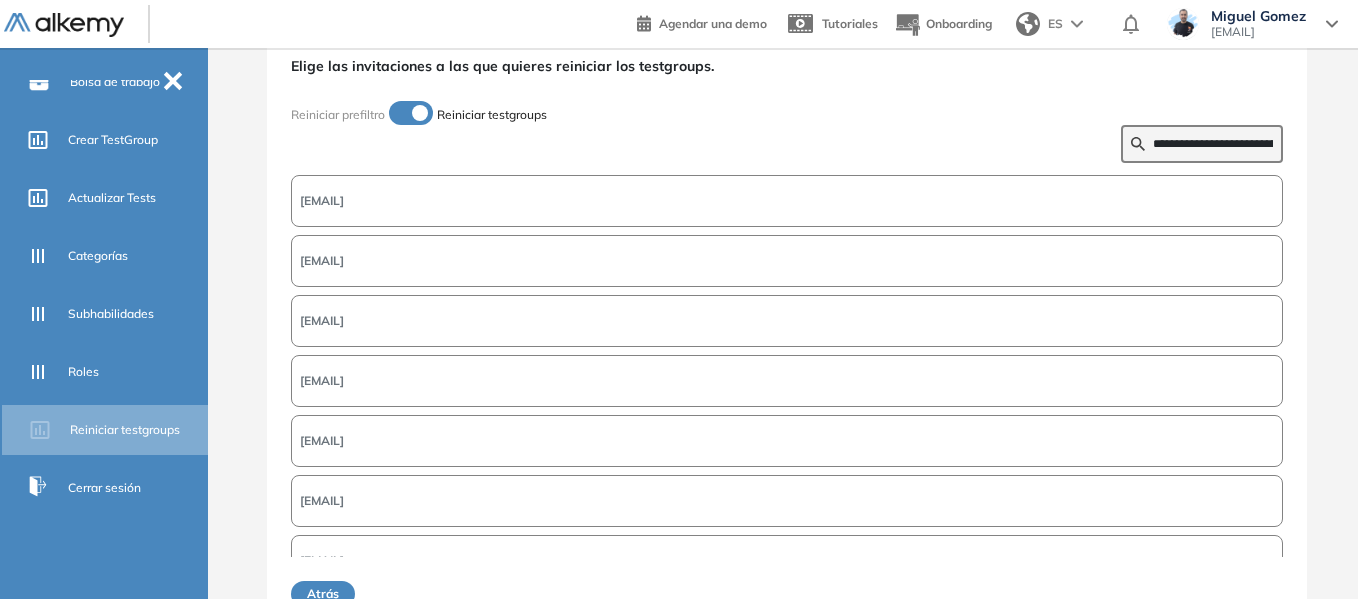 scroll, scrollTop: 0, scrollLeft: 44, axis: horizontal 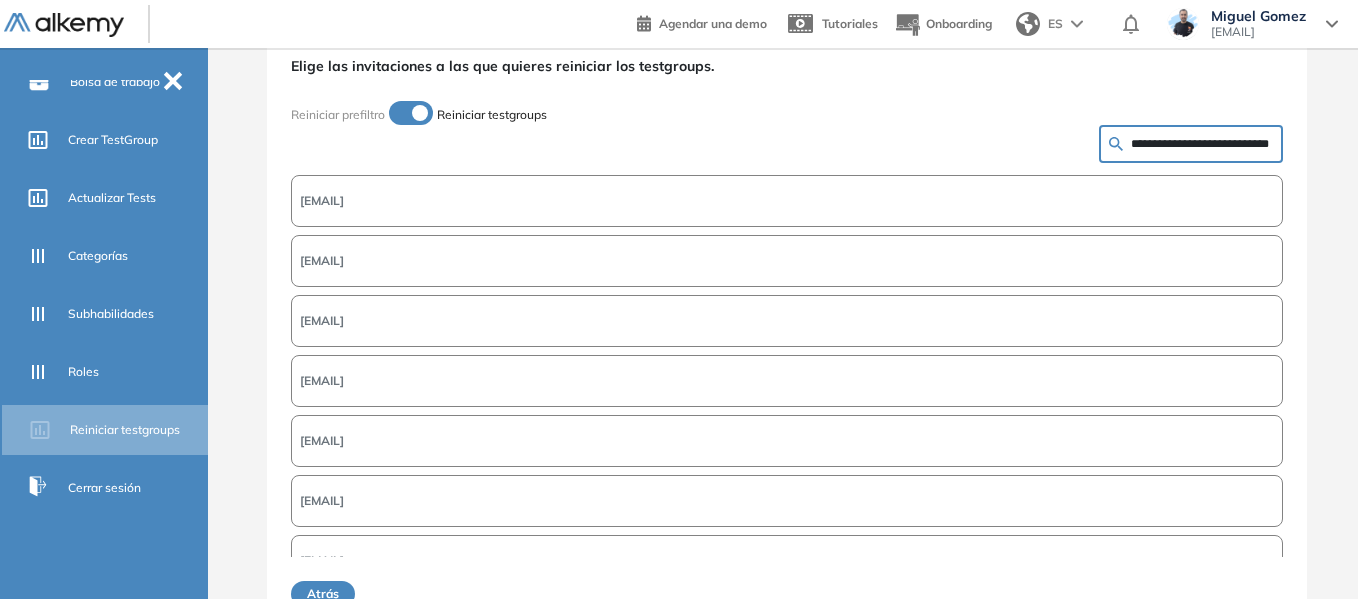 type on "**********" 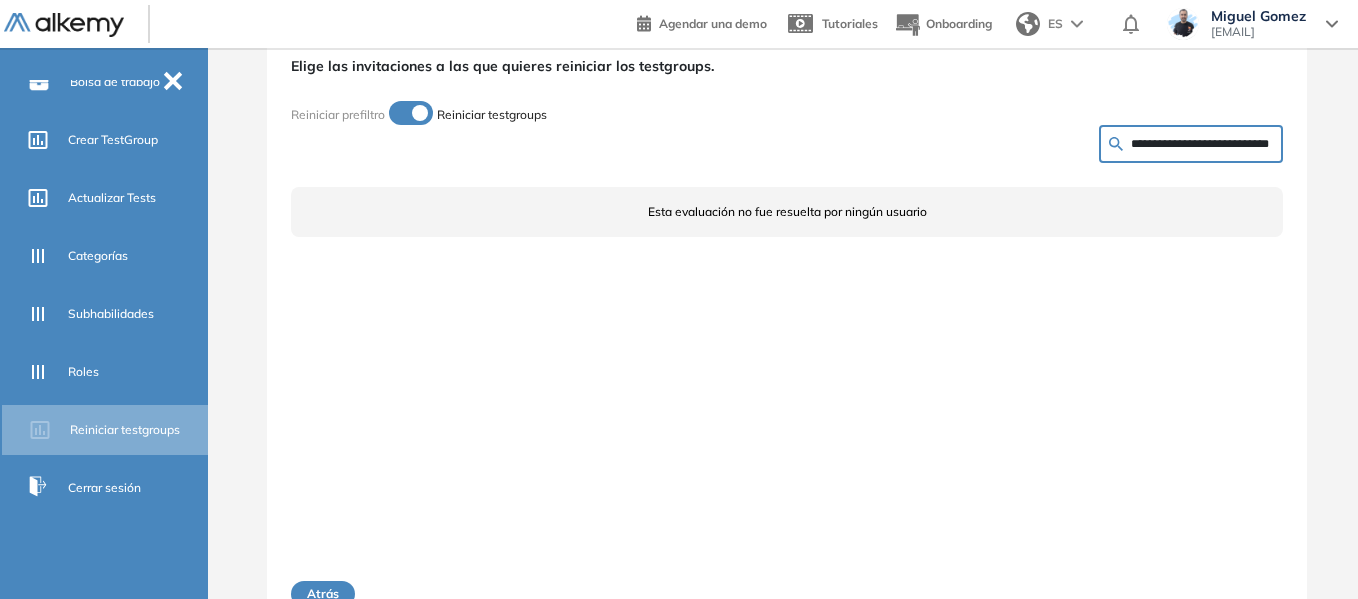scroll, scrollTop: 96, scrollLeft: 0, axis: vertical 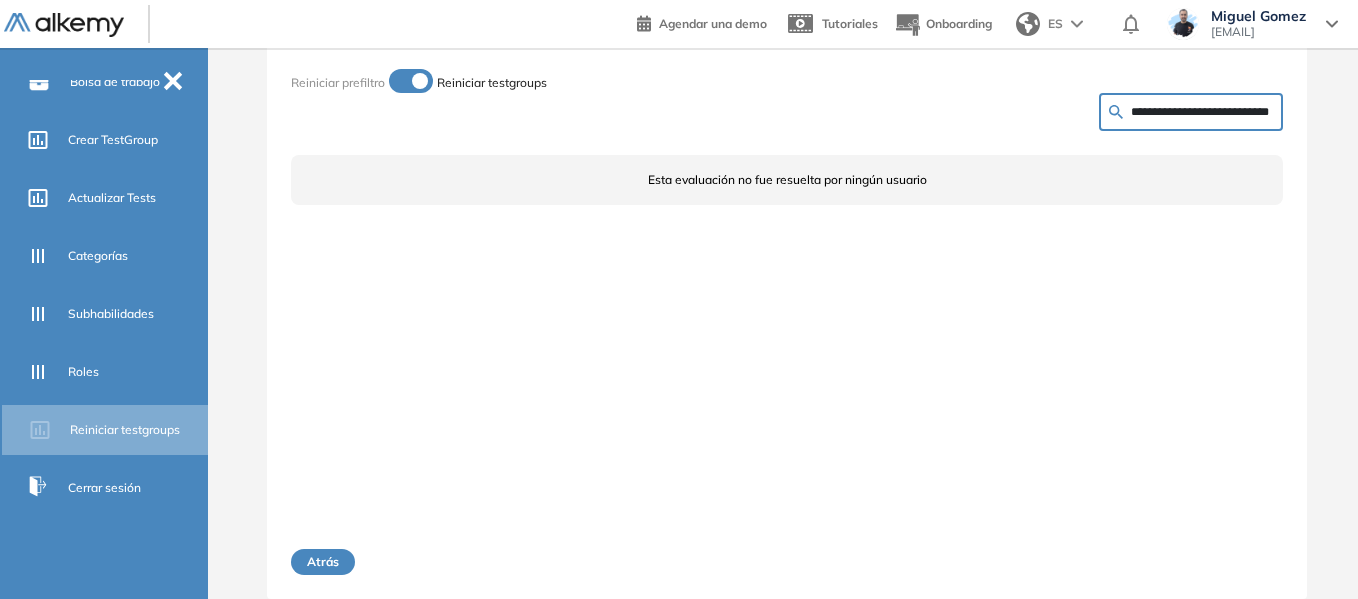 click on "Atrás" at bounding box center [323, 562] 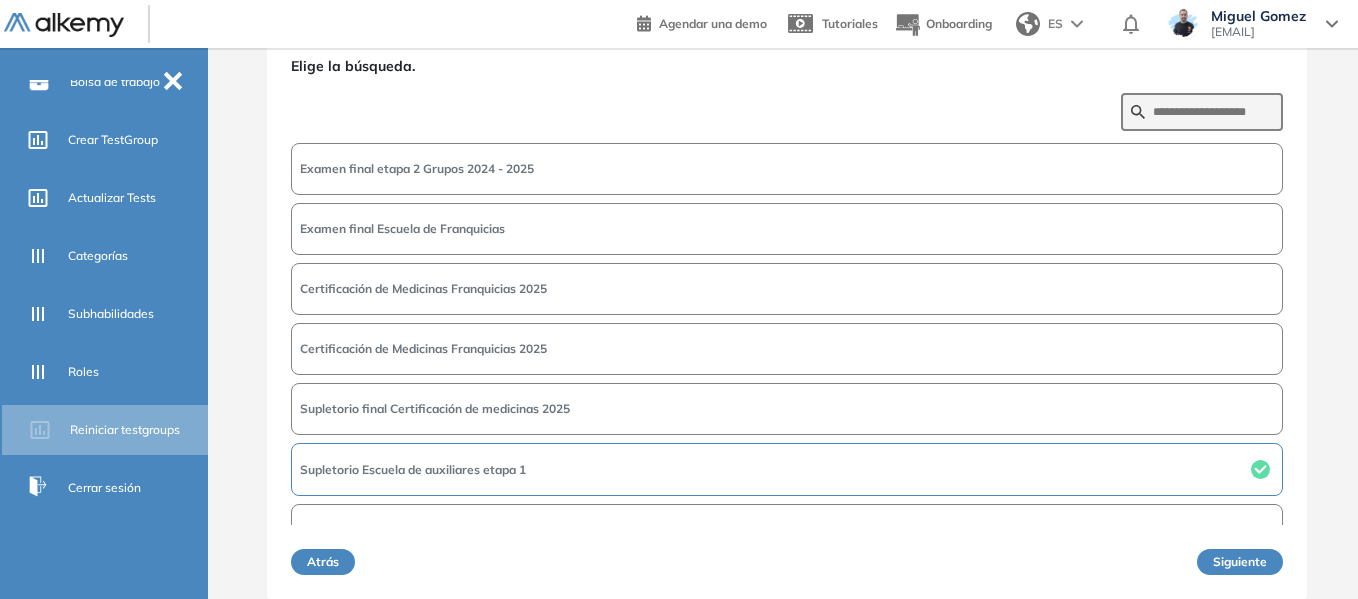 scroll, scrollTop: 400, scrollLeft: 0, axis: vertical 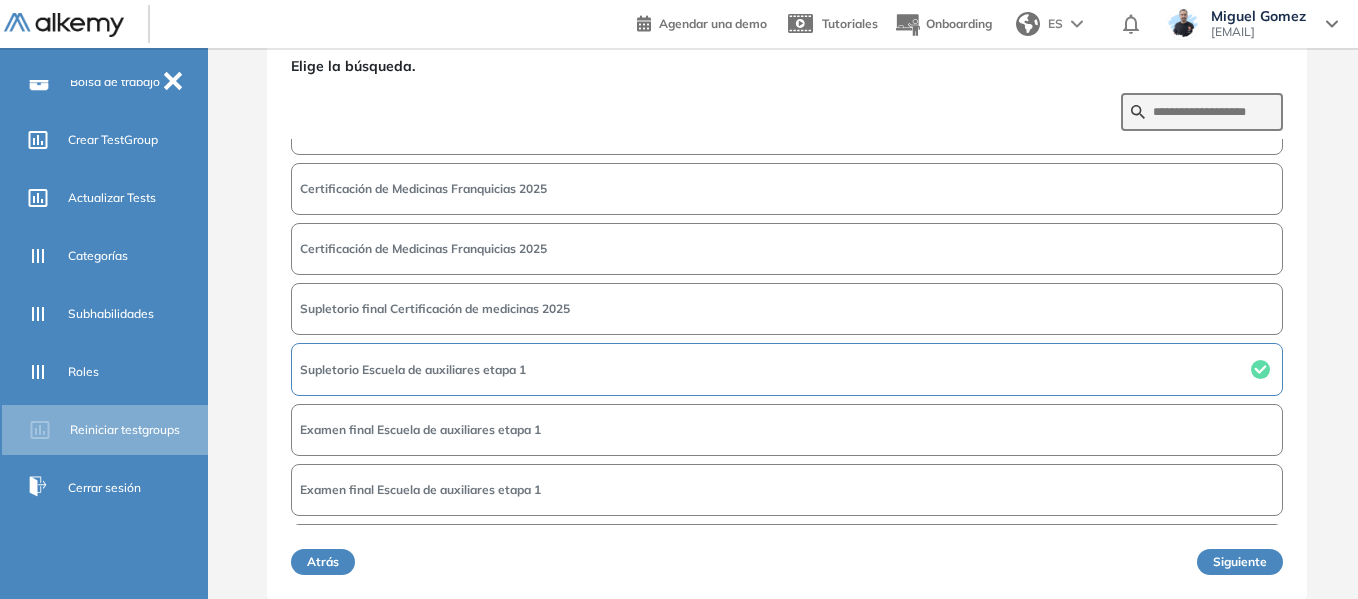 click on "Examen final Escuela de auxiliares etapa 1" at bounding box center (420, 430) 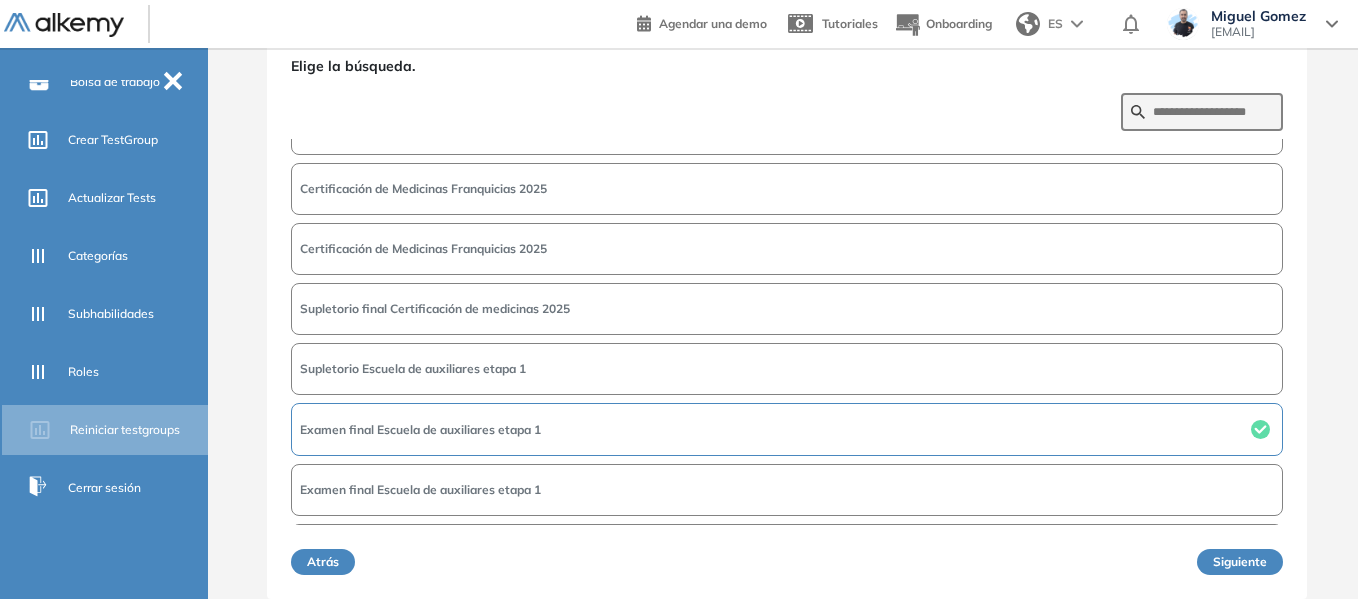 scroll, scrollTop: 500, scrollLeft: 0, axis: vertical 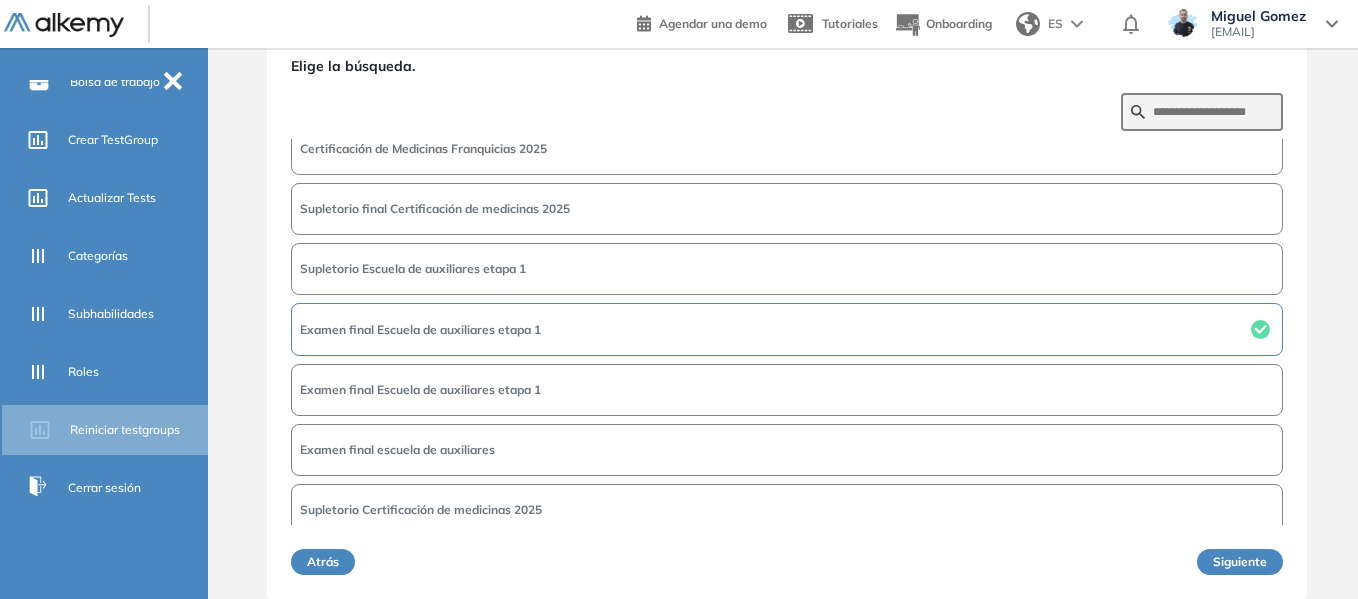 click on "Siguiente" at bounding box center [1240, 562] 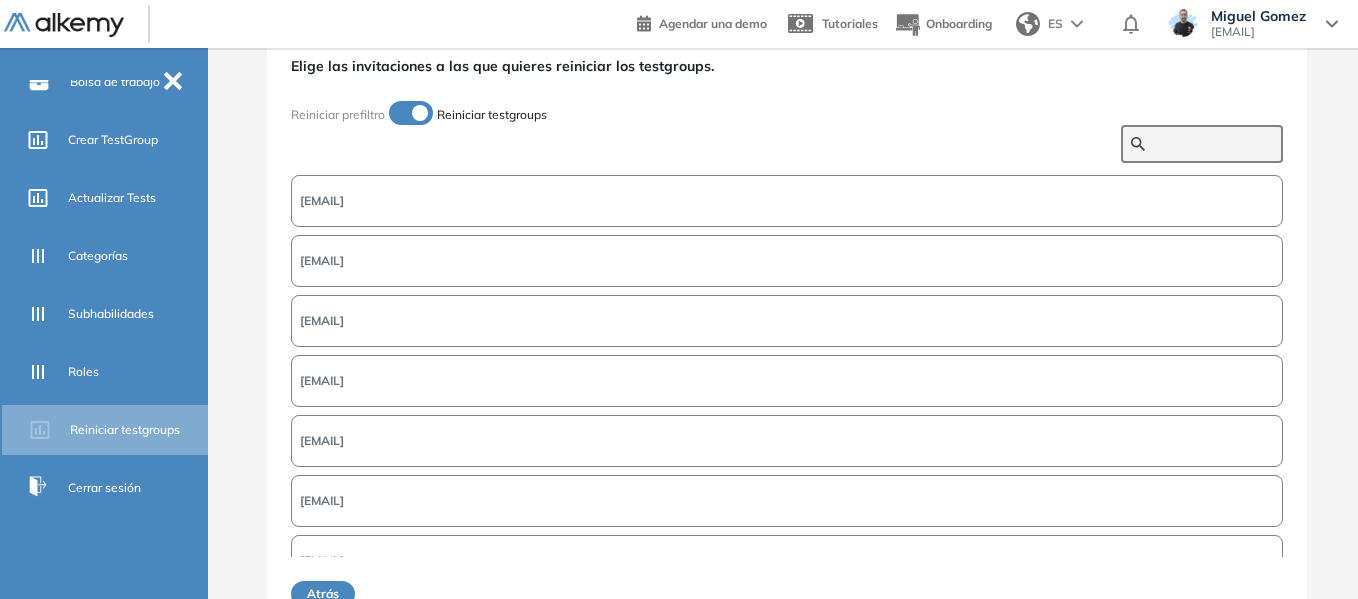 click at bounding box center [1213, 144] 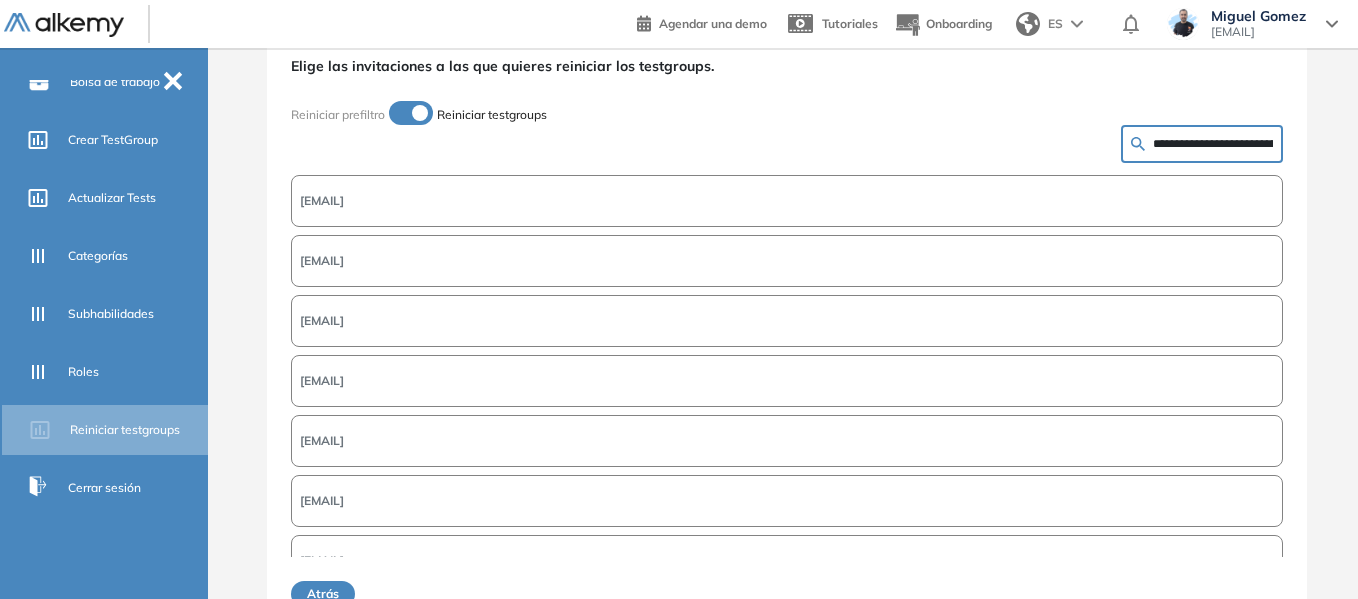 scroll, scrollTop: 0, scrollLeft: 44, axis: horizontal 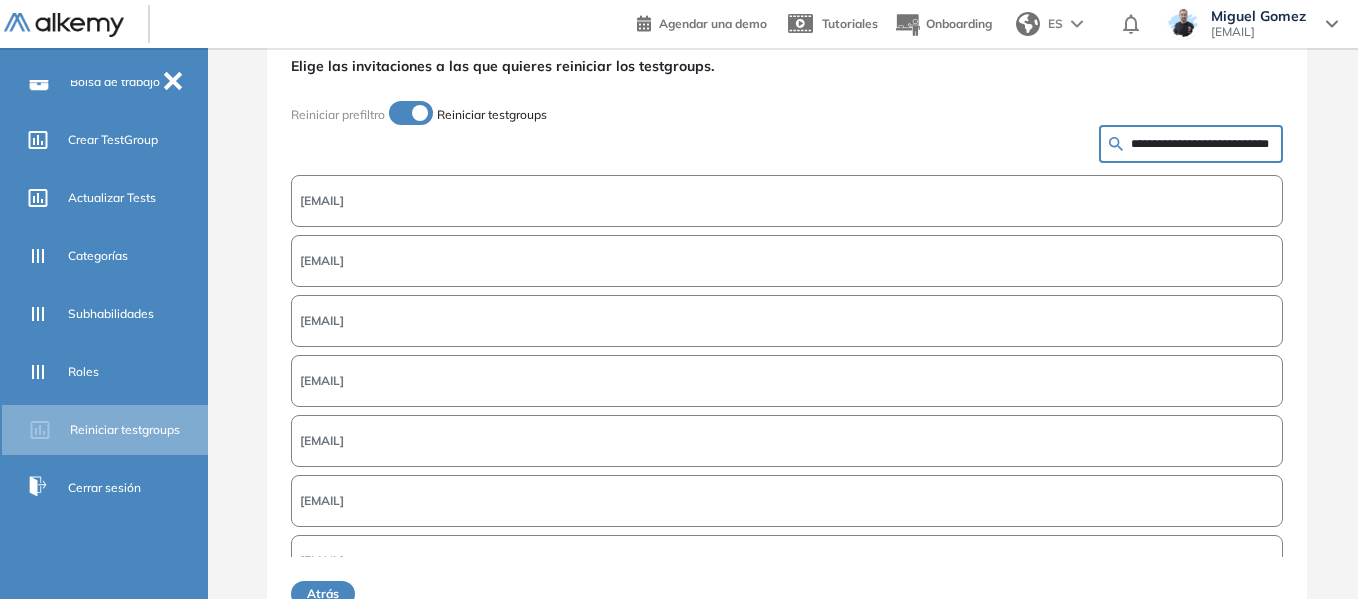 type on "**********" 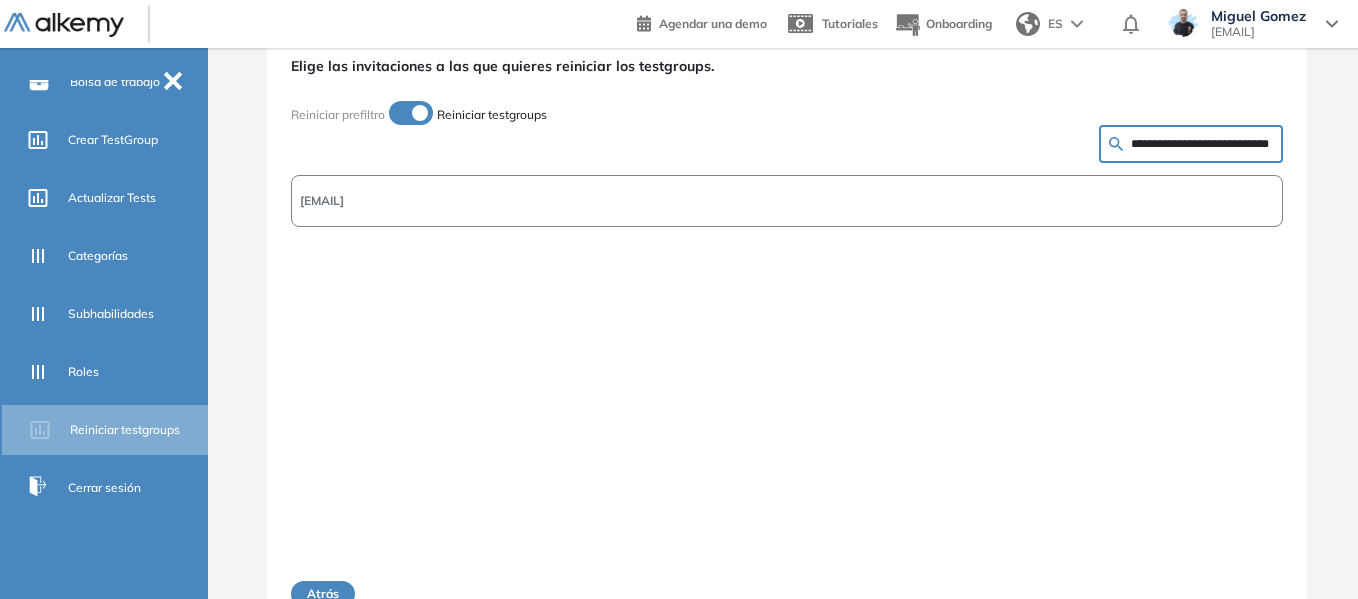 scroll, scrollTop: 0, scrollLeft: 0, axis: both 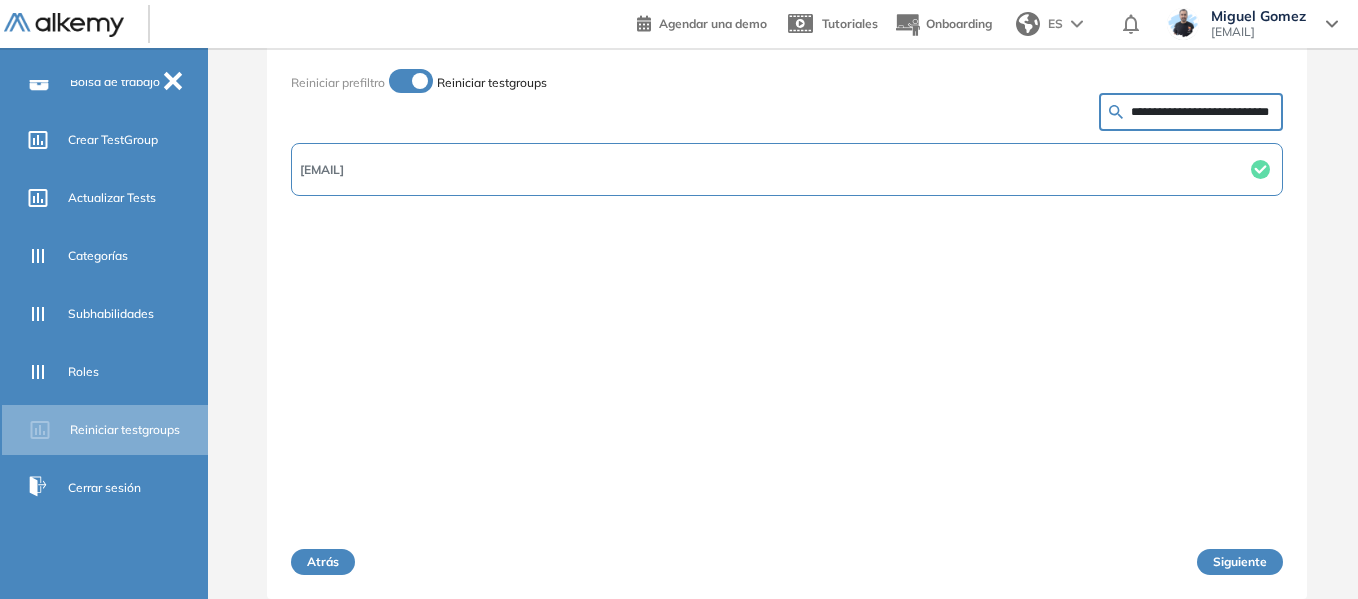 click on "Siguiente" at bounding box center (1240, 562) 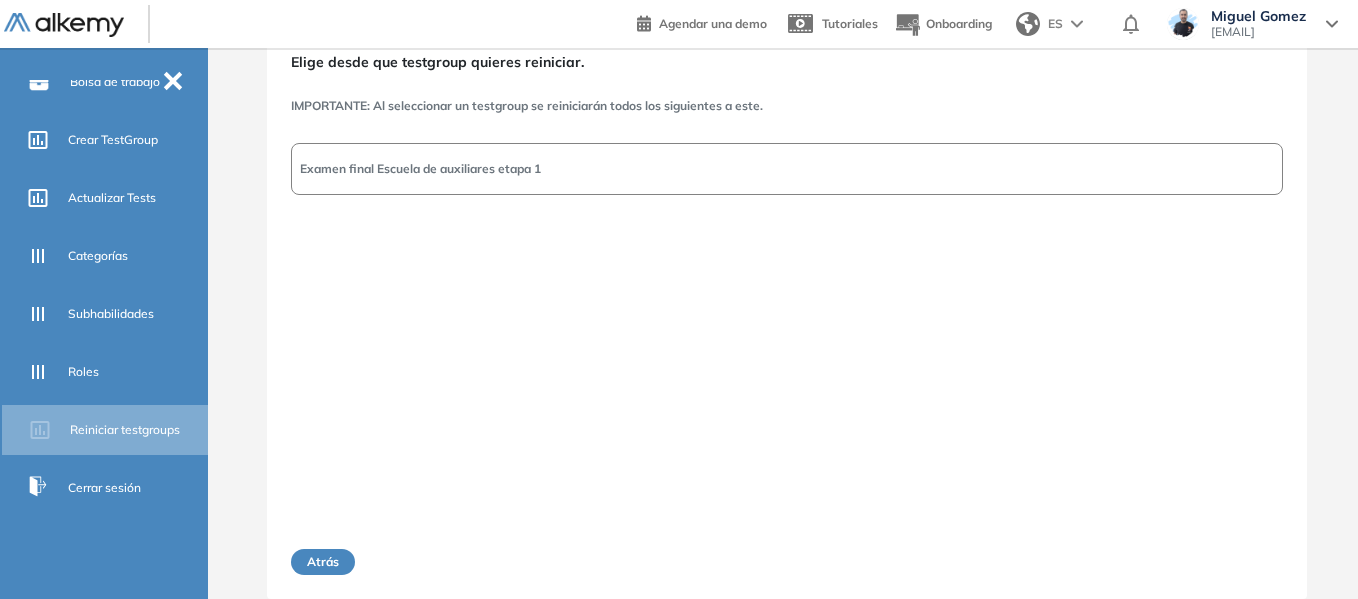 click on "Examen final Escuela de auxiliares etapa 1" at bounding box center [420, 169] 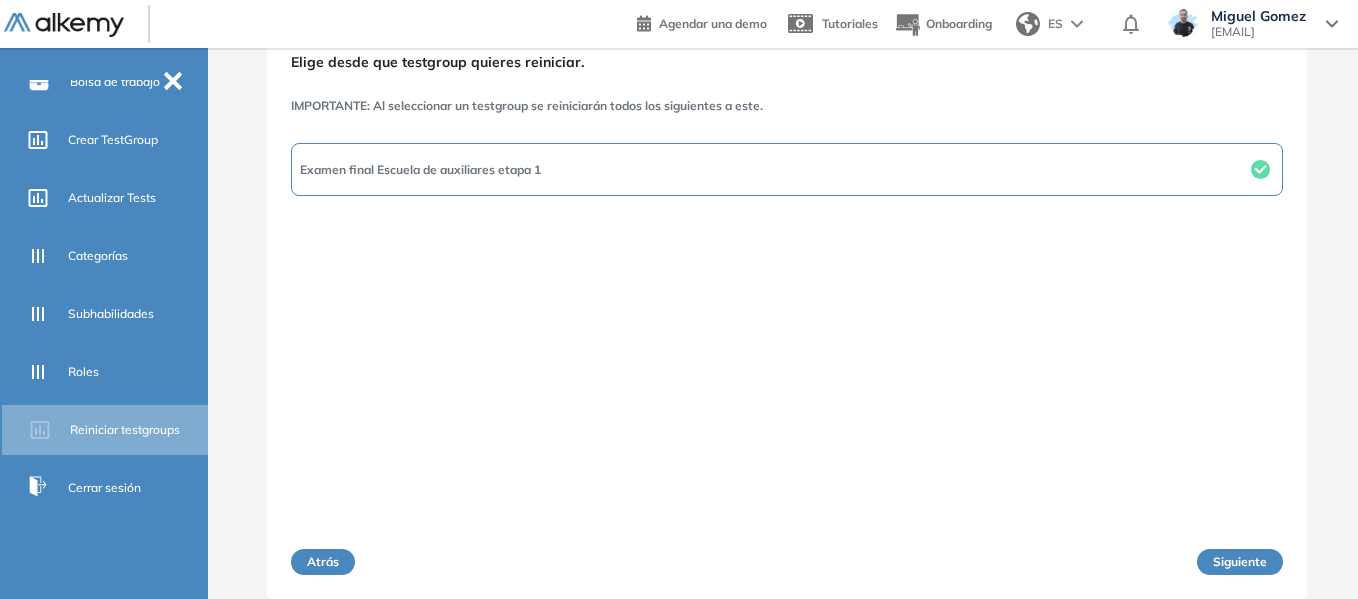 click on "Siguiente" at bounding box center (1240, 562) 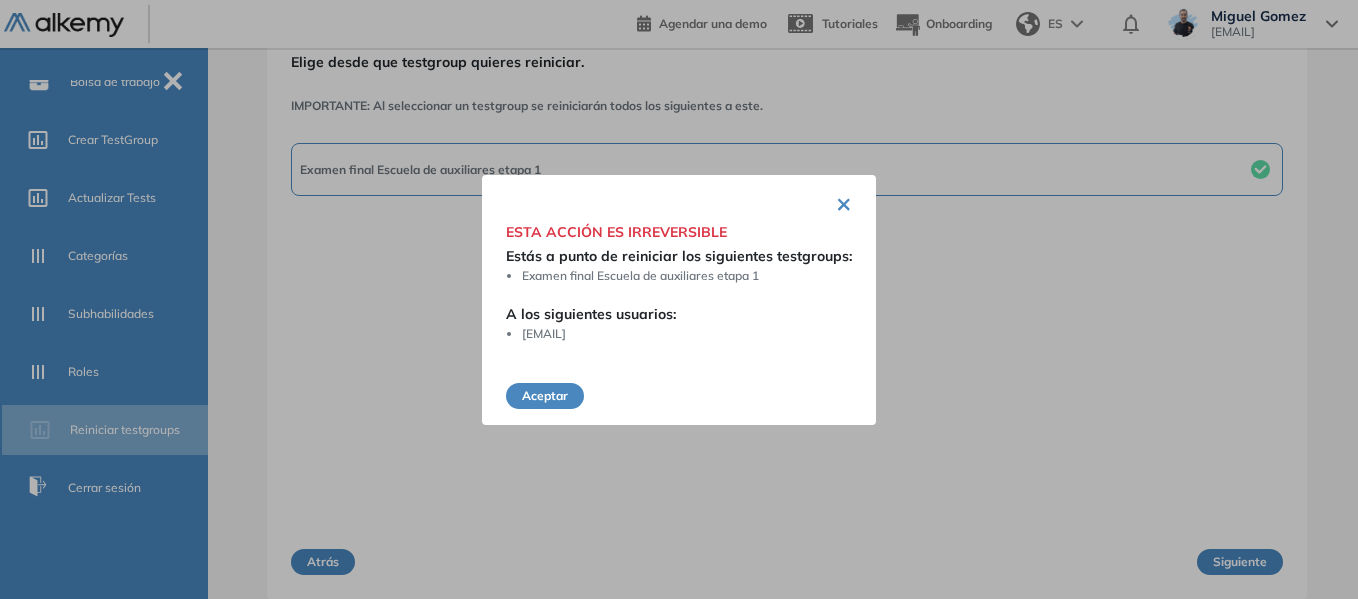 click on "Aceptar" at bounding box center [545, 396] 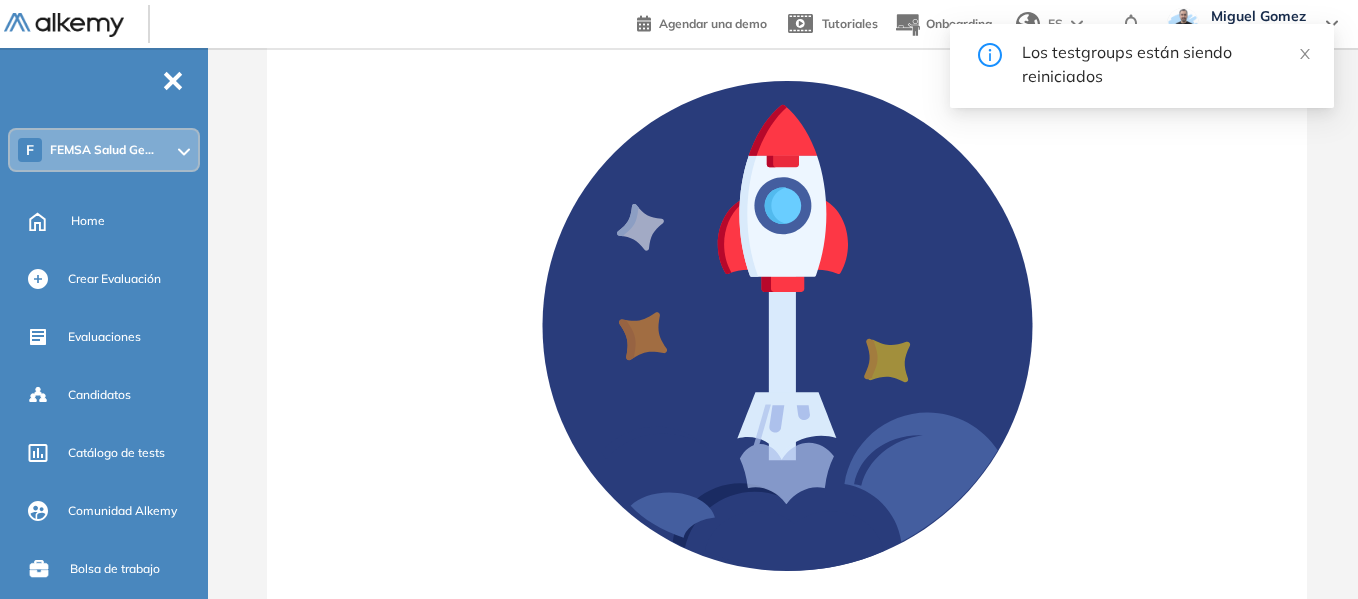 scroll, scrollTop: 0, scrollLeft: 0, axis: both 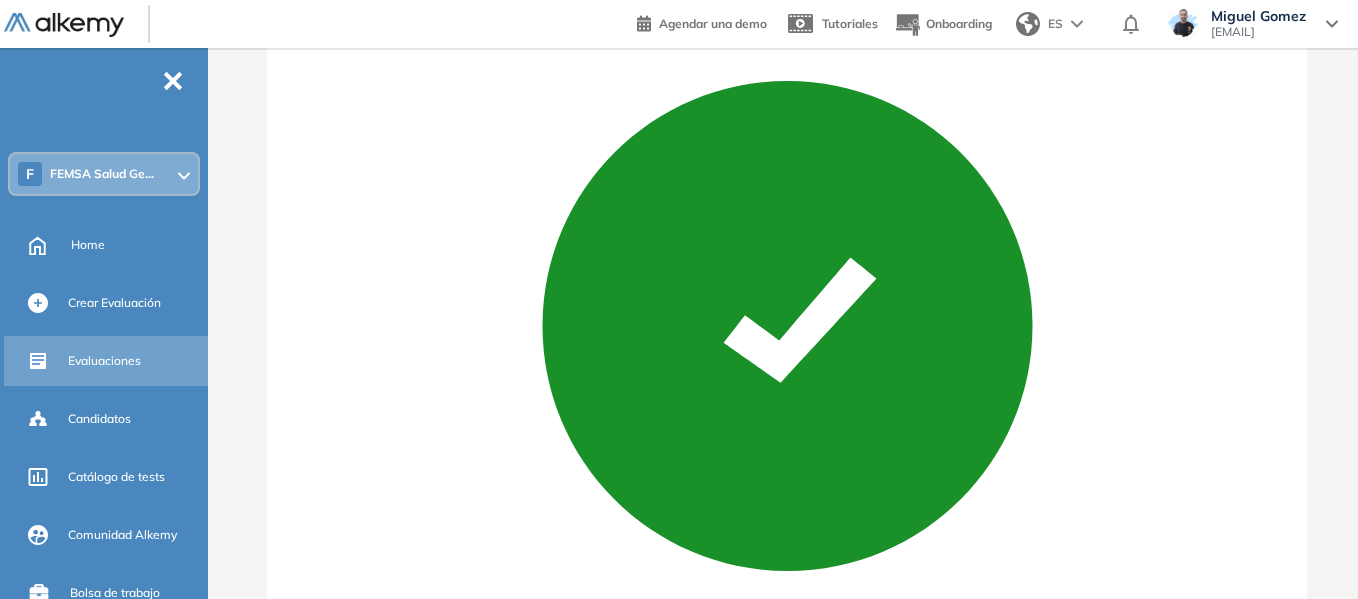 click on "Evaluaciones" at bounding box center [104, 361] 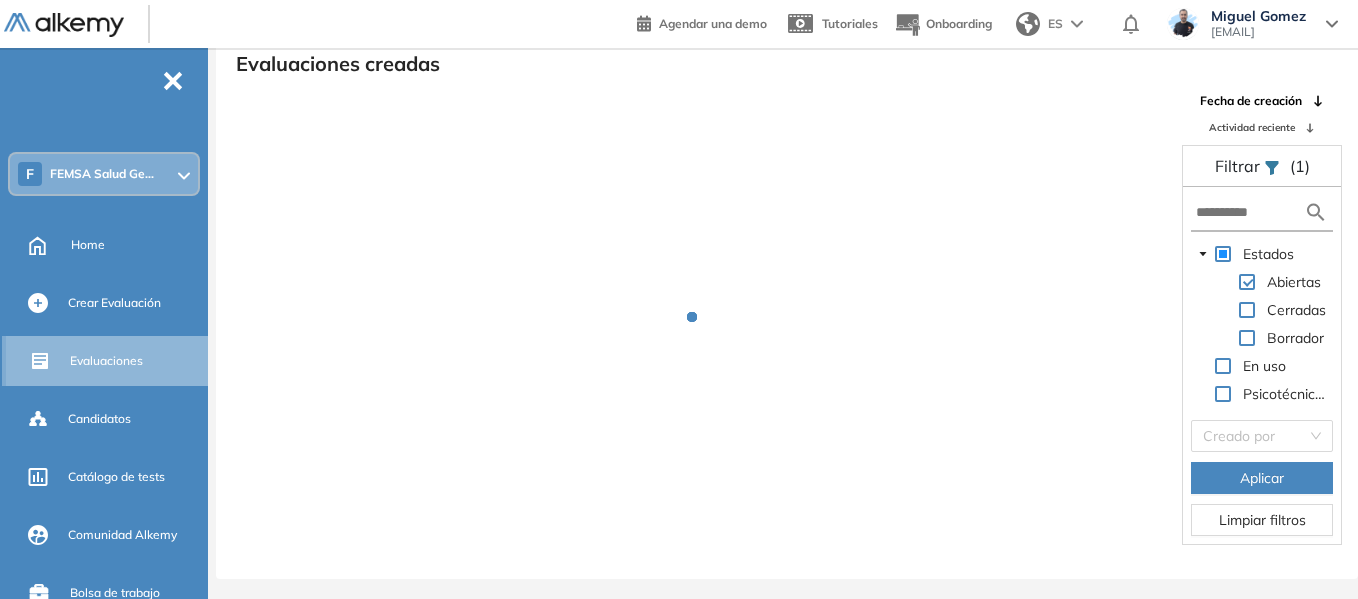 scroll, scrollTop: 48, scrollLeft: 0, axis: vertical 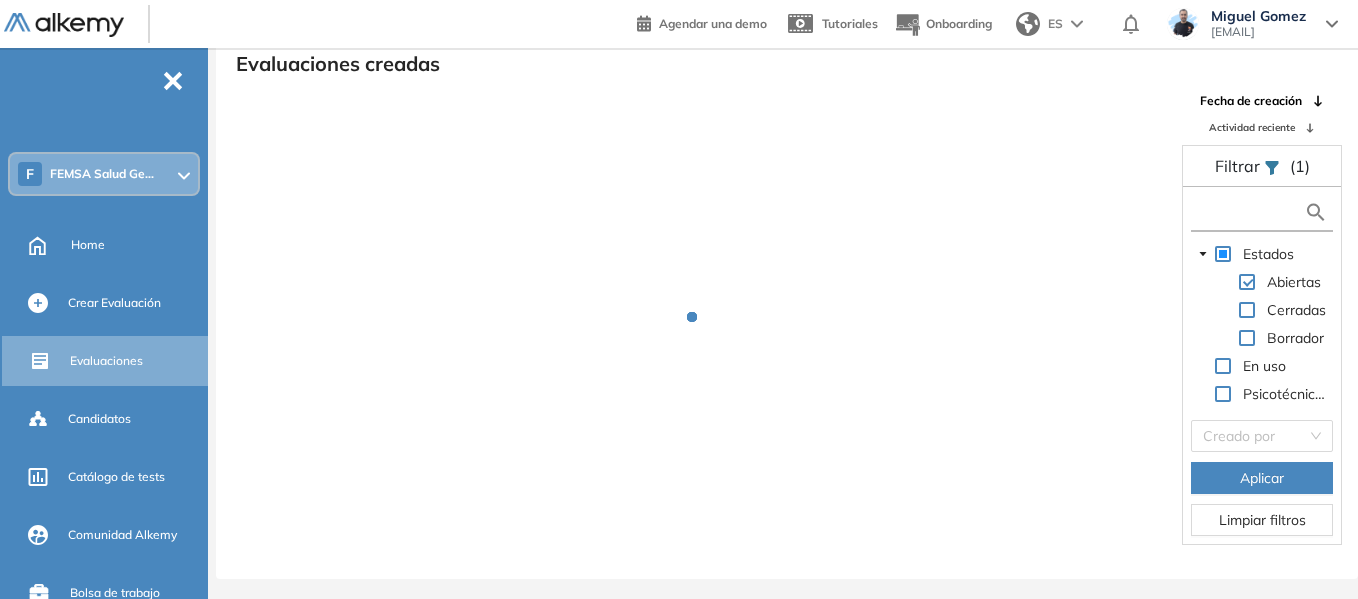 click at bounding box center [1250, 212] 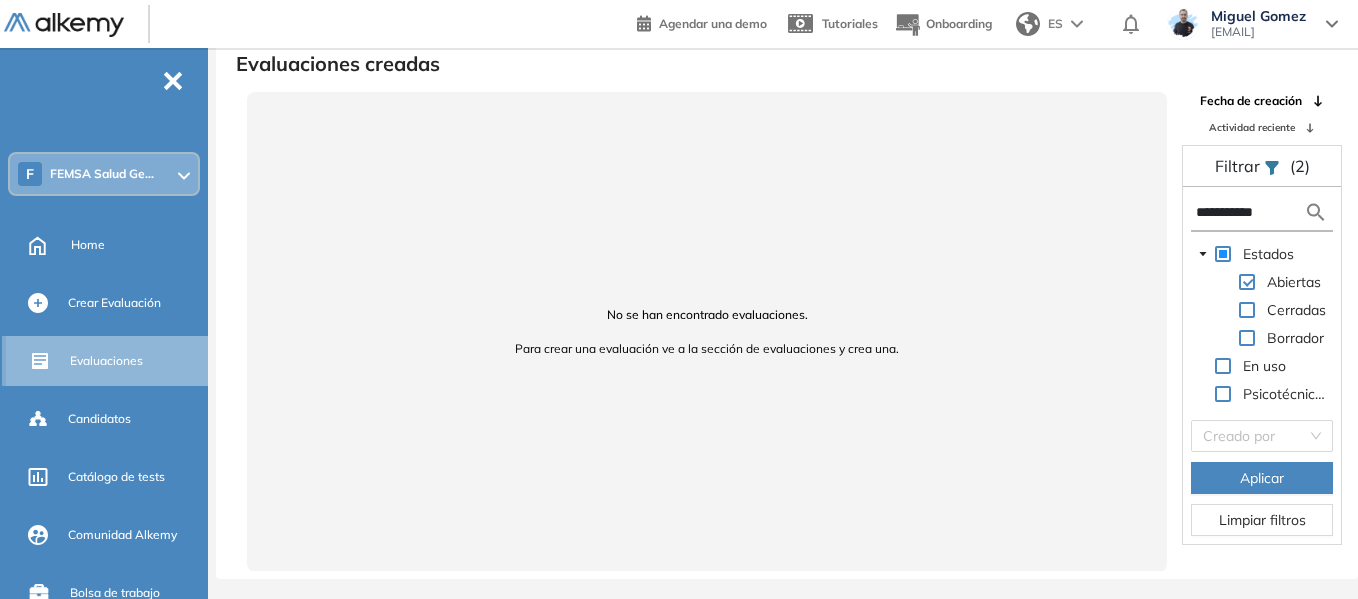 type on "**********" 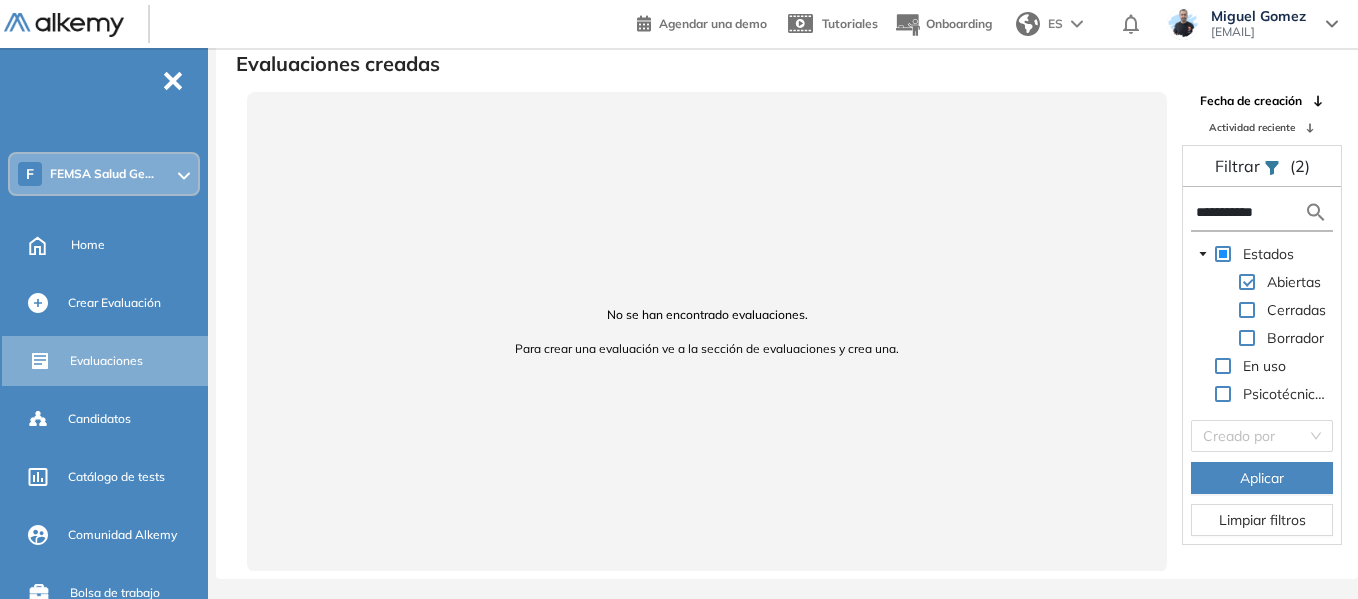 click at bounding box center (1247, 310) 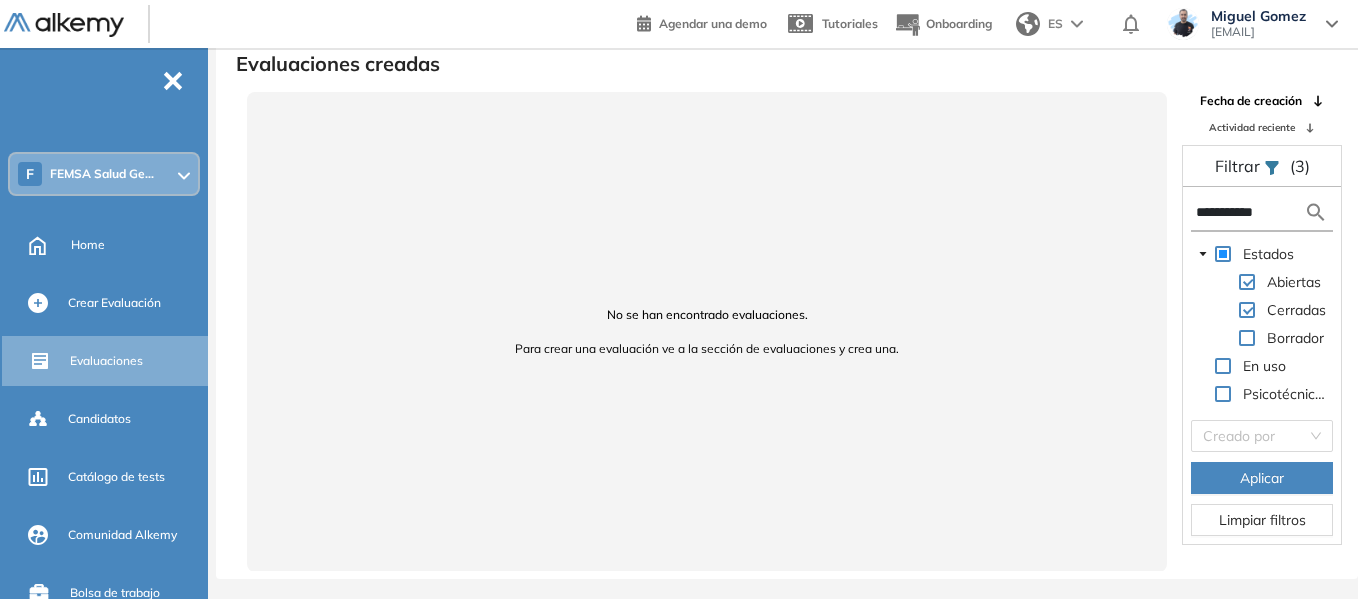 click on "Aplicar" at bounding box center [1262, 478] 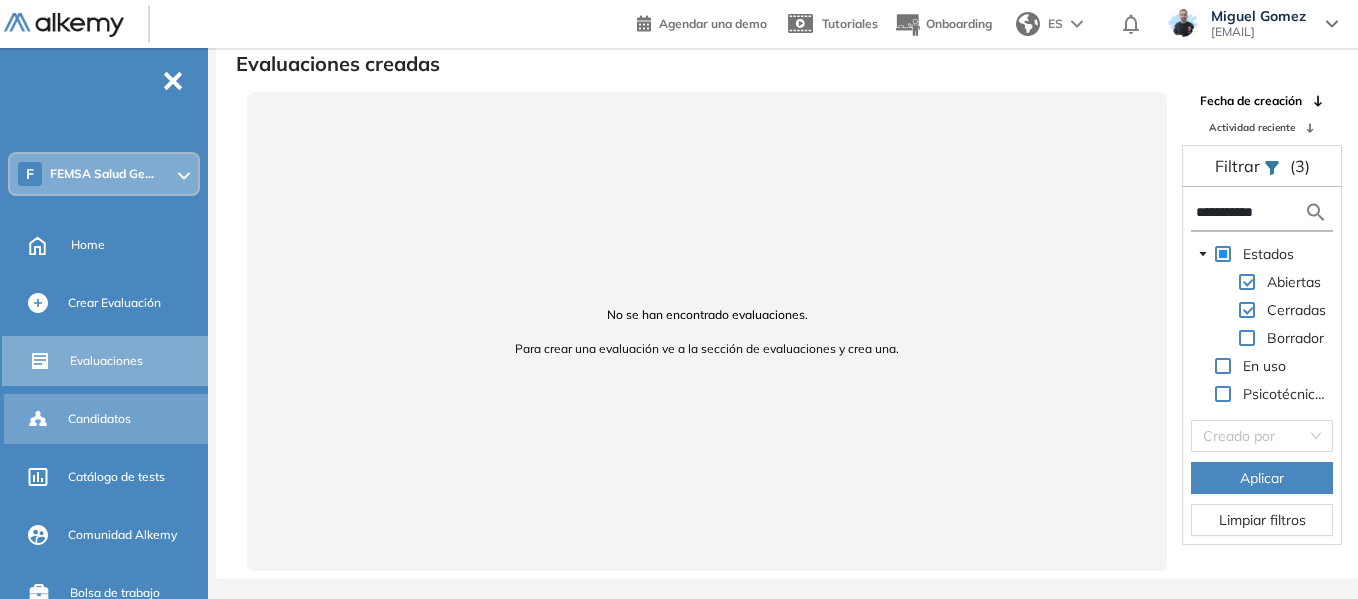 click on "Candidatos" at bounding box center (99, 419) 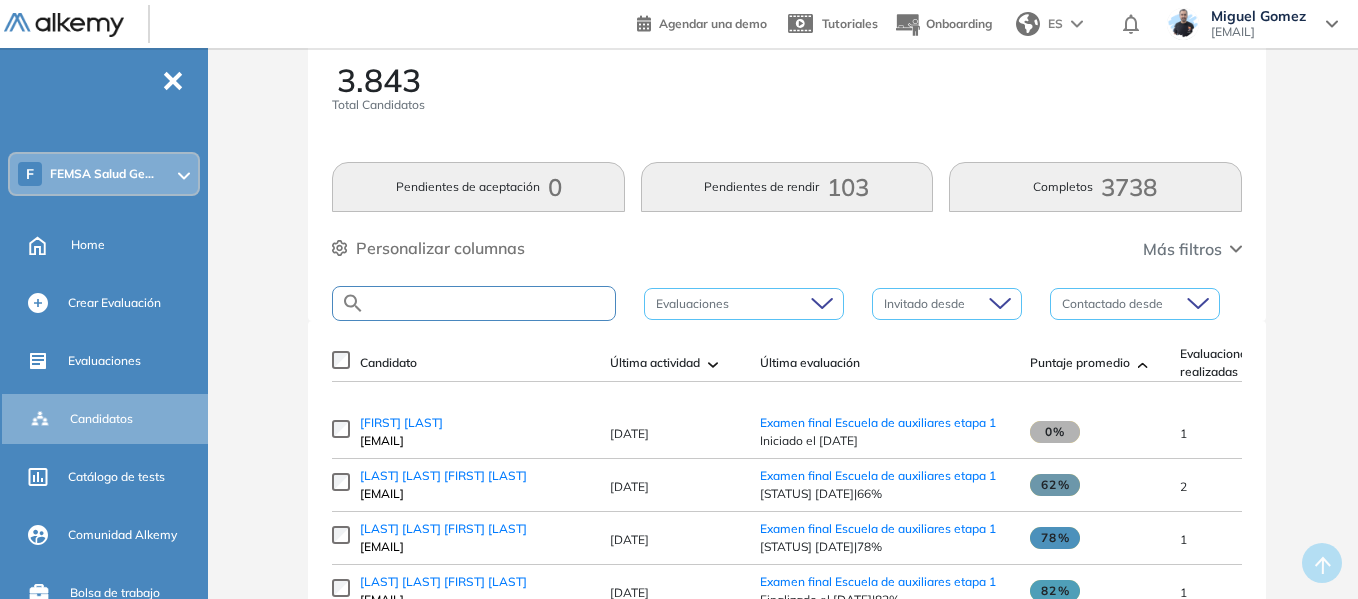 click at bounding box center (490, 303) 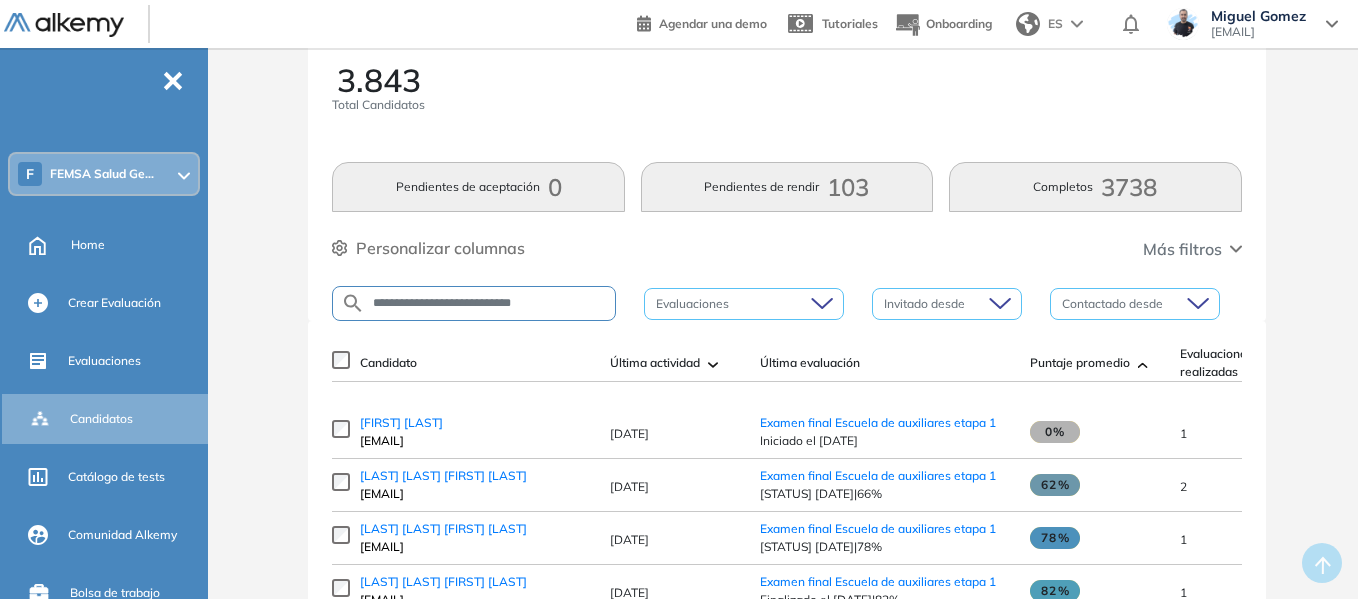 type on "**********" 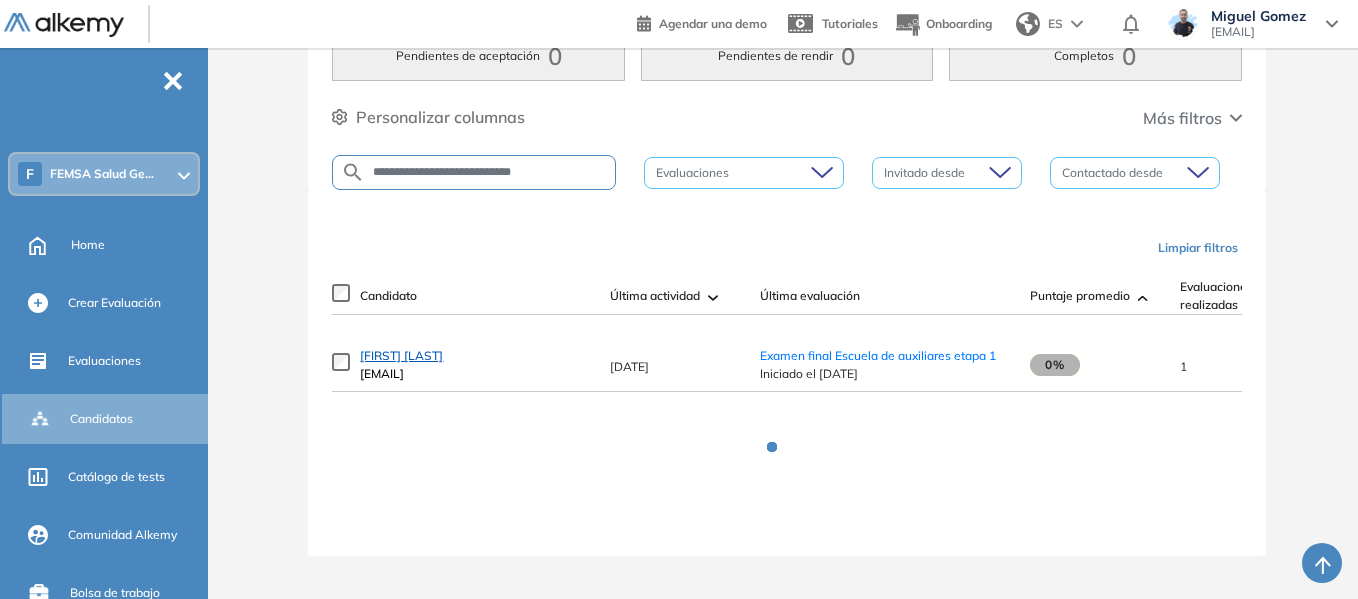 scroll, scrollTop: 192, scrollLeft: 0, axis: vertical 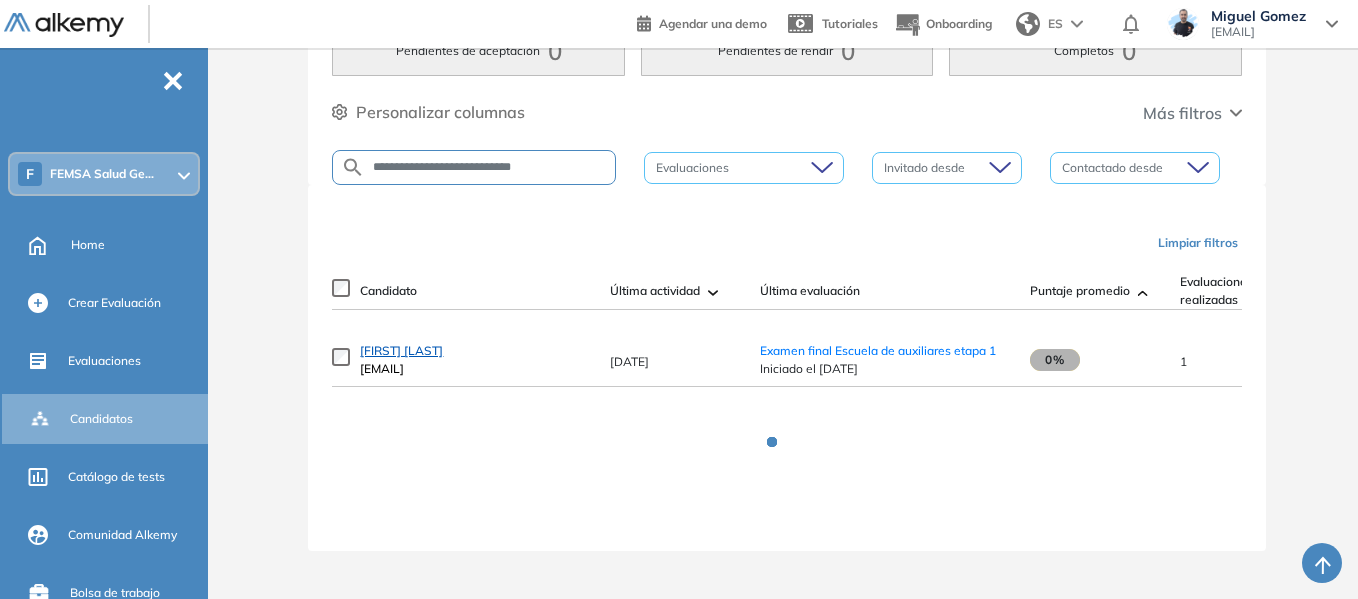 click on "Gonzalez Aguilar Brenda Haylis" at bounding box center (401, 350) 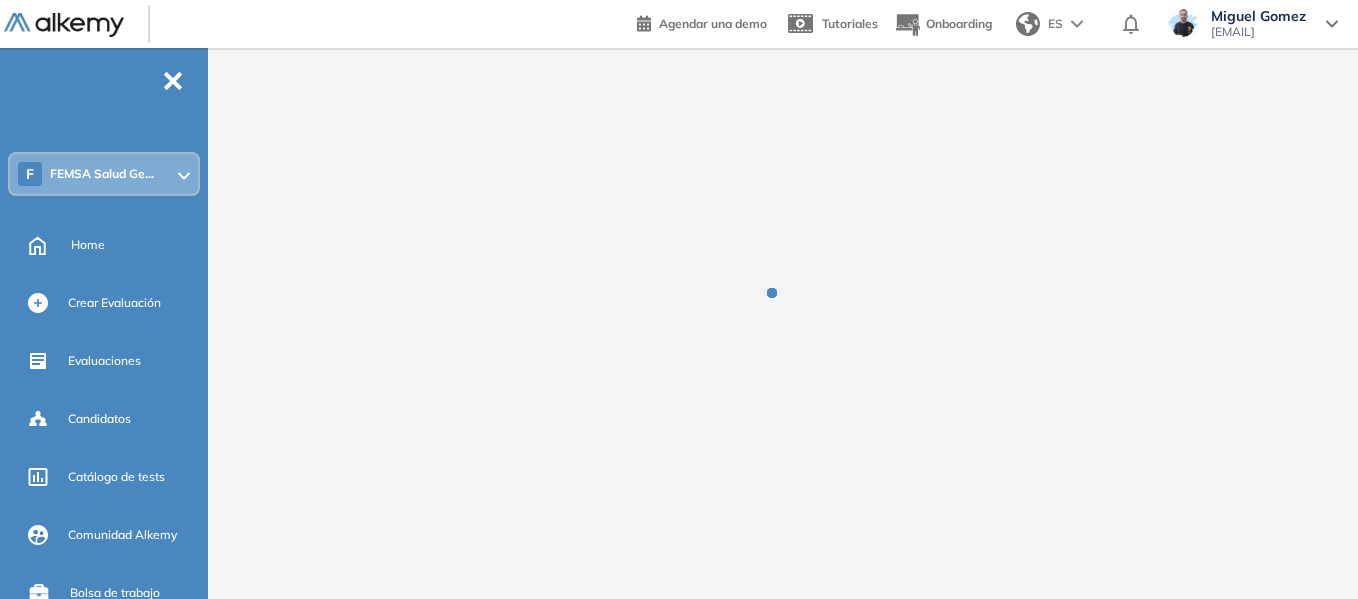 scroll, scrollTop: 0, scrollLeft: 0, axis: both 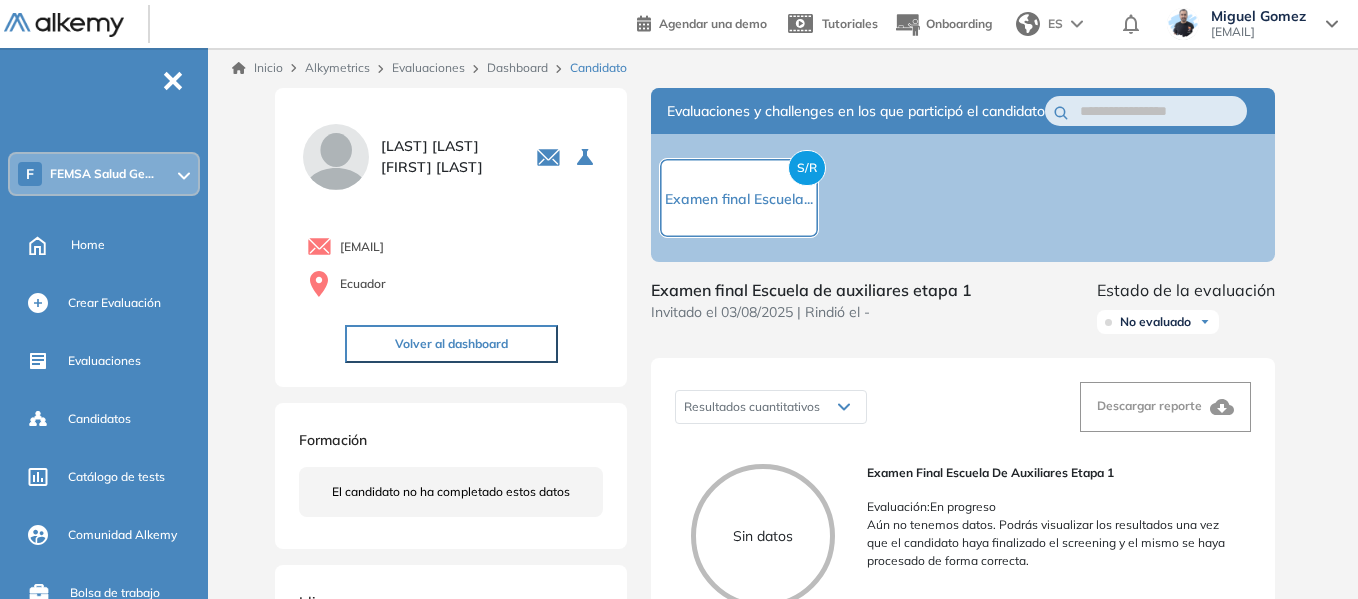 click on "Dashboard" at bounding box center (517, 67) 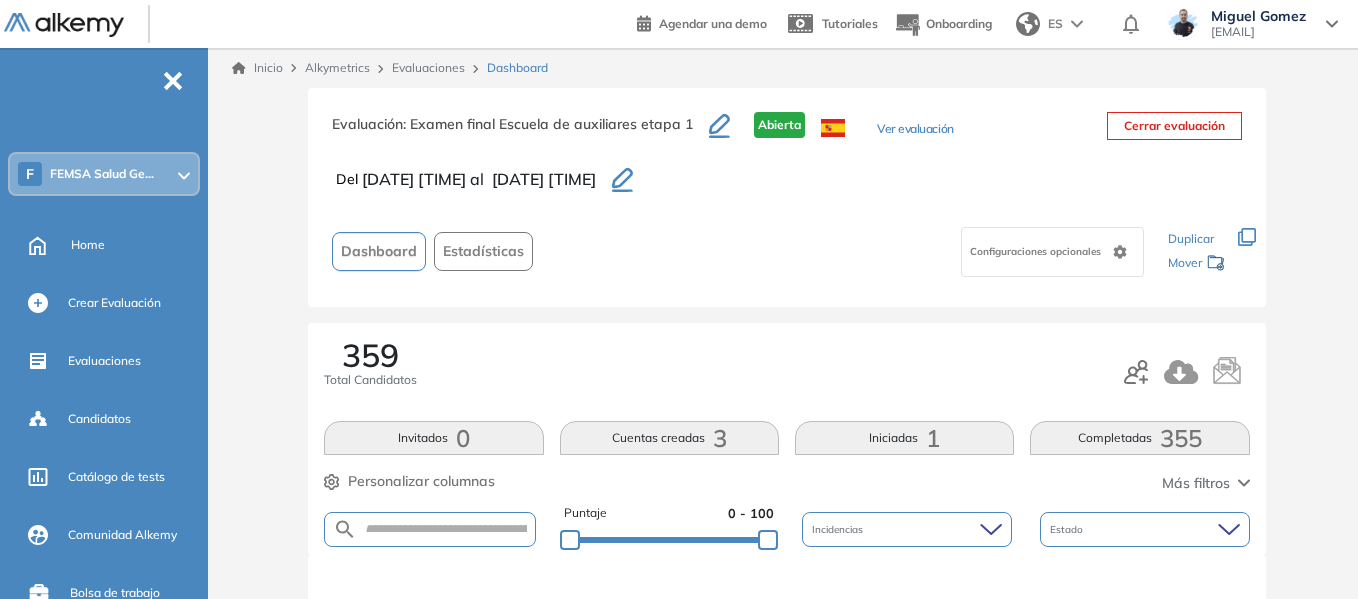 click on "359 Total Candidatos" at bounding box center [786, 372] 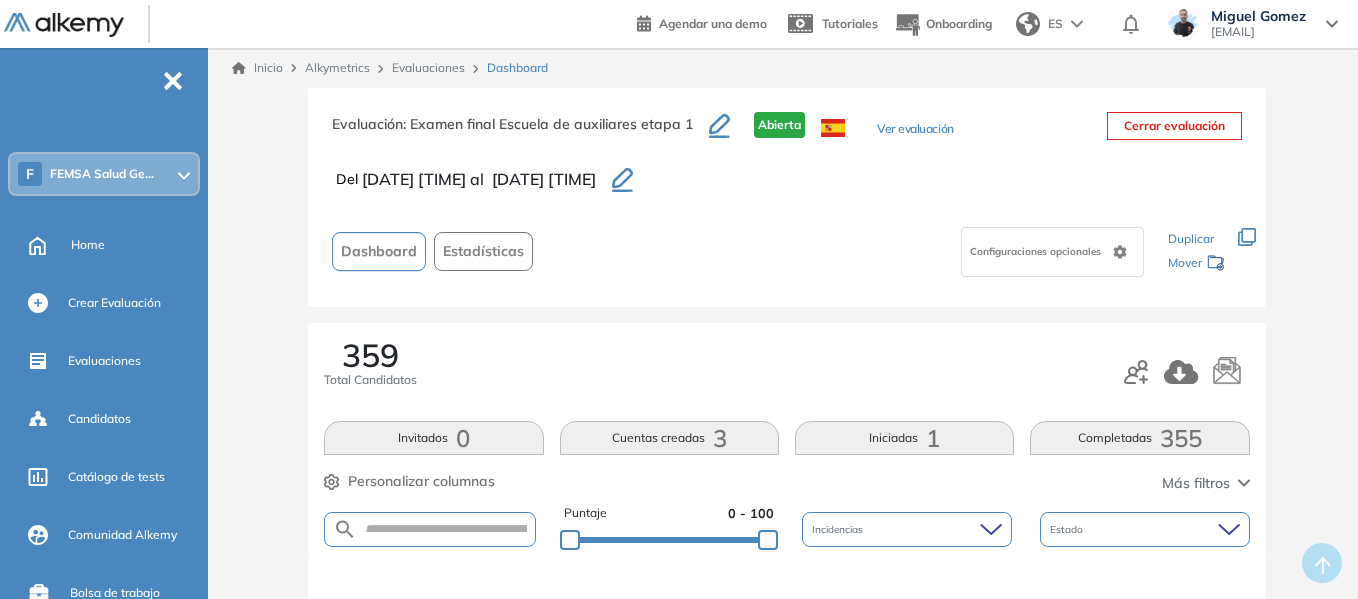 click on "Dashboard Estadísticas Configuraciones opcionales Los siguientes tests ya no están disponibles o tienen una nueva versión Revisa en el catálogo otras opciones o su detalle. Entendido Duplicar Mover" at bounding box center [786, 251] 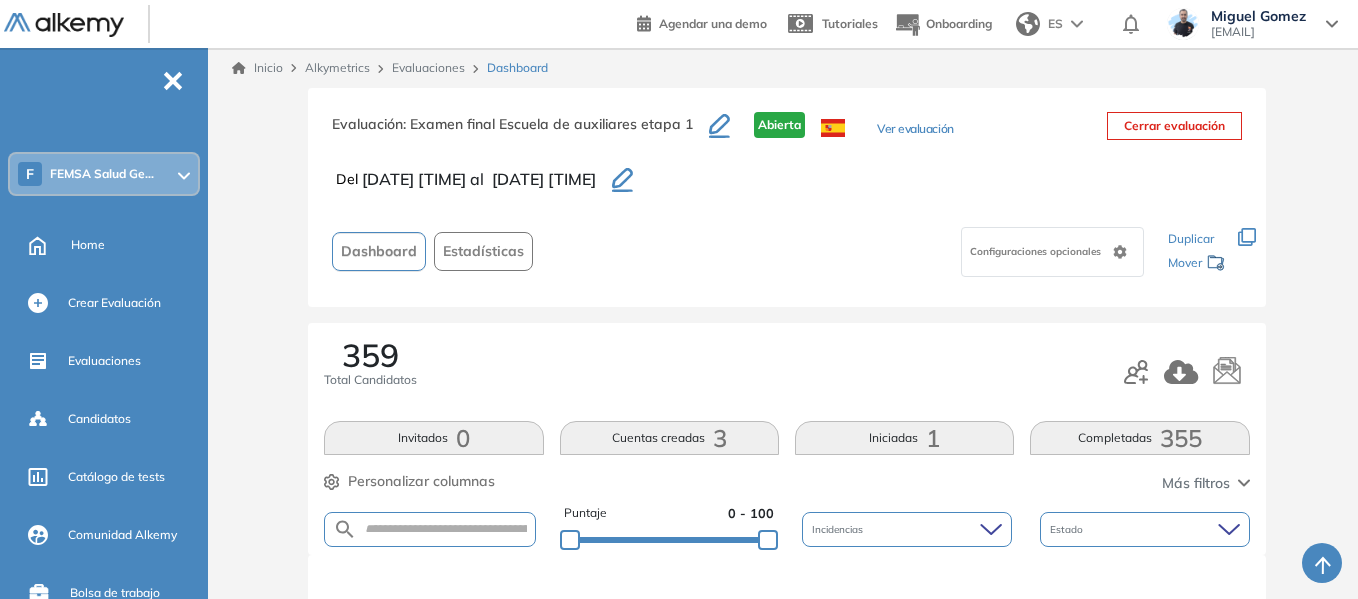 click at bounding box center (429, 529) 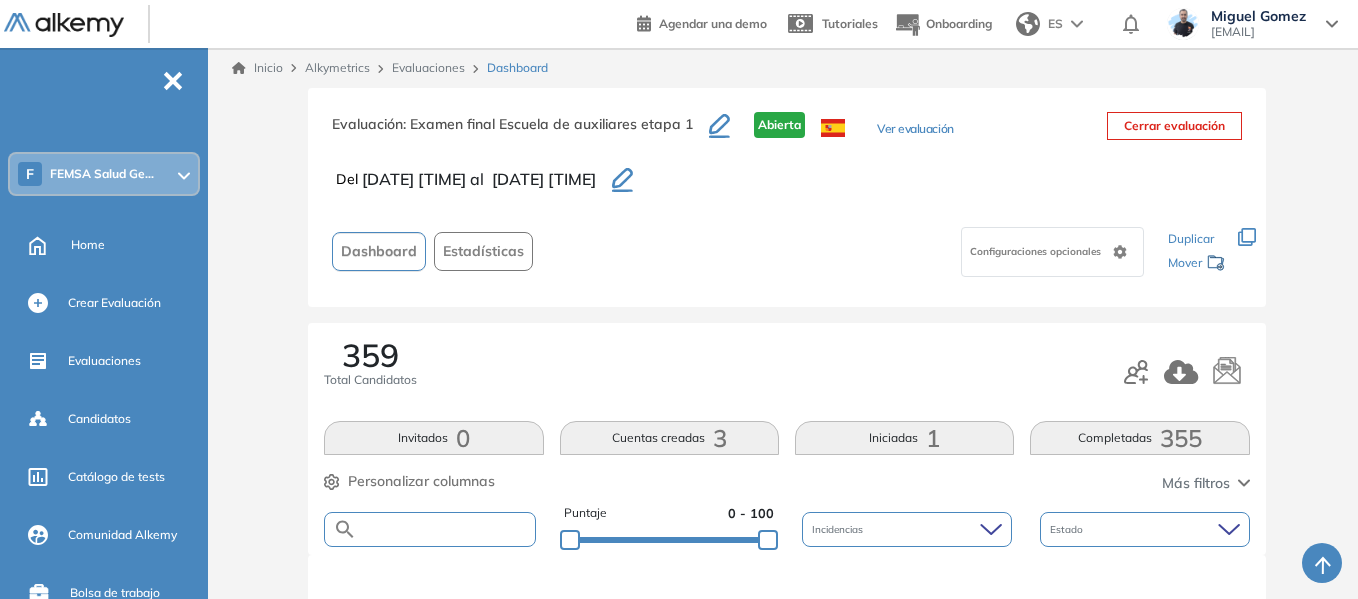 click at bounding box center (445, 529) 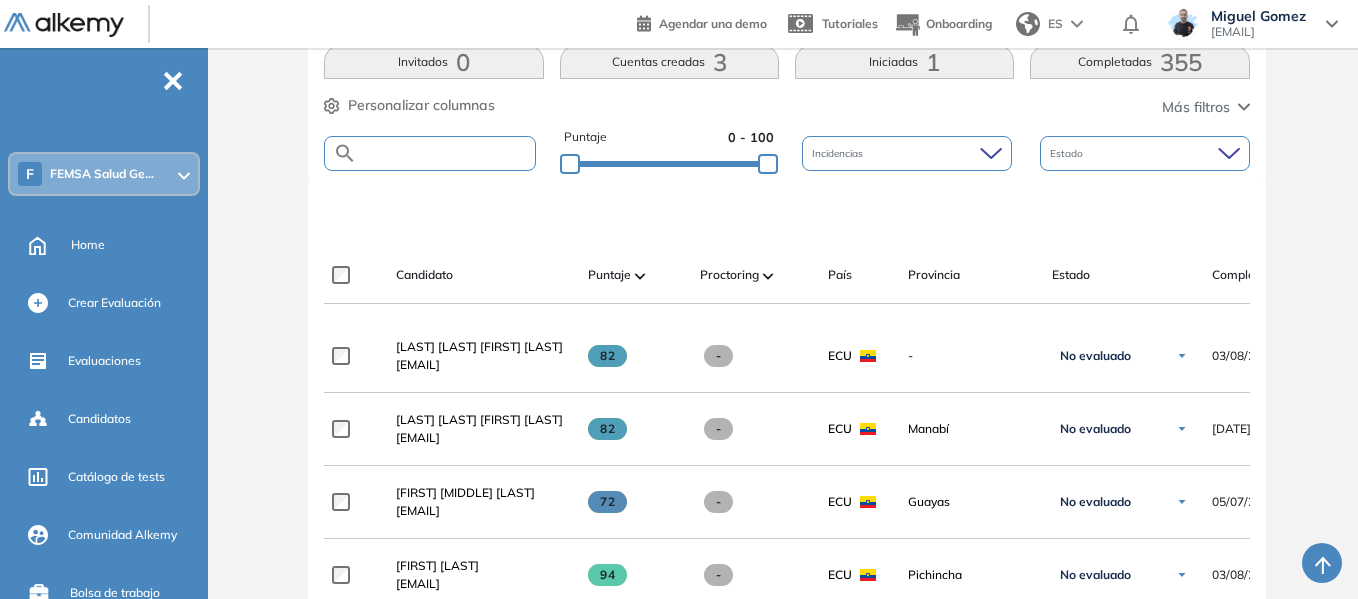 paste on "**********" 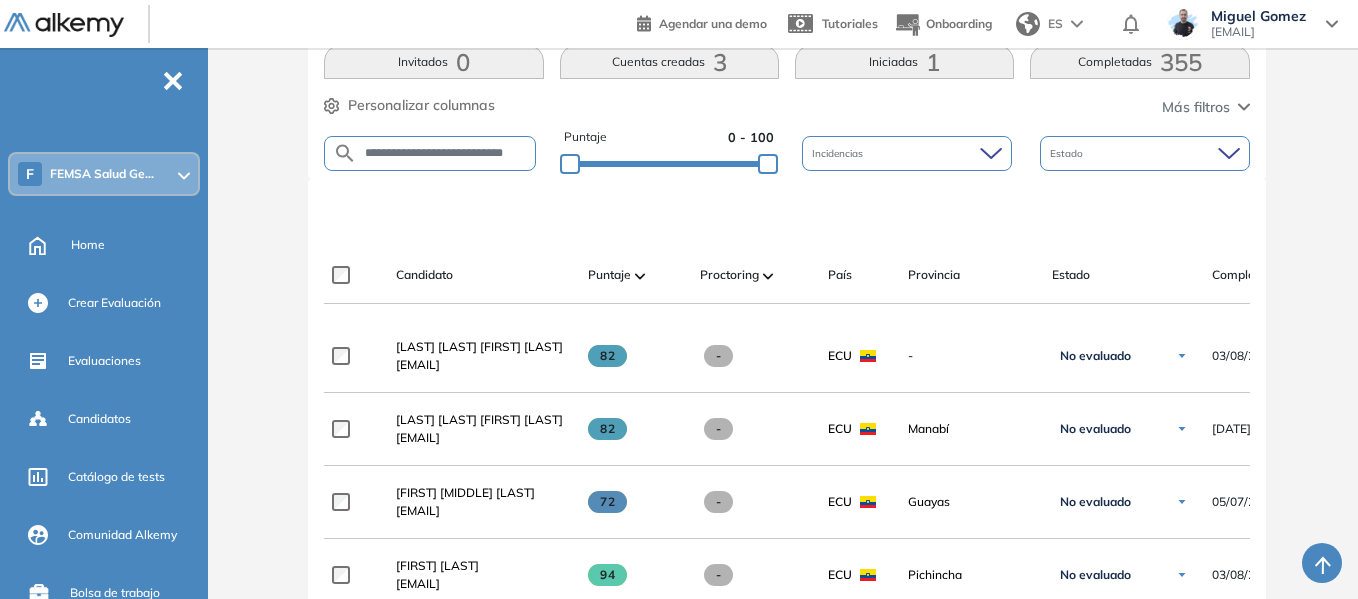 type on "**********" 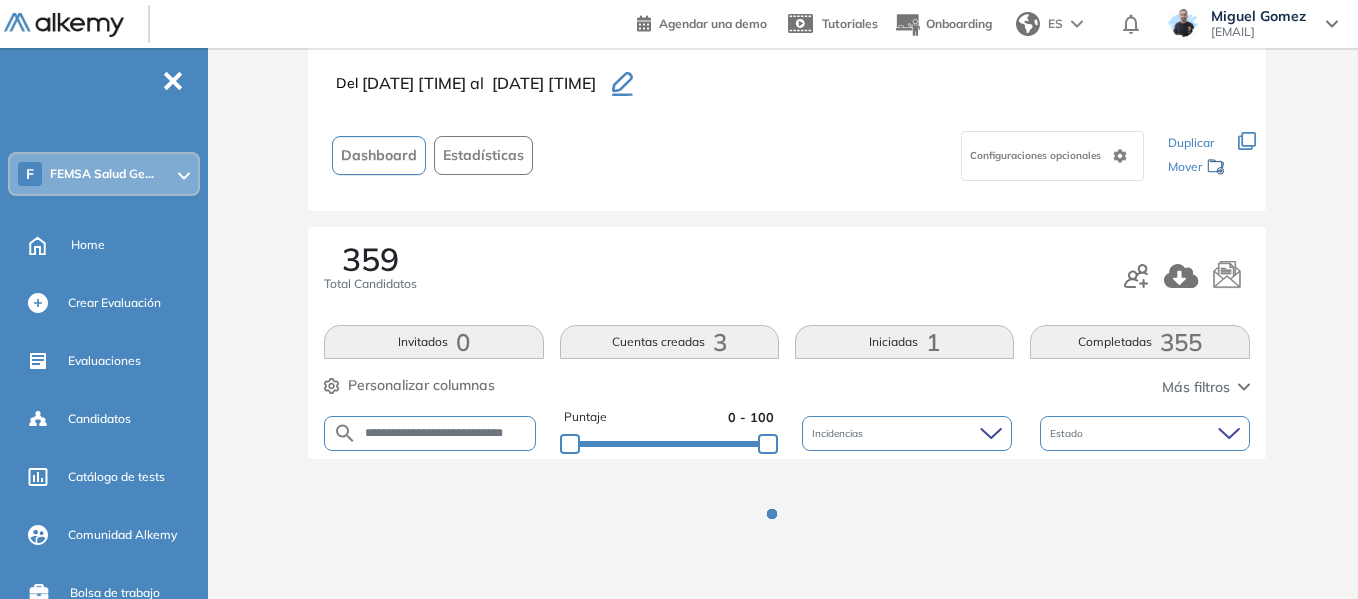 scroll, scrollTop: 96, scrollLeft: 0, axis: vertical 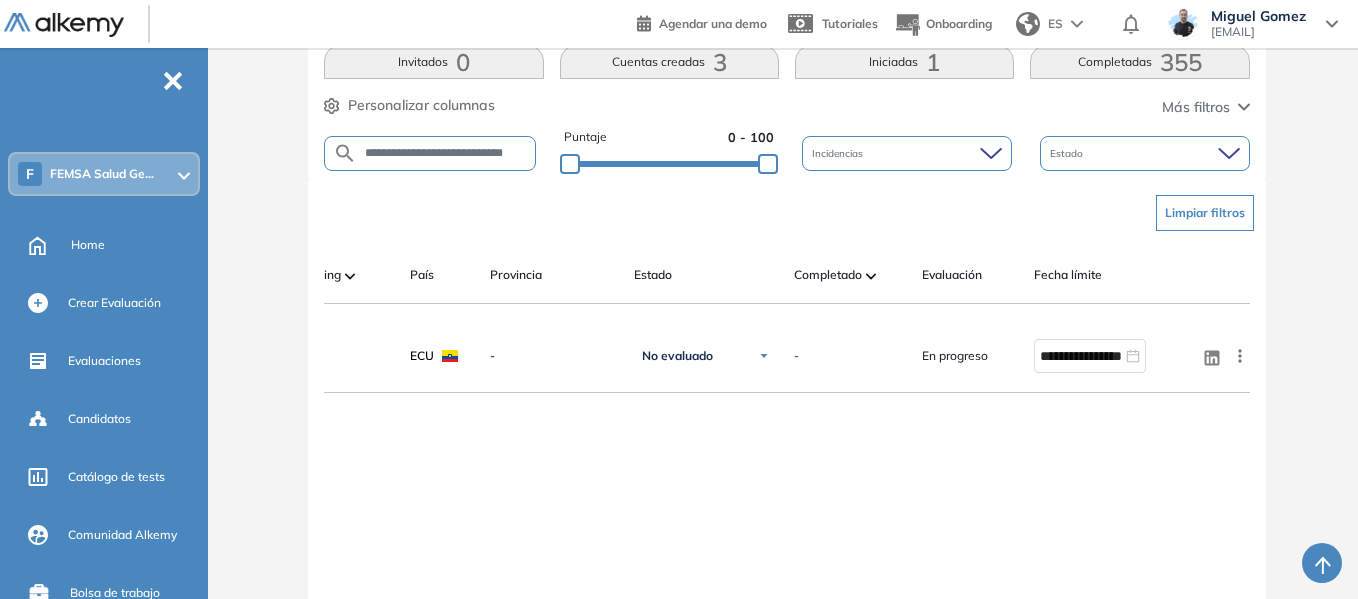 drag, startPoint x: 286, startPoint y: 271, endPoint x: 273, endPoint y: 274, distance: 13.341664 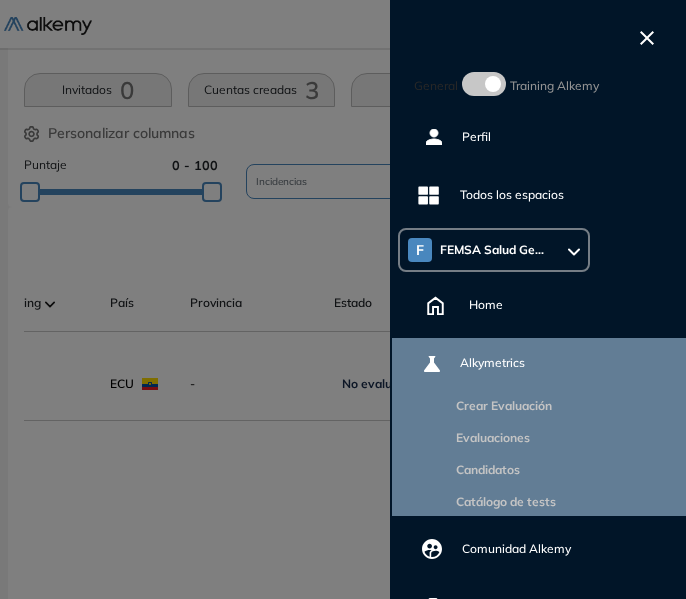 click 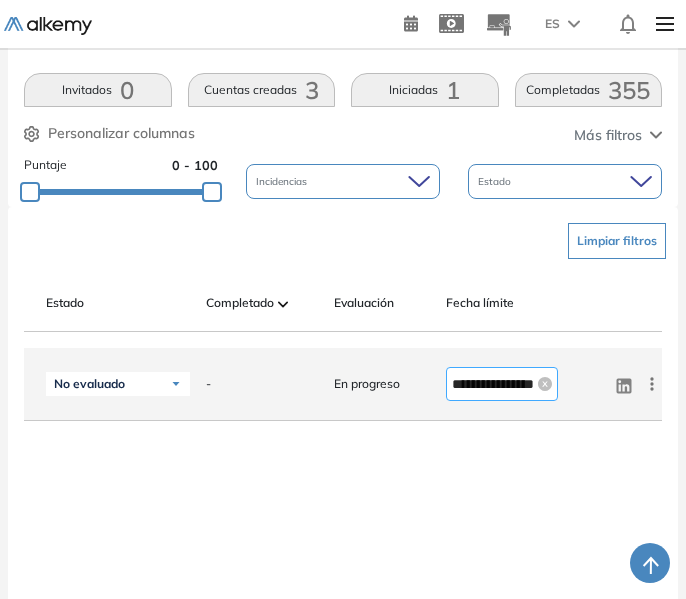 click on "**********" at bounding box center (493, 384) 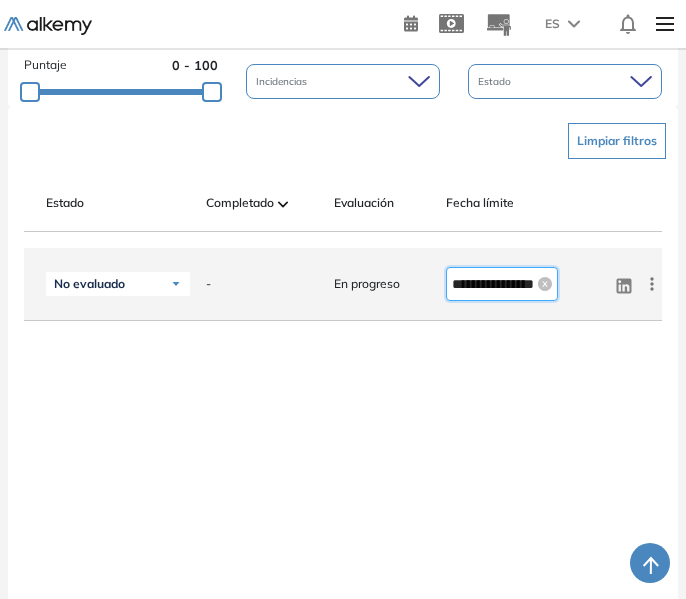 click on "**********" at bounding box center [493, 284] 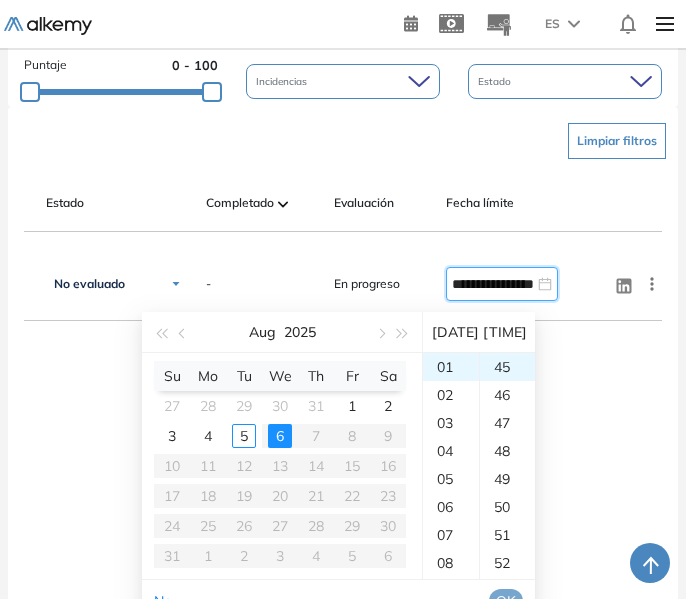 type on "**********" 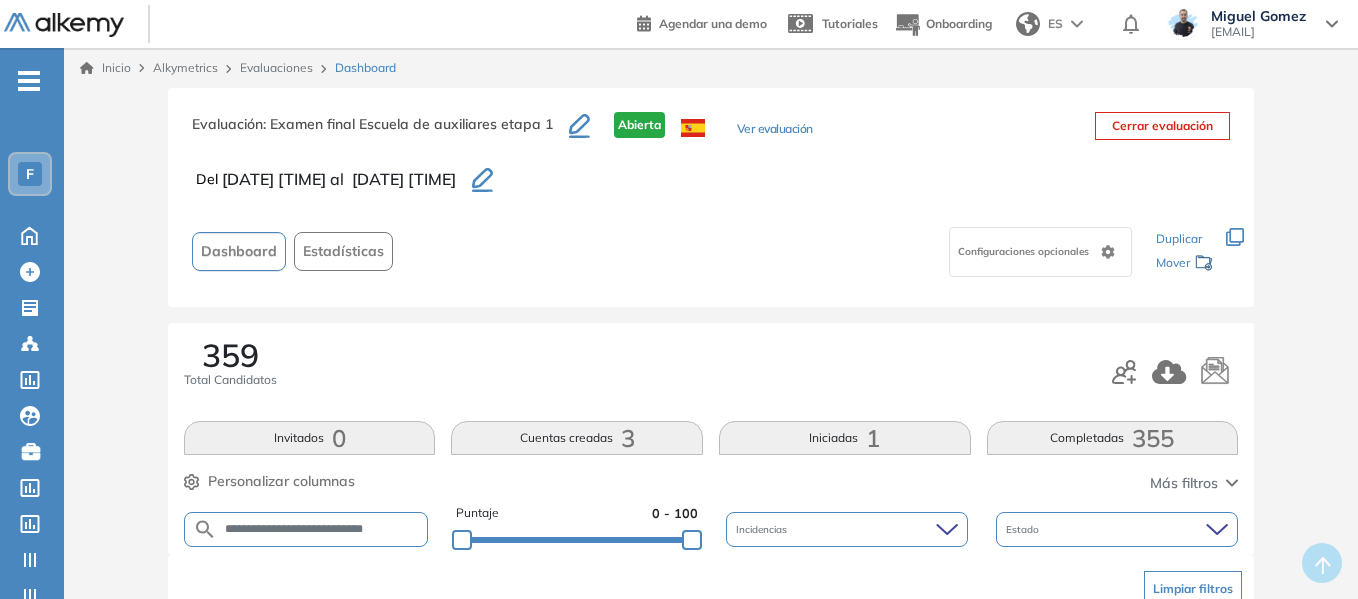 click on "F" at bounding box center [30, 174] 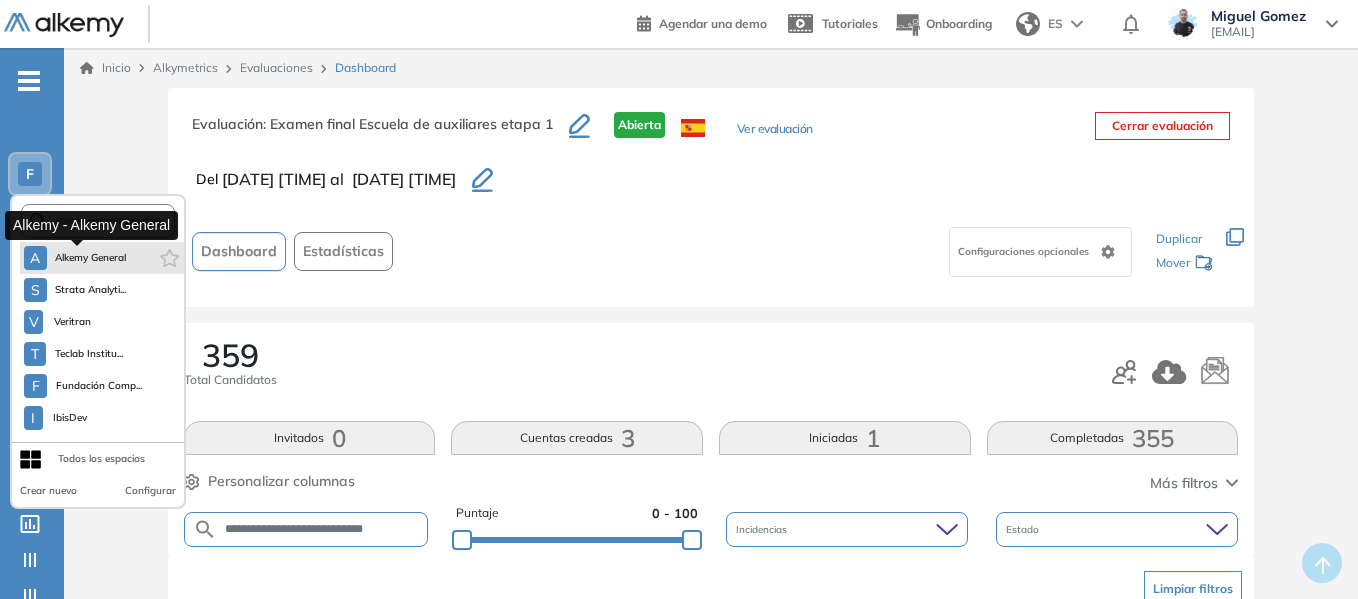 click on "Alkemy General" at bounding box center [91, 258] 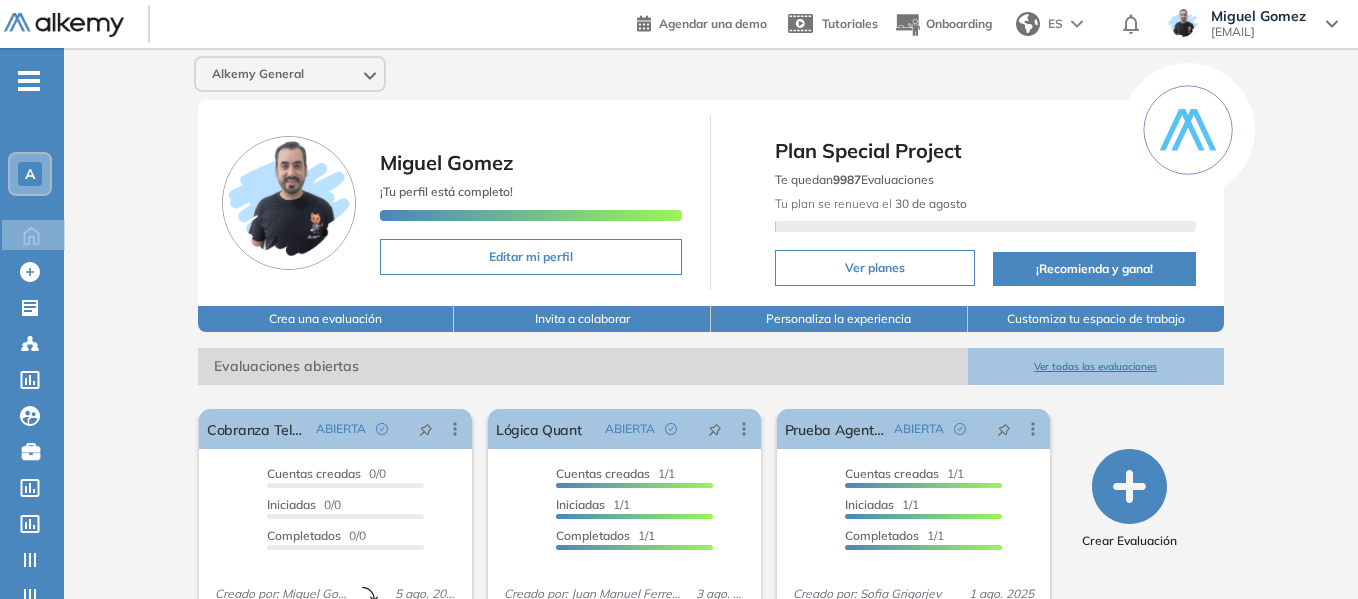 click on "Alkemy General Miguel Gomez ¡Tu perfil está completo! Editar mi perfil Plan Special Project Te quedan  9987  Evaluaciones Tu plan se renueva el    30 de agosto   Ver planes ¡Recomienda y gana! Crea una evaluación Invita a colaborar Personaliza la experiencia Customiza tu espacio de trabajo Evaluaciones abiertas Ver todas las evaluaciones El proctoring será activado ¡Importante!: Los usuarios que ya realizaron la evaluación no tendrán registros del proctoring Cancelar operación Activar Cobranza Telefónica ABIERTA Editar Los siguientes tests ya no están disponibles o tienen una nueva versión Revisa en el catálogo otras opciones o su detalle. Entendido Duplicar Reabrir Eliminar Ver candidatos Ver estadísticas Desactivar Proctoring Finalizar evaluación Mover de workspace Created by potrace 1.16, written by Peter Selinger 2001-2019 Copiar ID Publico Cuentas creadas 0/0 Prefiltrados 0/0 Iniciadas 0/0 Completados 0/0 Invitaciones enviadas 0 Invitados Evaluación completada 0 veces Fecha límite Editar" at bounding box center (711, 490) 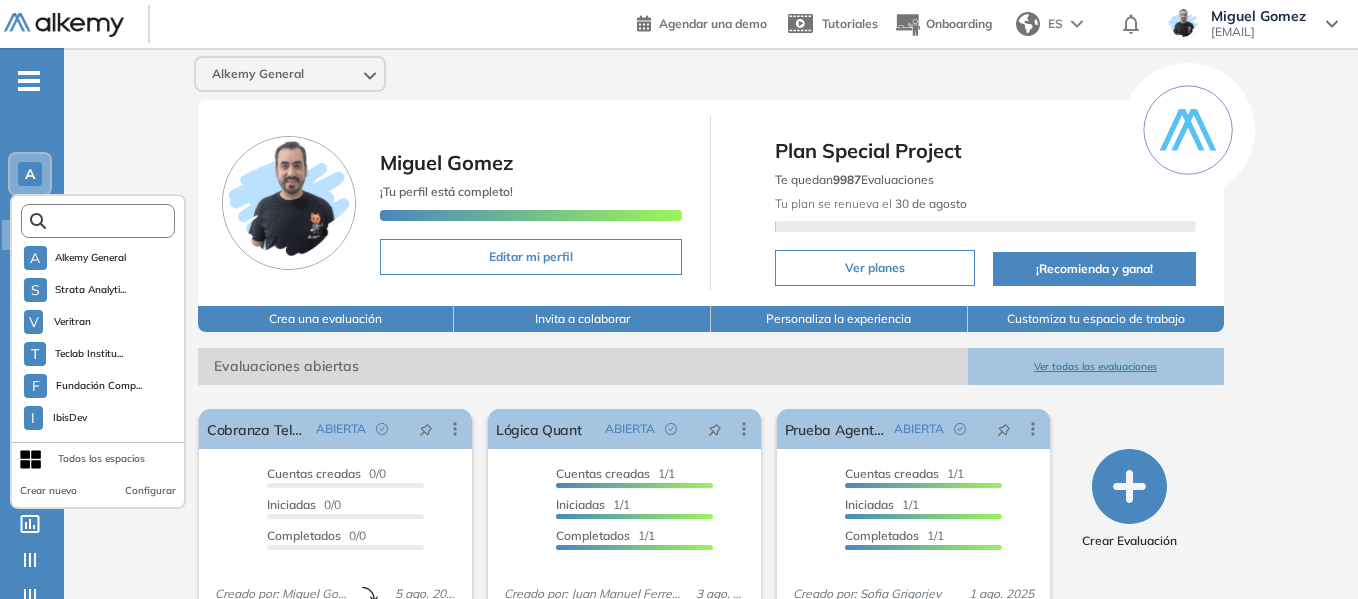 click at bounding box center [104, 221] 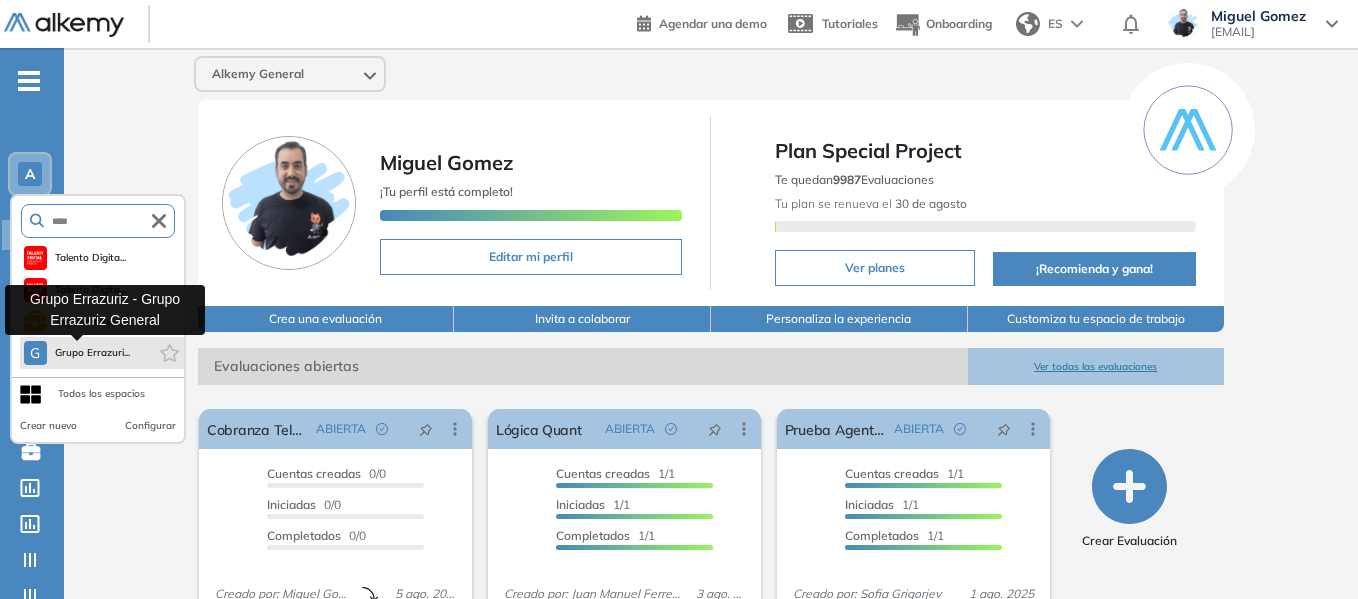 type on "****" 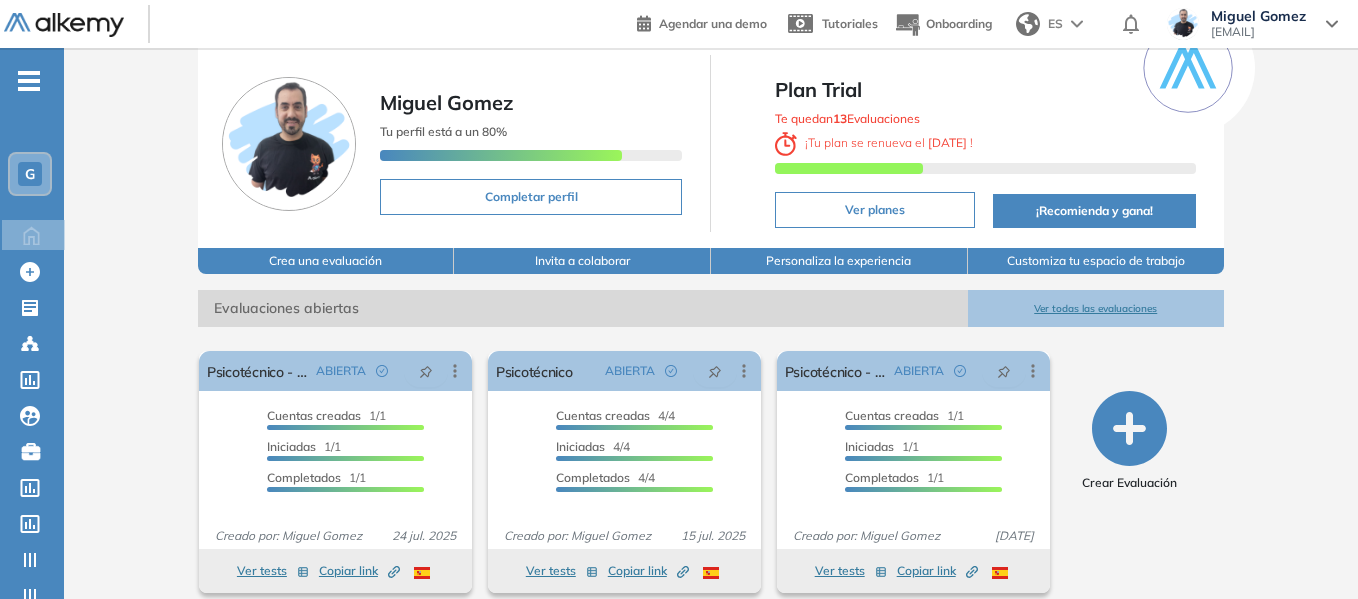 scroll, scrollTop: 79, scrollLeft: 0, axis: vertical 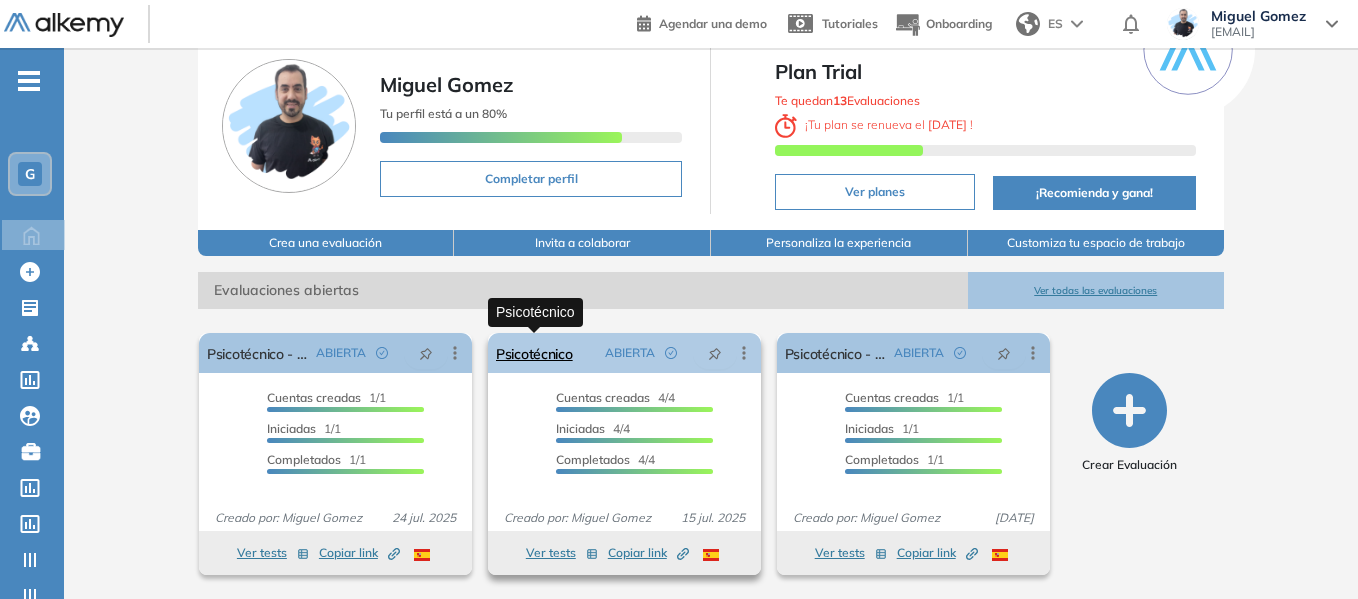 click on "Psicotécnico" at bounding box center (534, 353) 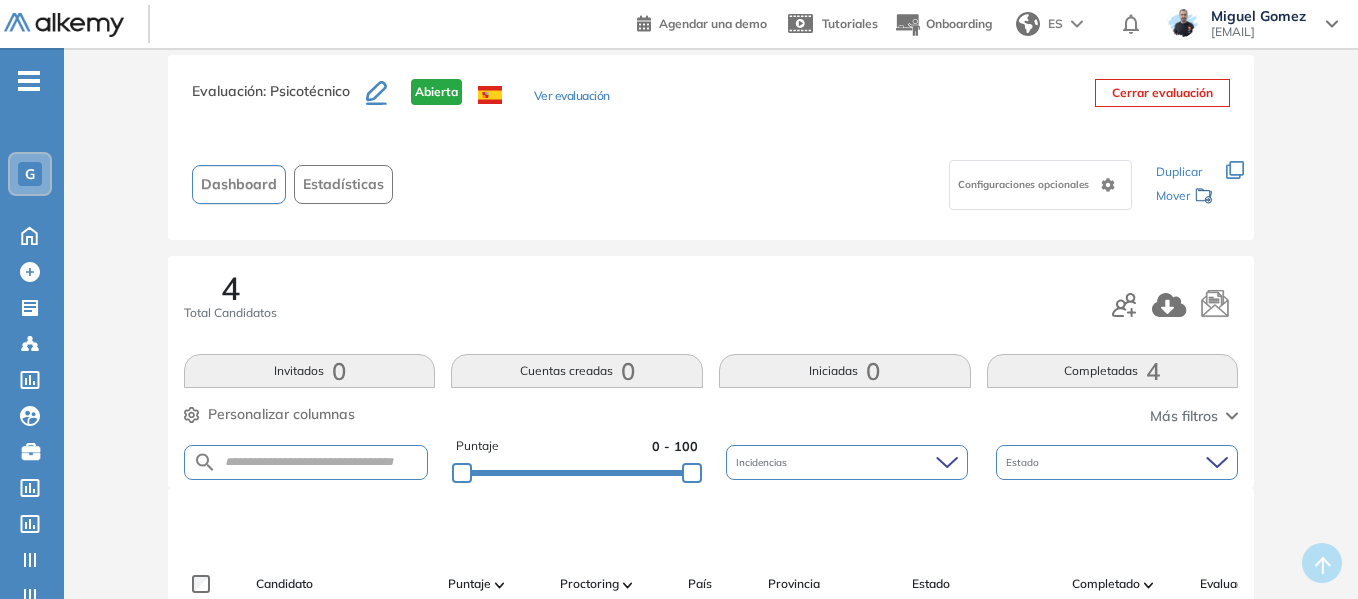 scroll, scrollTop: 0, scrollLeft: 0, axis: both 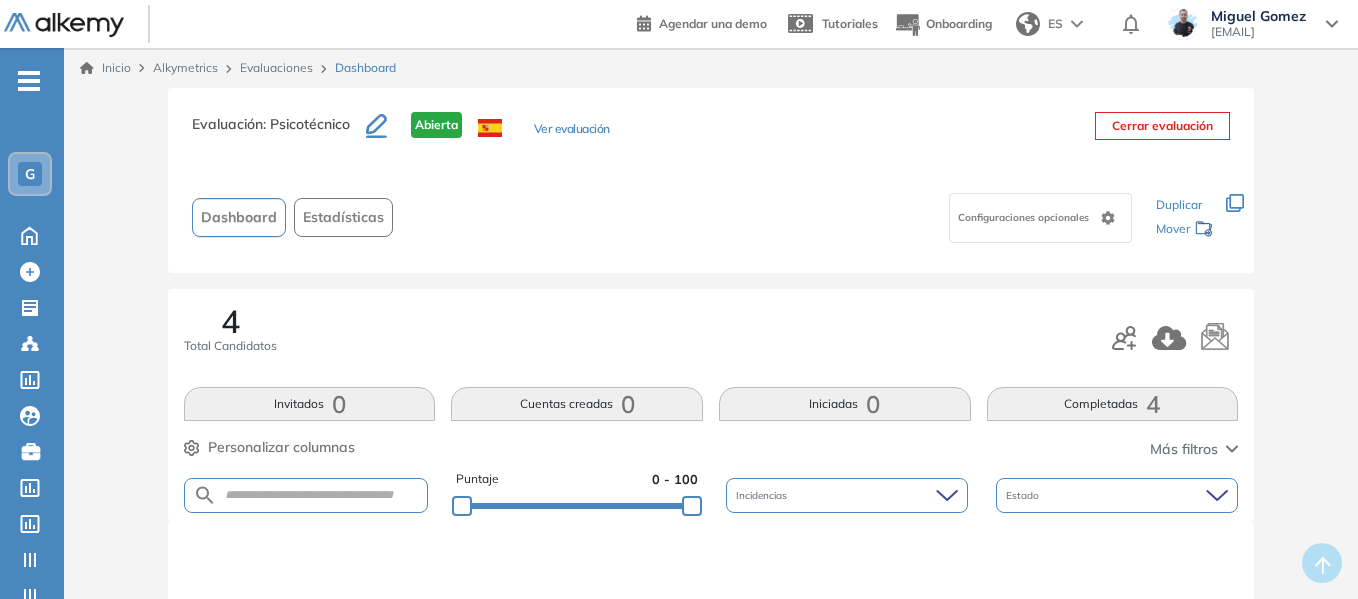 click on "Completadas 4" at bounding box center (1113, 404) 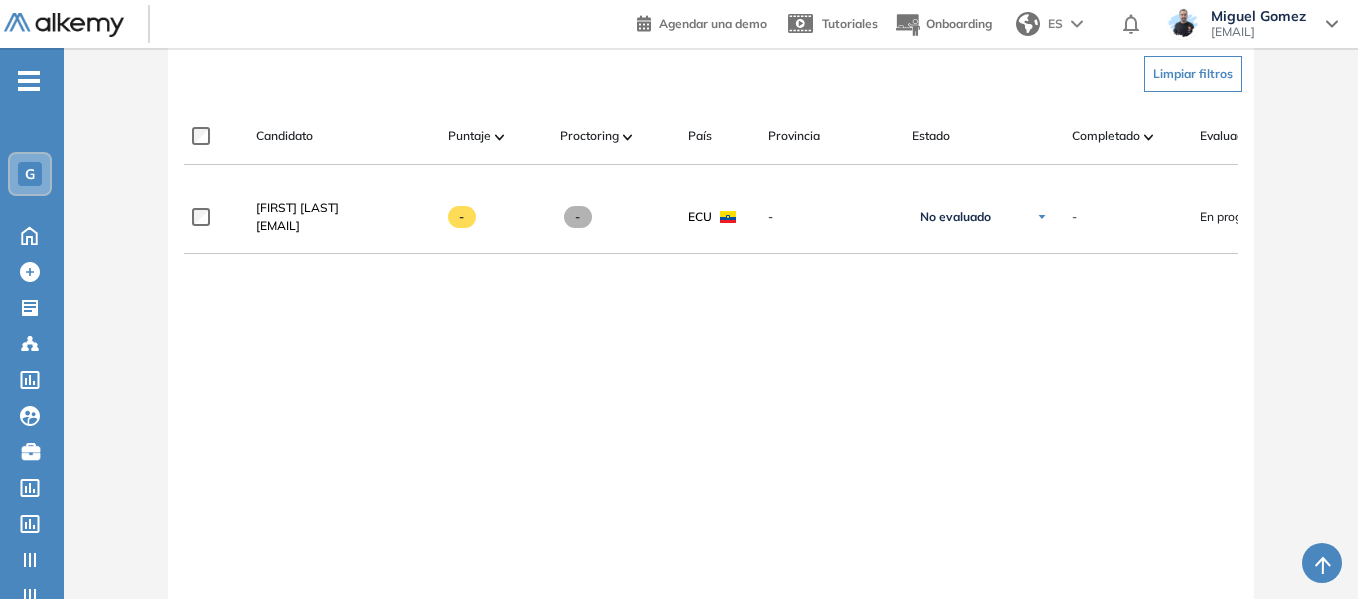 scroll, scrollTop: 500, scrollLeft: 0, axis: vertical 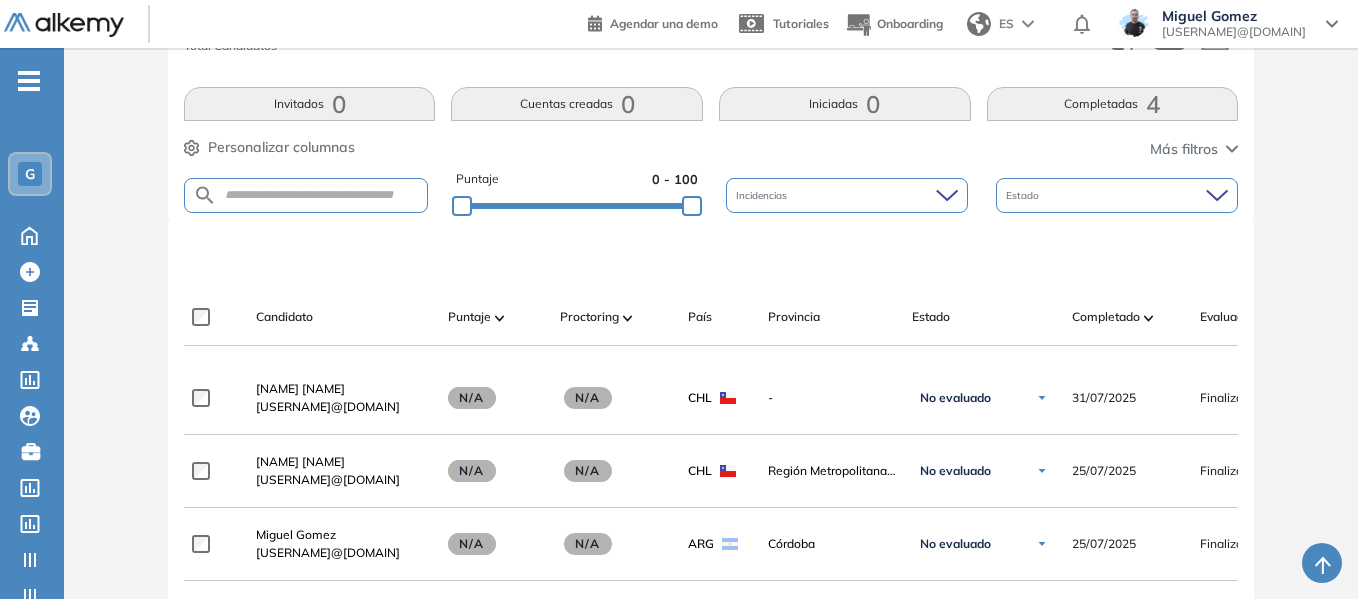 click on "Completadas 4" at bounding box center (1113, 104) 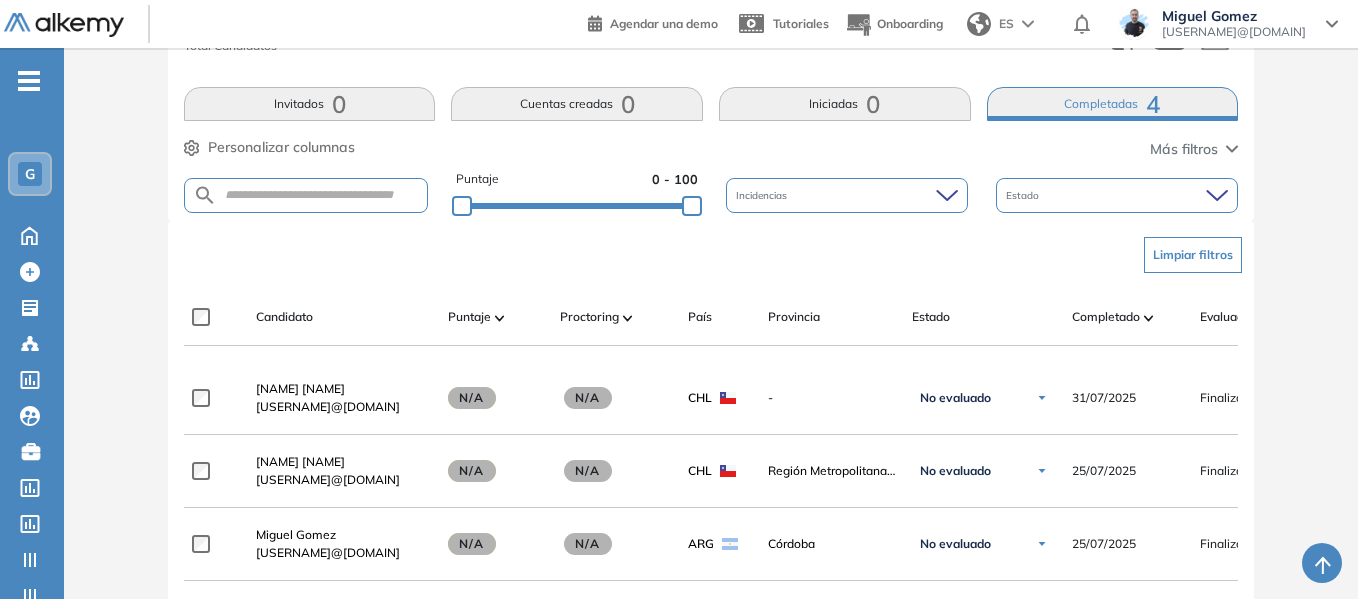 scroll, scrollTop: 0, scrollLeft: 290, axis: horizontal 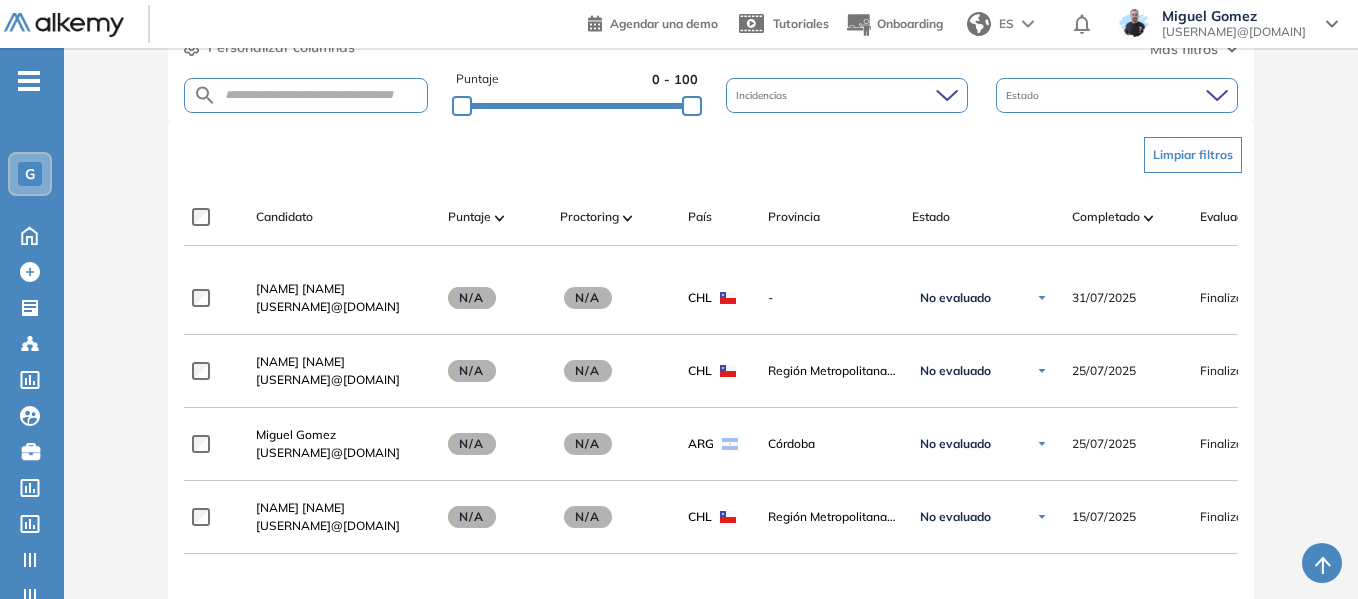 click on "G" at bounding box center (30, 174) 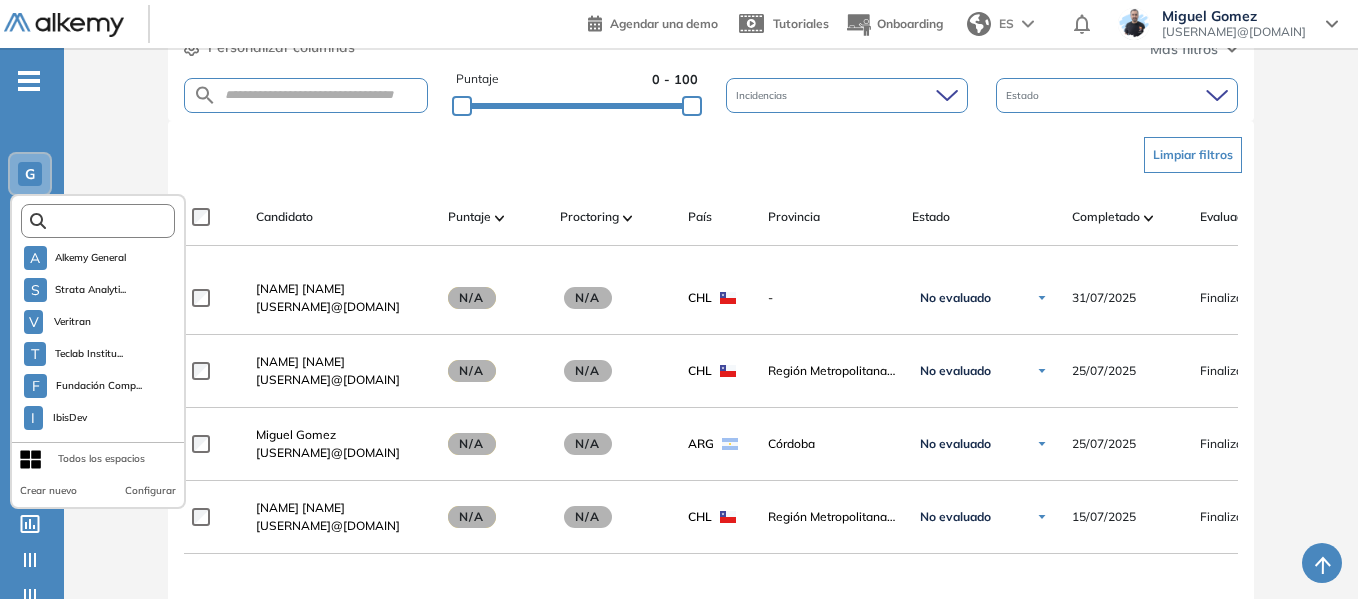 click at bounding box center [104, 221] 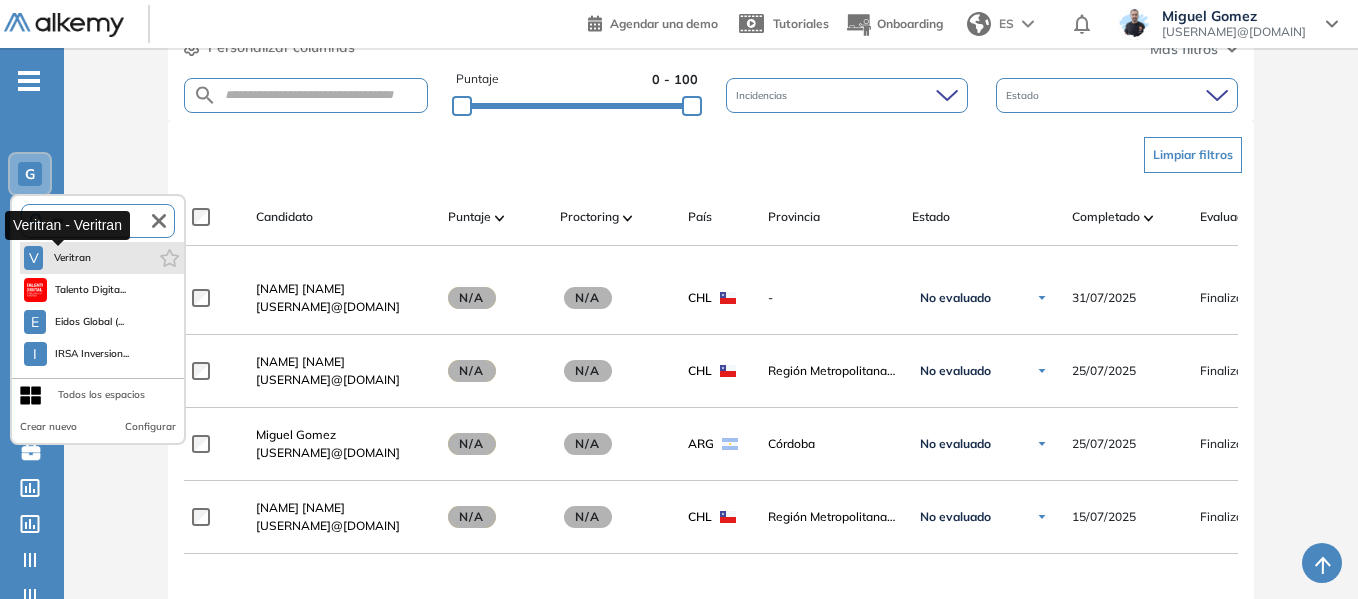 type on "***" 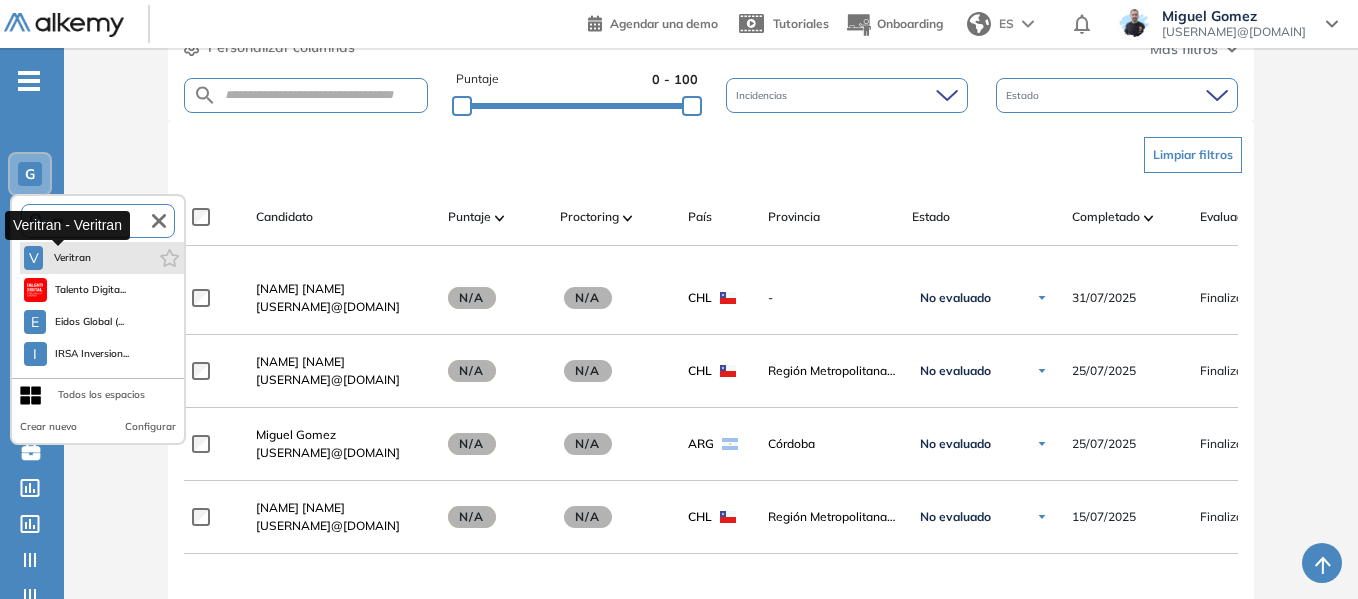 click on "Veritran" at bounding box center (72, 258) 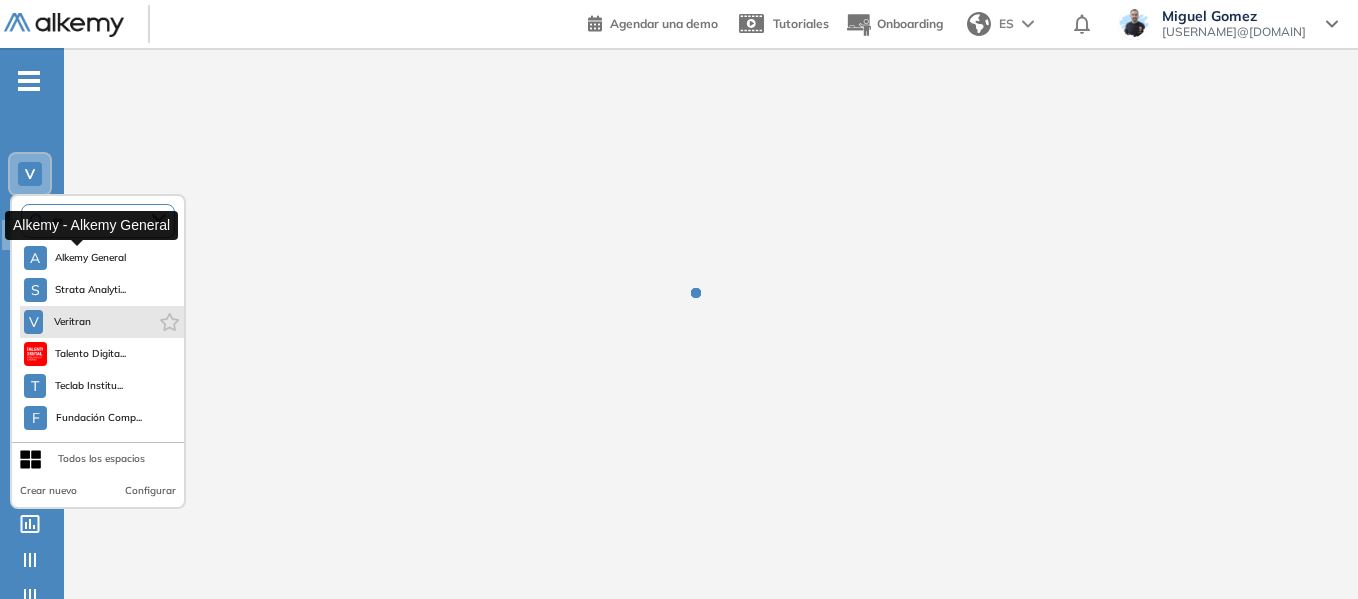 scroll, scrollTop: 0, scrollLeft: 0, axis: both 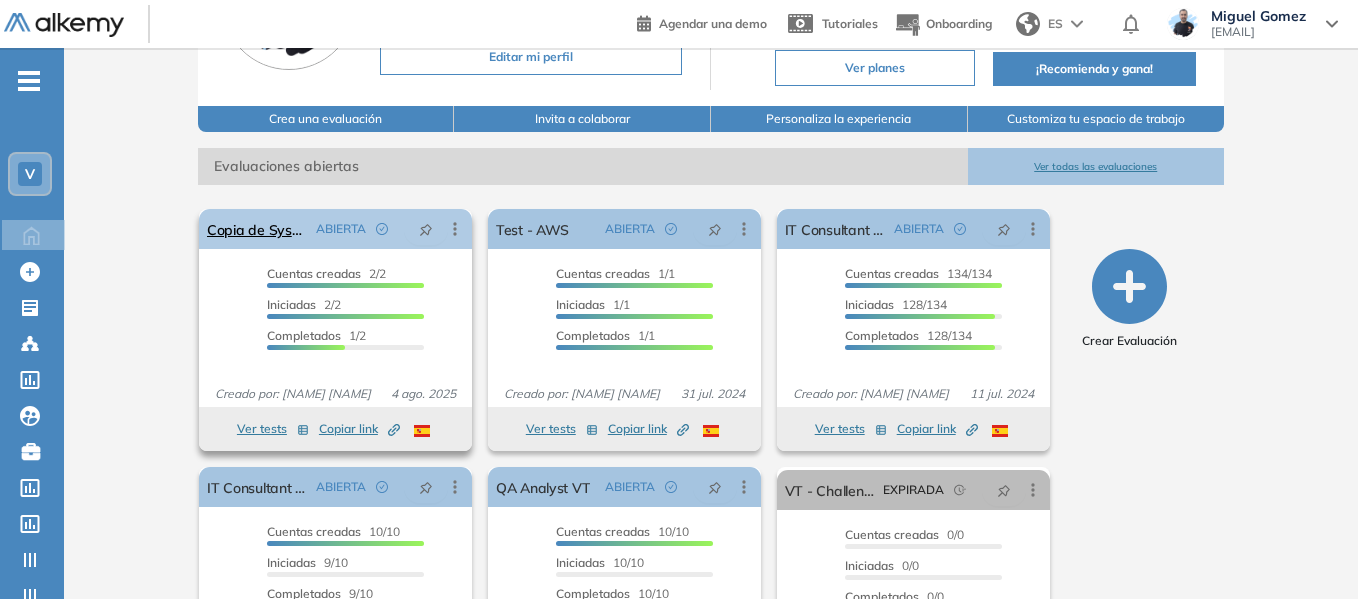 click 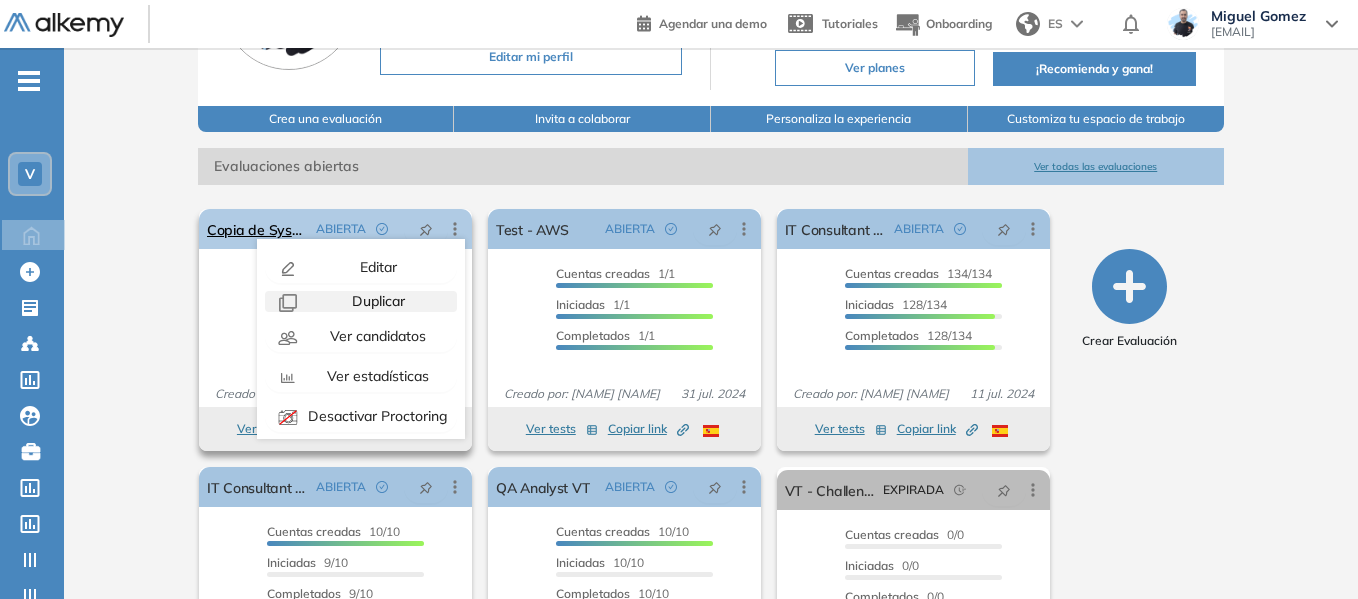 click on "Duplicar" at bounding box center [376, 301] 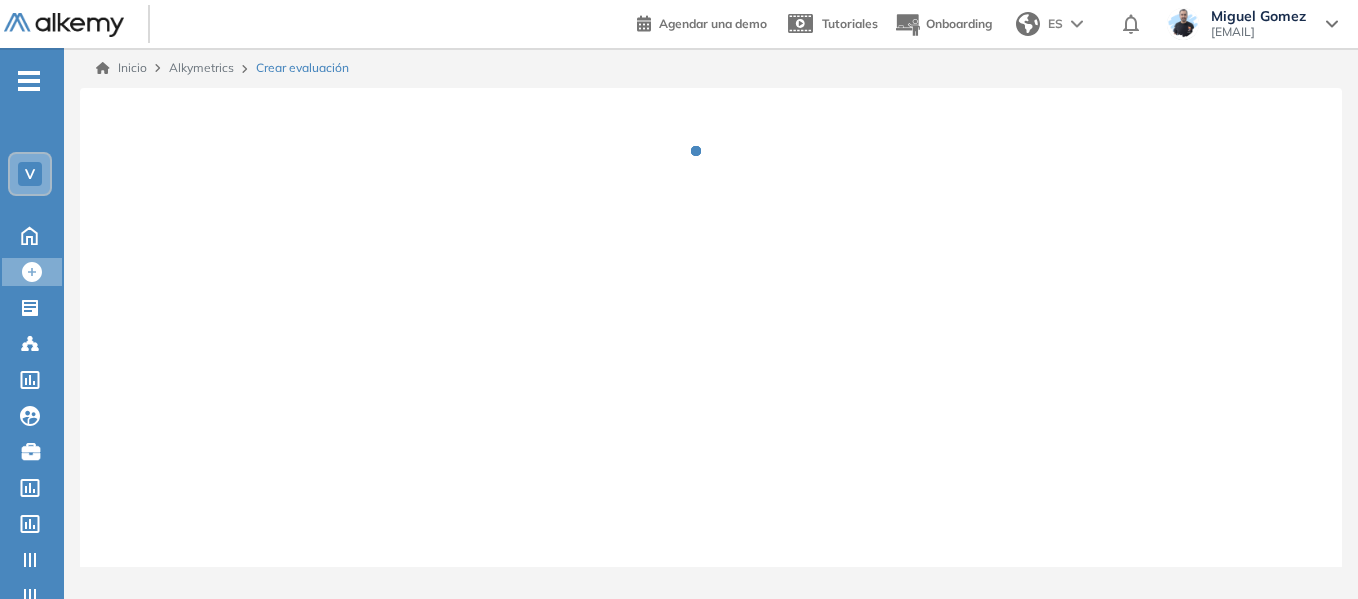 scroll, scrollTop: 0, scrollLeft: 0, axis: both 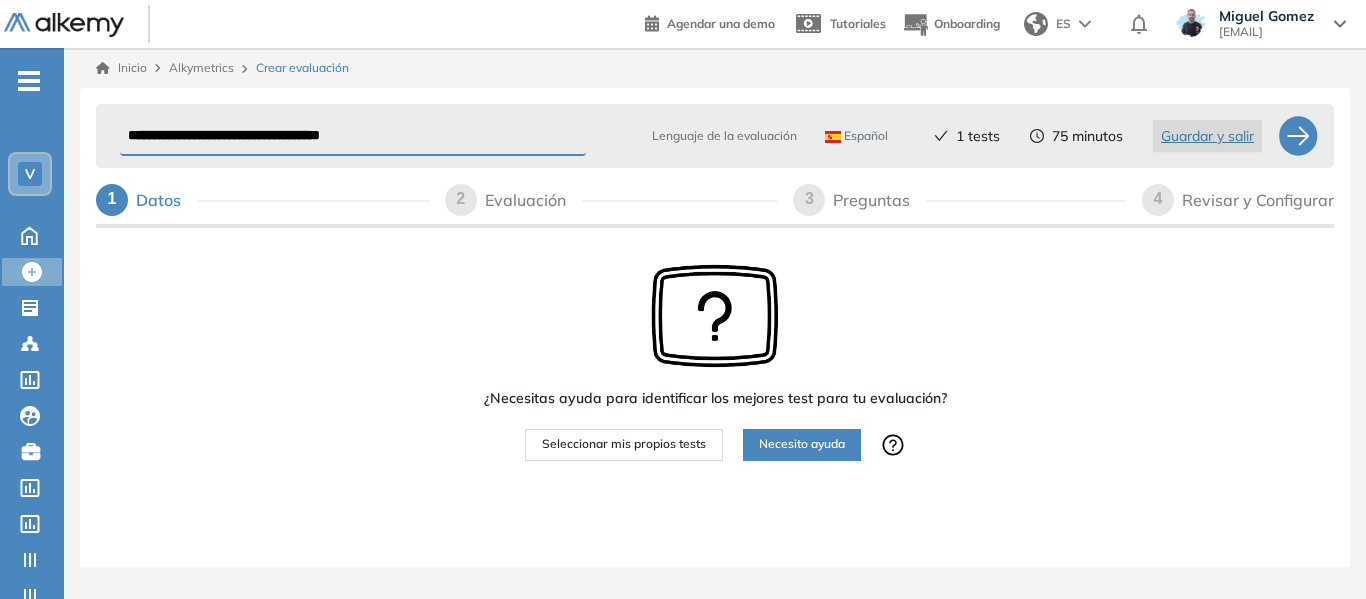 click on "Preguntas" at bounding box center [879, 200] 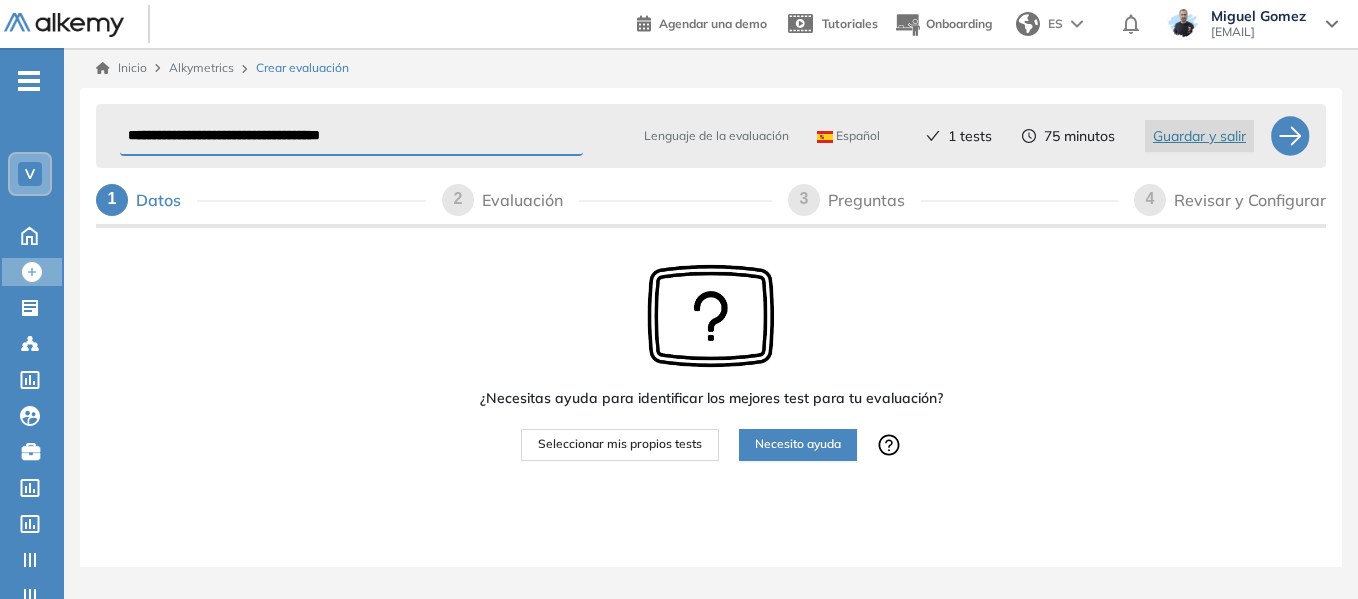 select on "******" 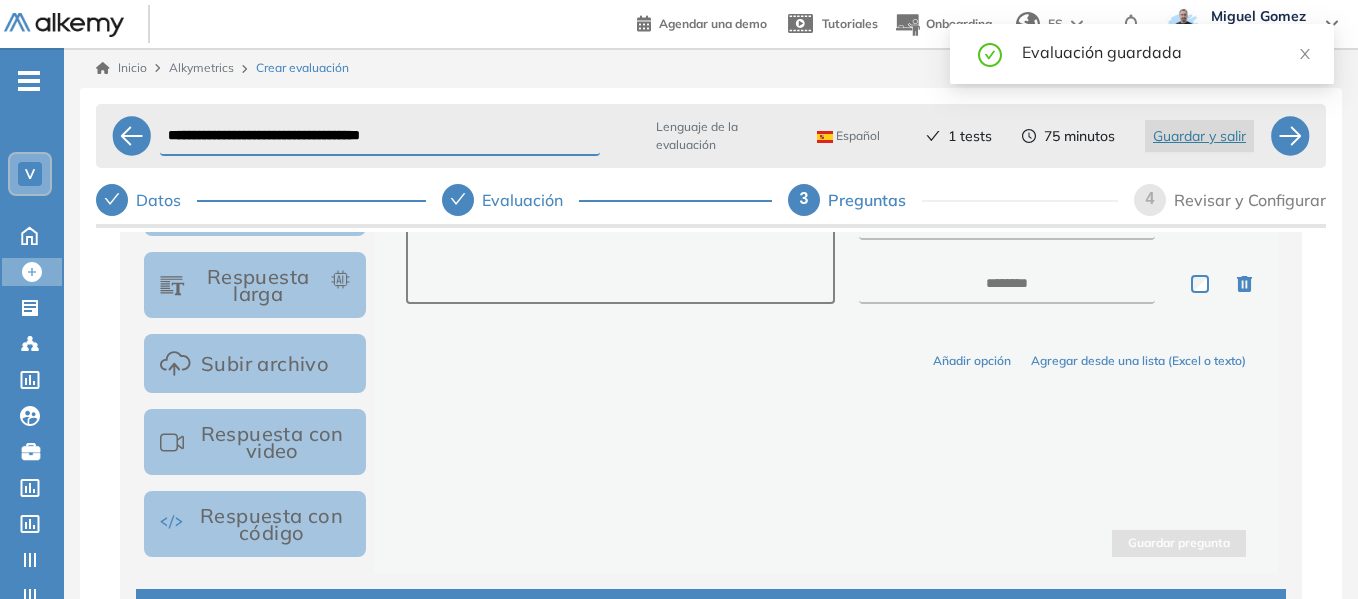 scroll, scrollTop: 482, scrollLeft: 0, axis: vertical 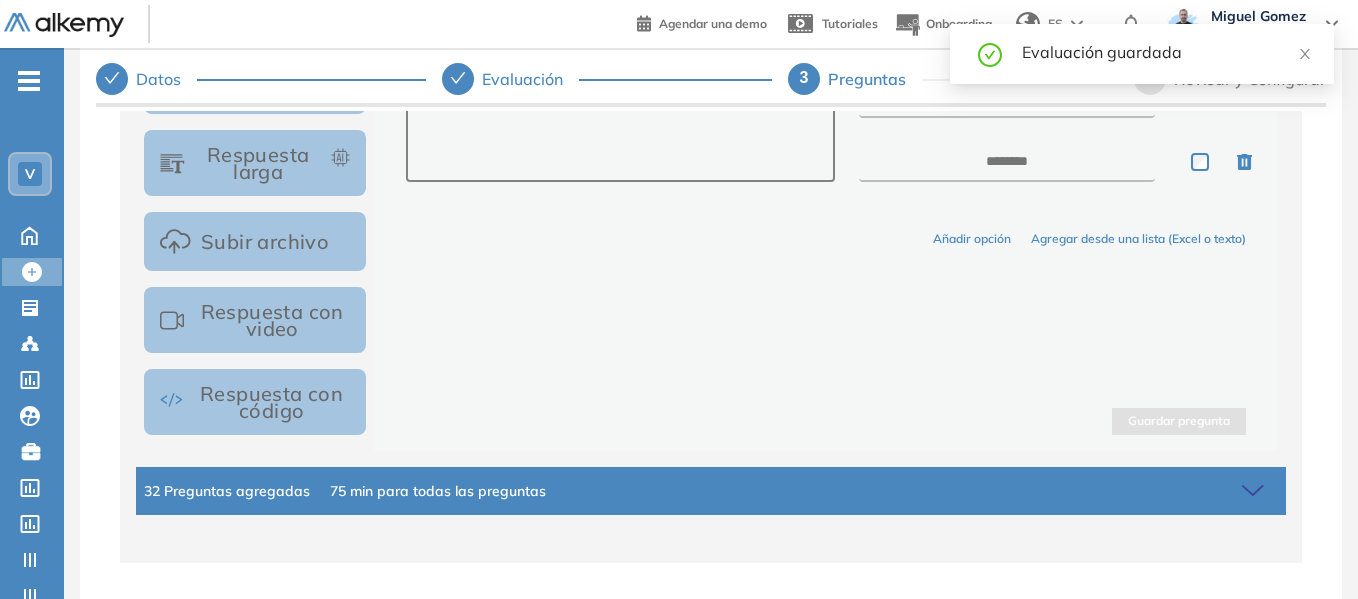 click 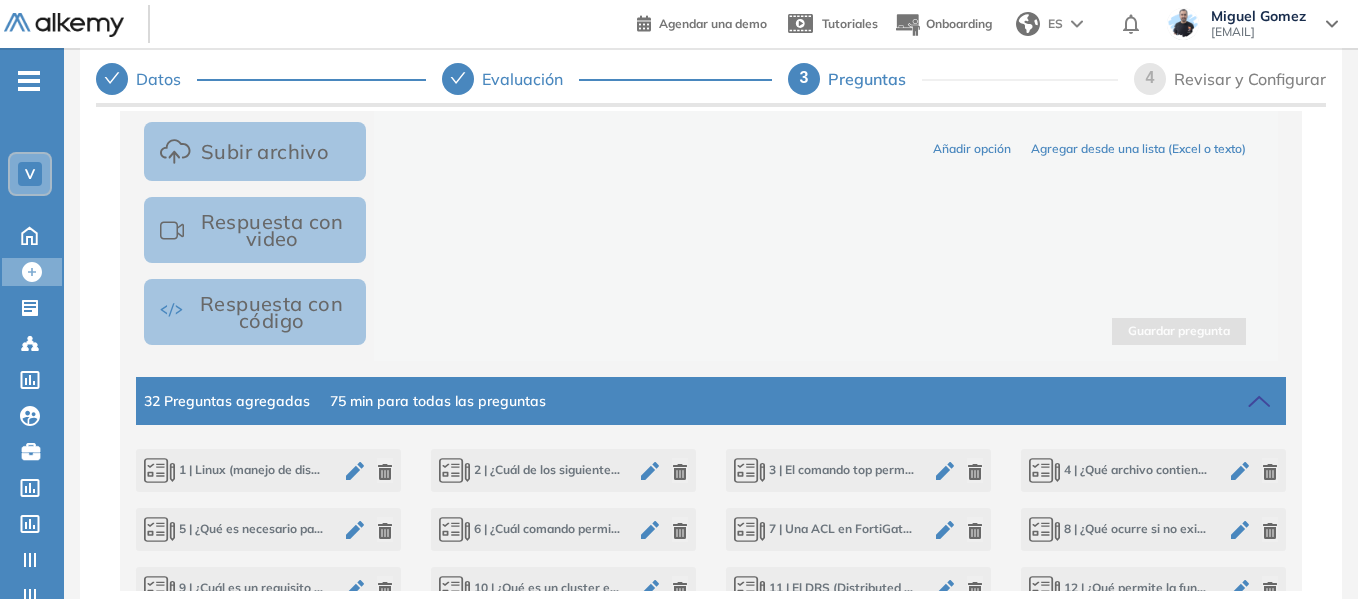 scroll, scrollTop: 782, scrollLeft: 0, axis: vertical 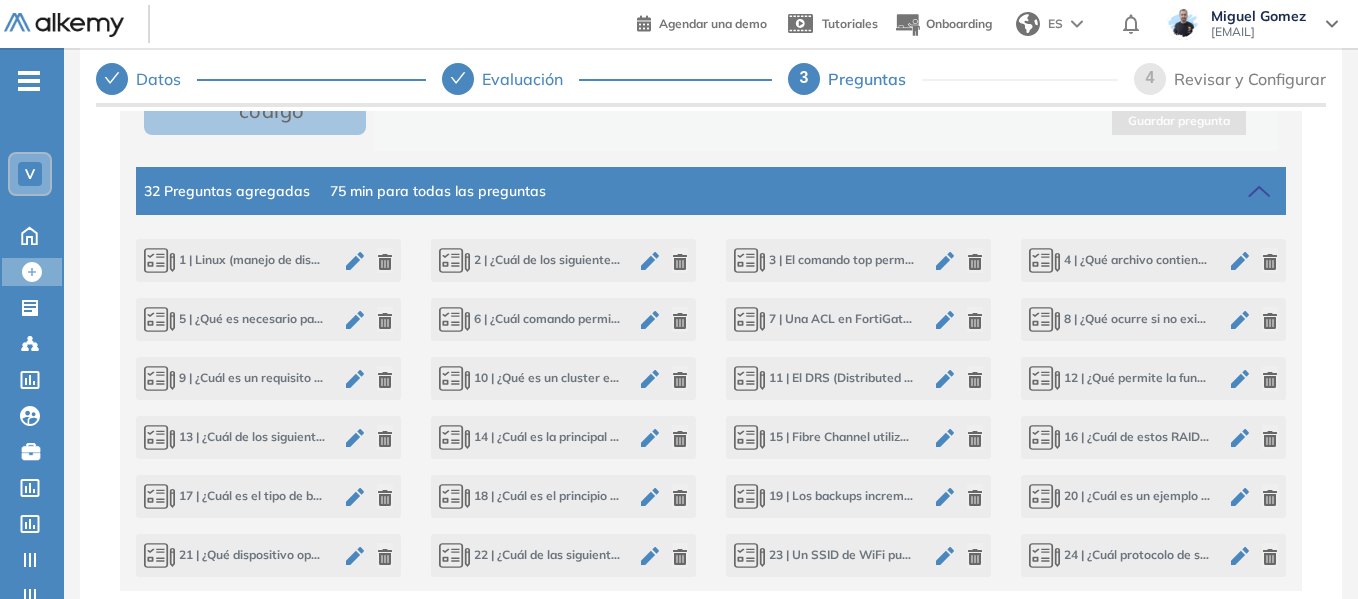 click 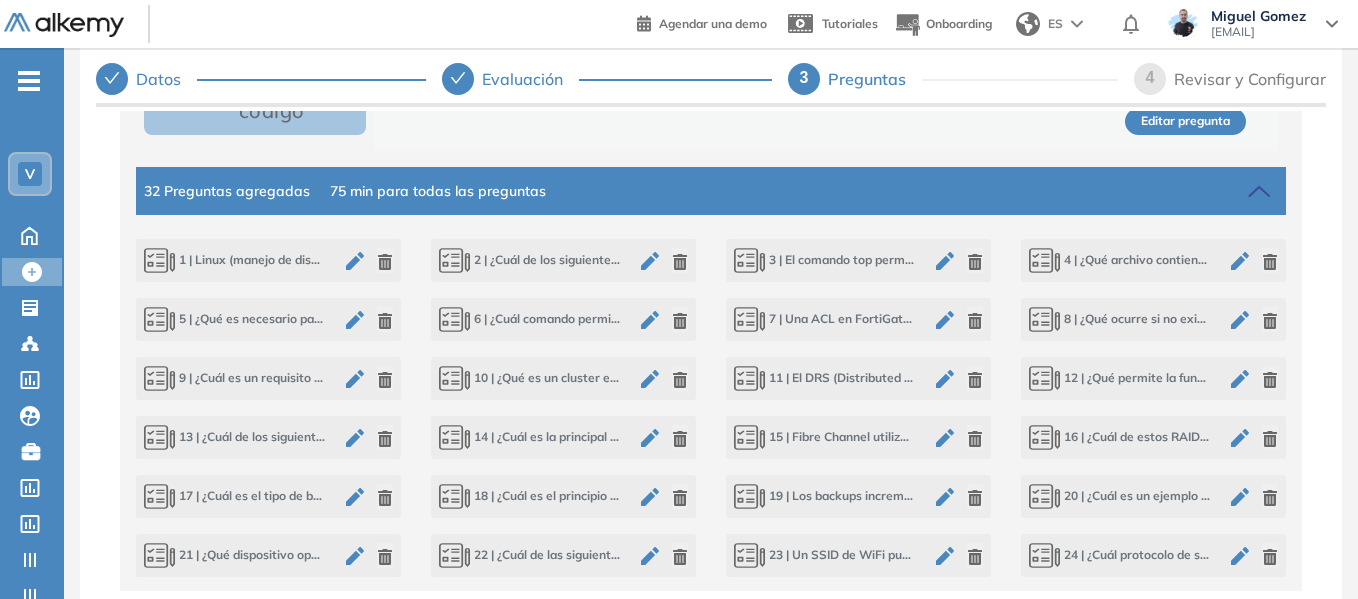 scroll, scrollTop: 0, scrollLeft: 0, axis: both 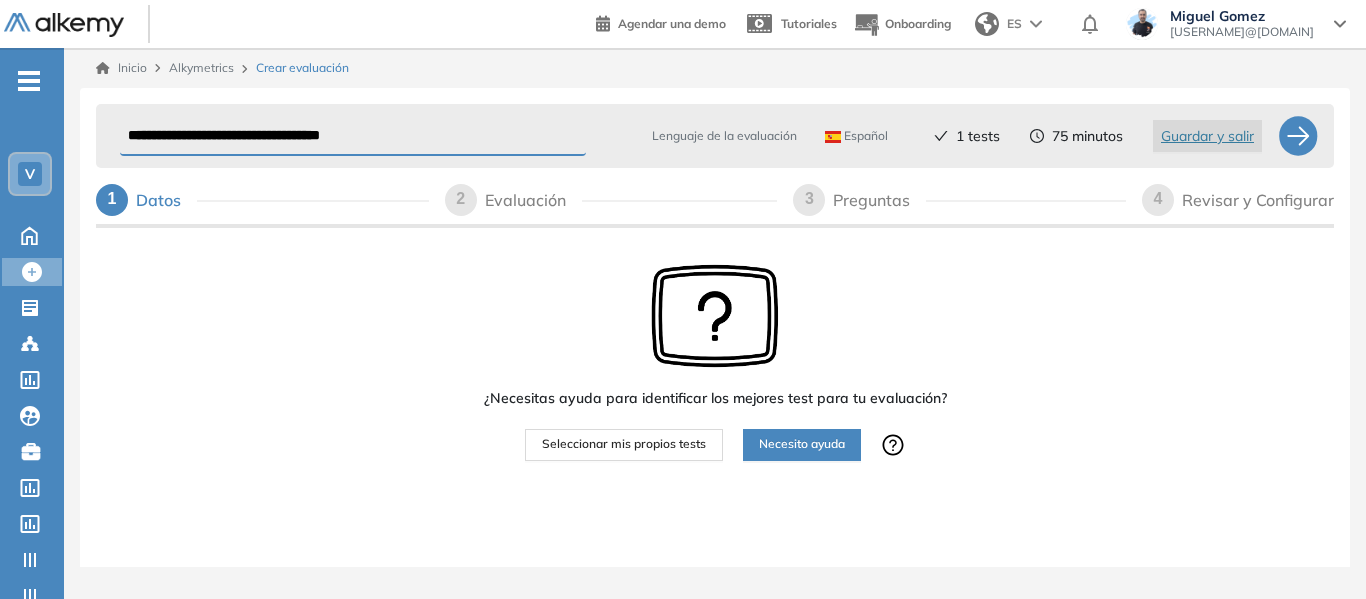 click on "V" at bounding box center (30, 174) 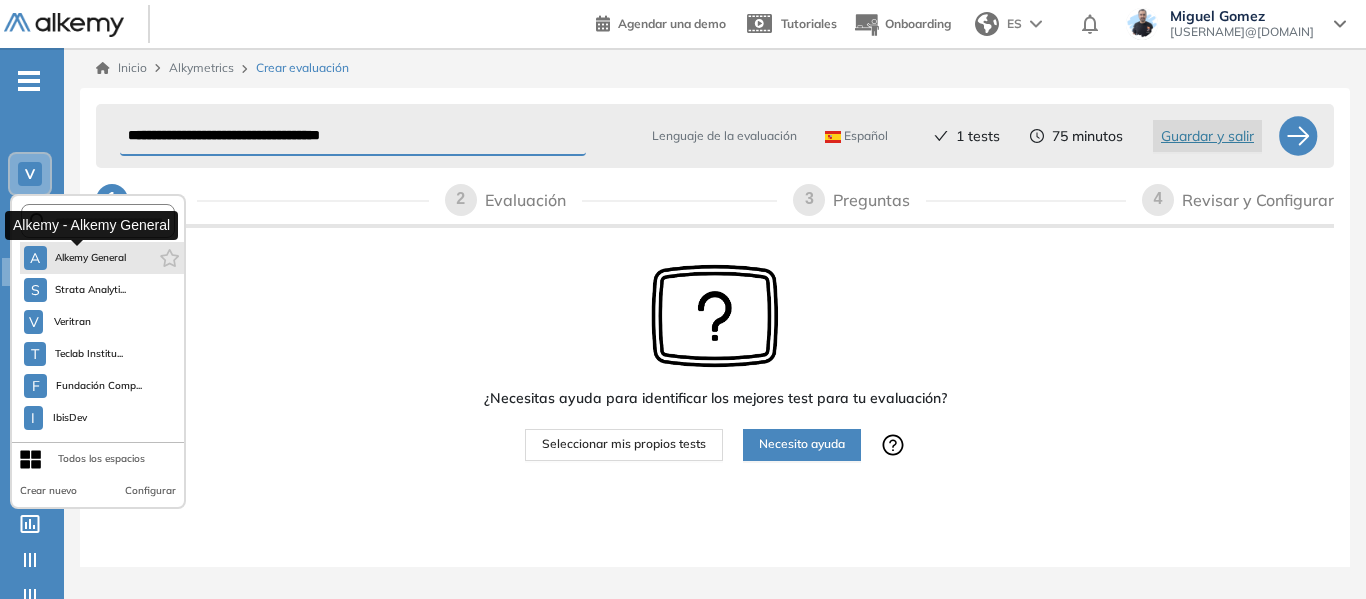 click on "Alkemy General" at bounding box center (91, 258) 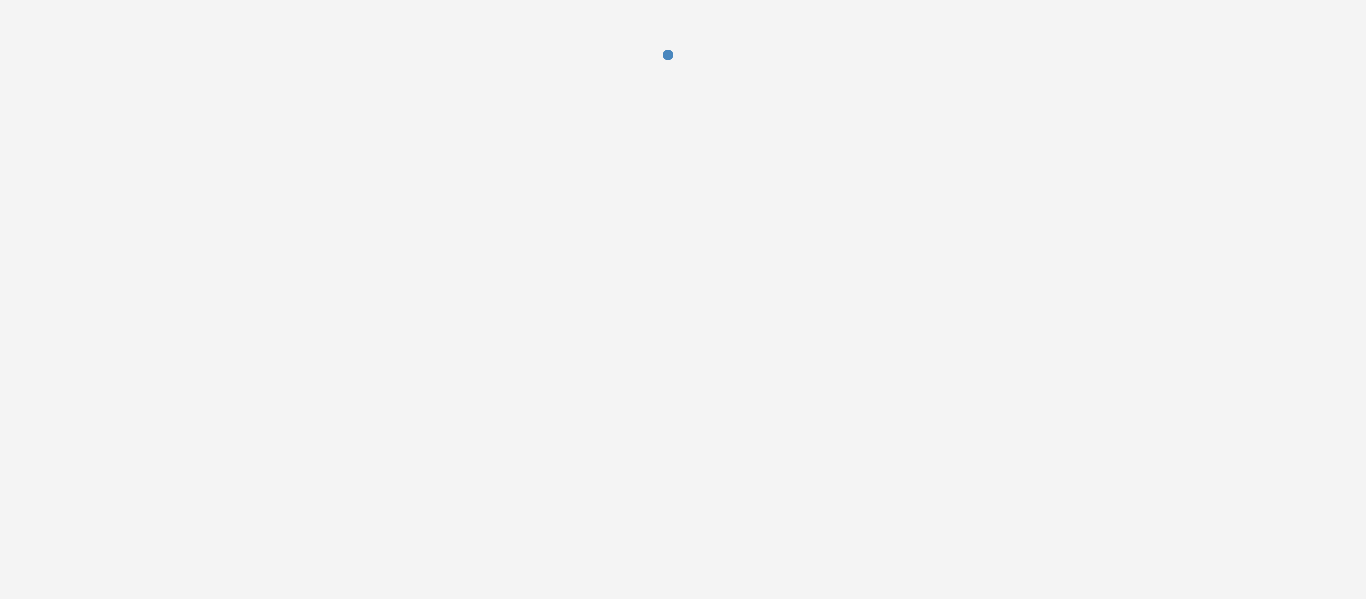 scroll, scrollTop: 0, scrollLeft: 0, axis: both 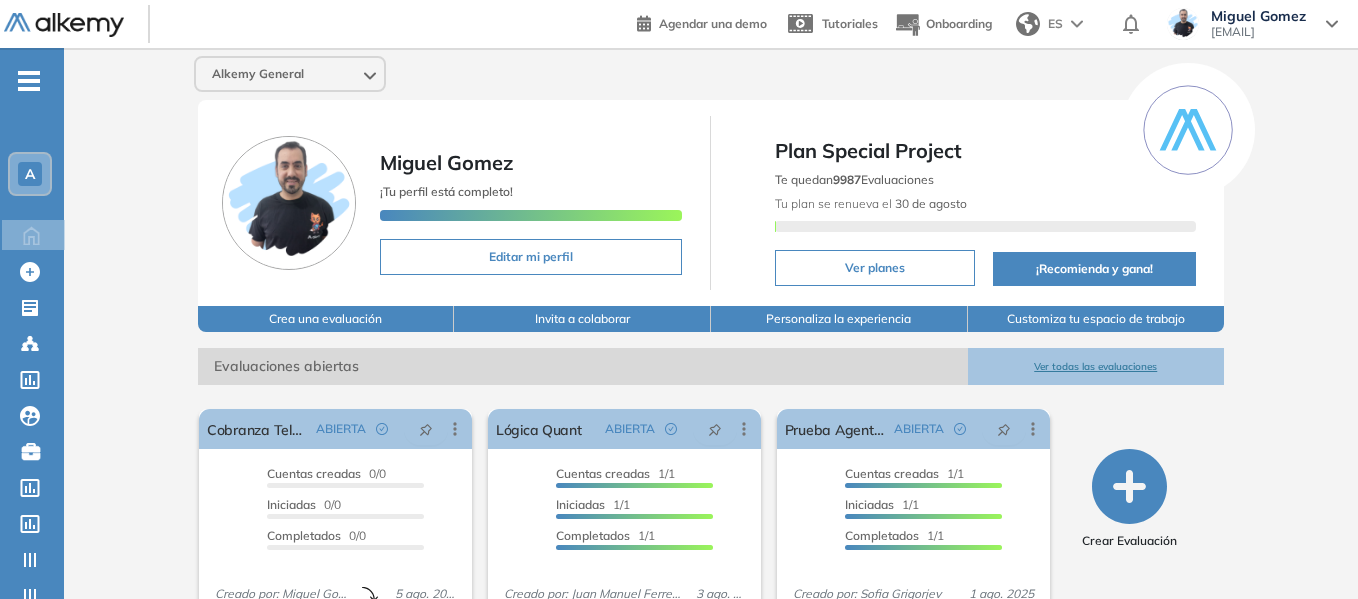 click on "-" at bounding box center (29, 79) 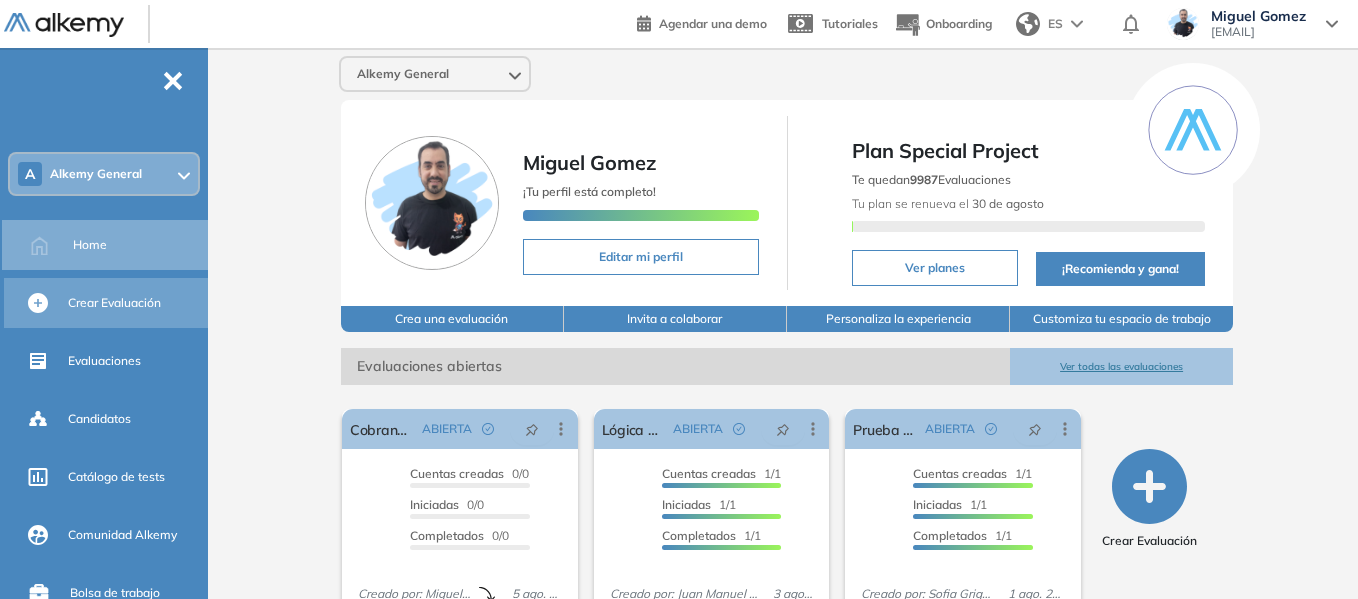 click on "Crear Evaluación" at bounding box center (114, 303) 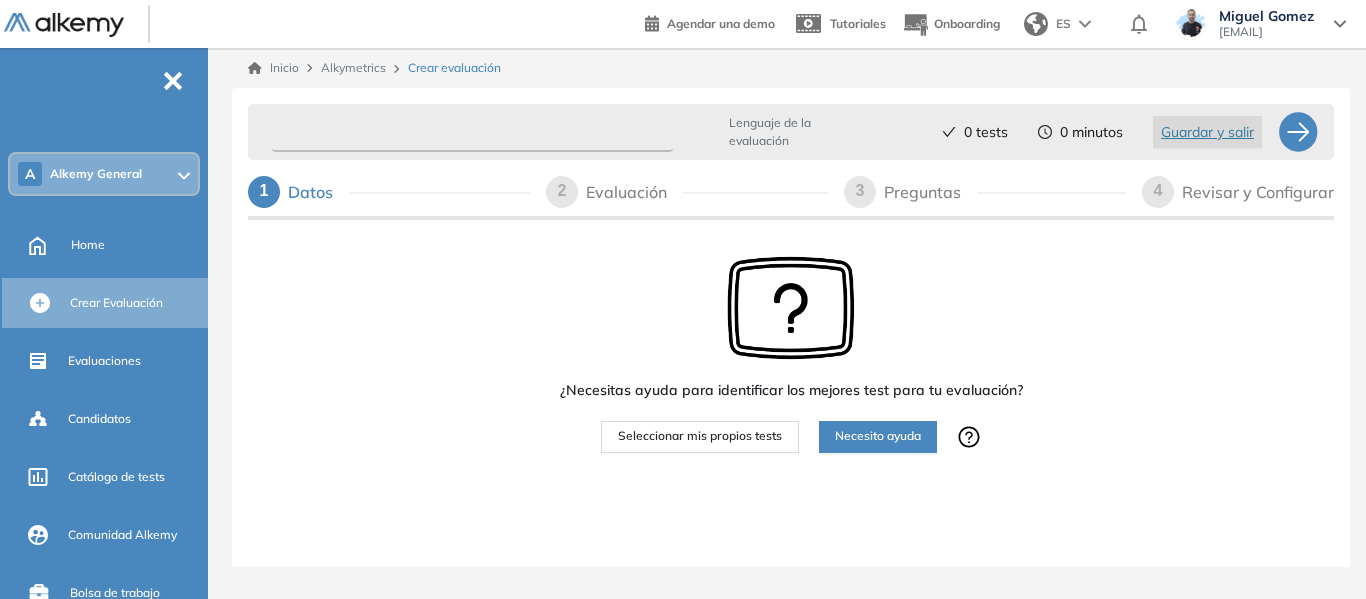 click at bounding box center (472, 132) 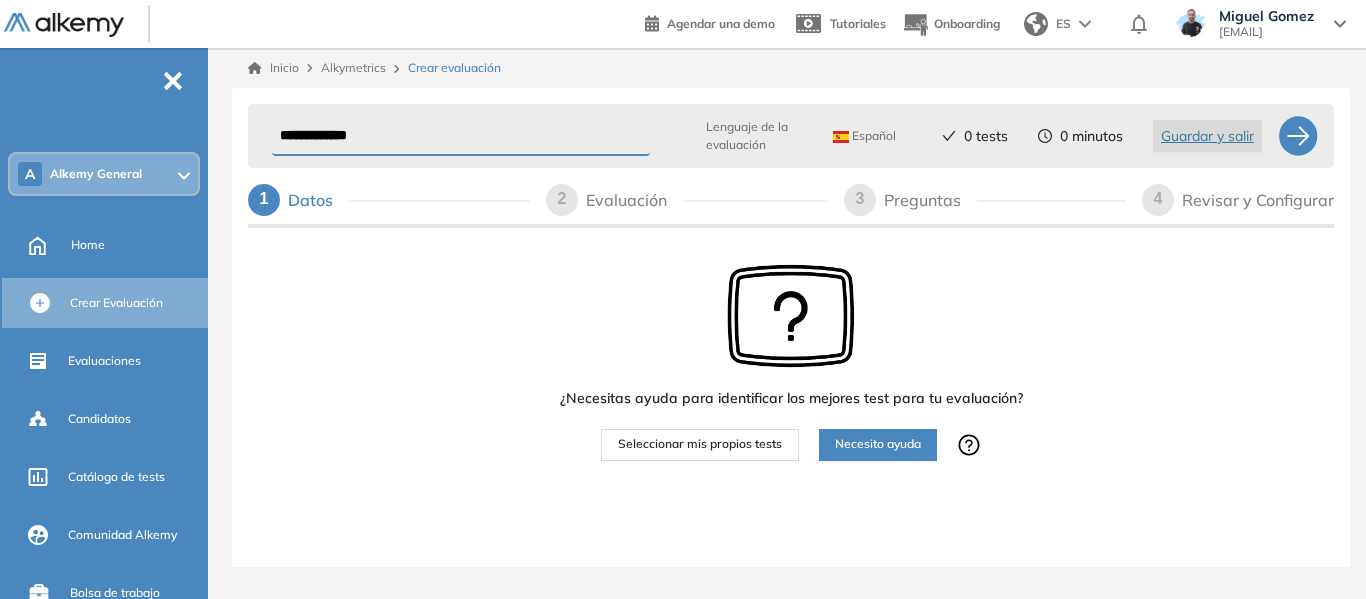 type on "**********" 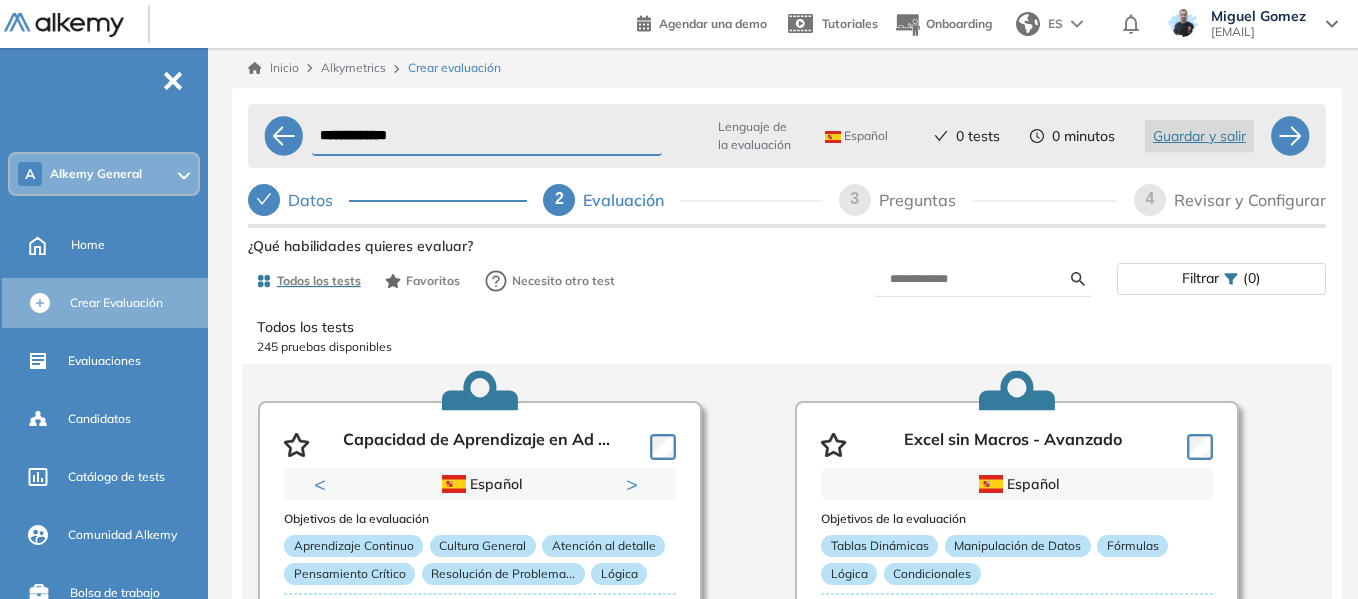 click on "Preguntas" at bounding box center (925, 200) 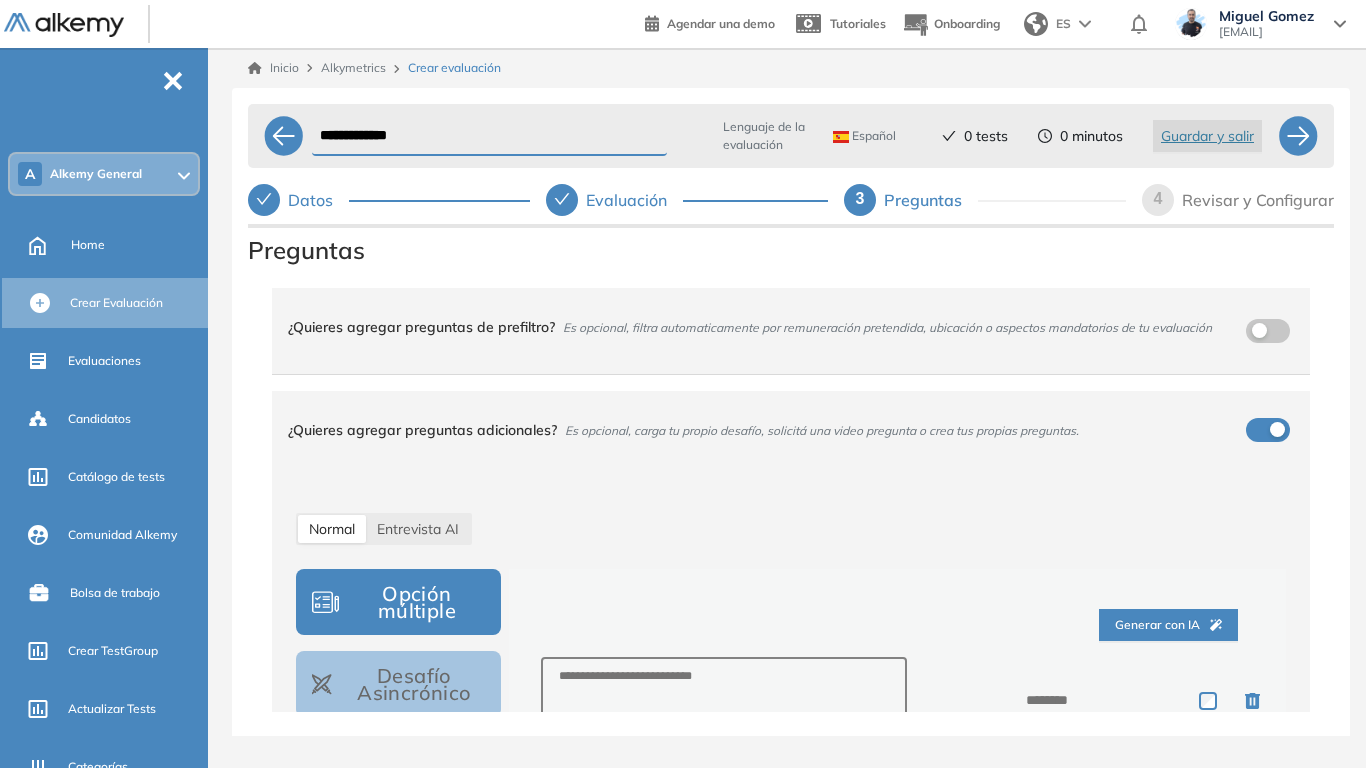 click on "¿Quieres agregar preguntas de prefiltro? Es opcional, filtra automaticamente por remuneración pretendida, ubicación o aspectos mandatorios de tu evaluación" at bounding box center [779, 327] 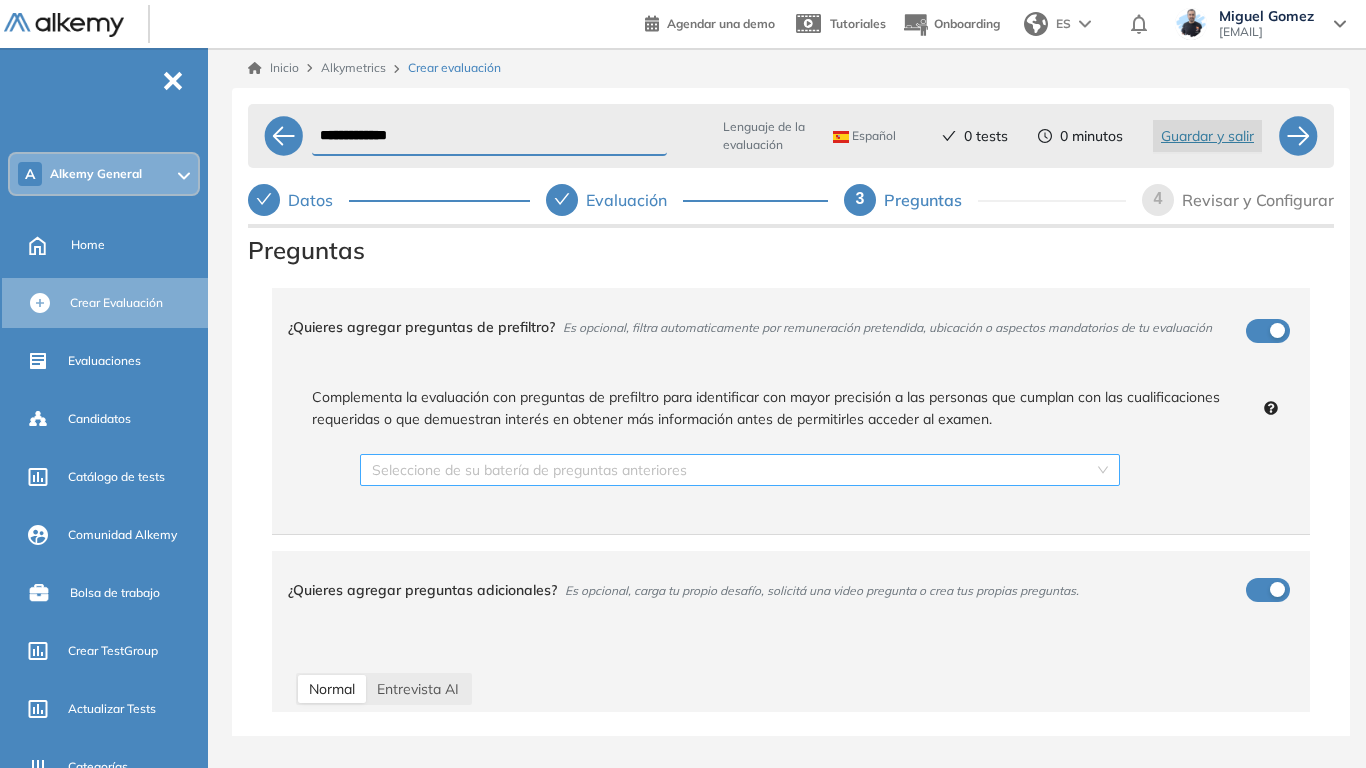 click at bounding box center (733, 470) 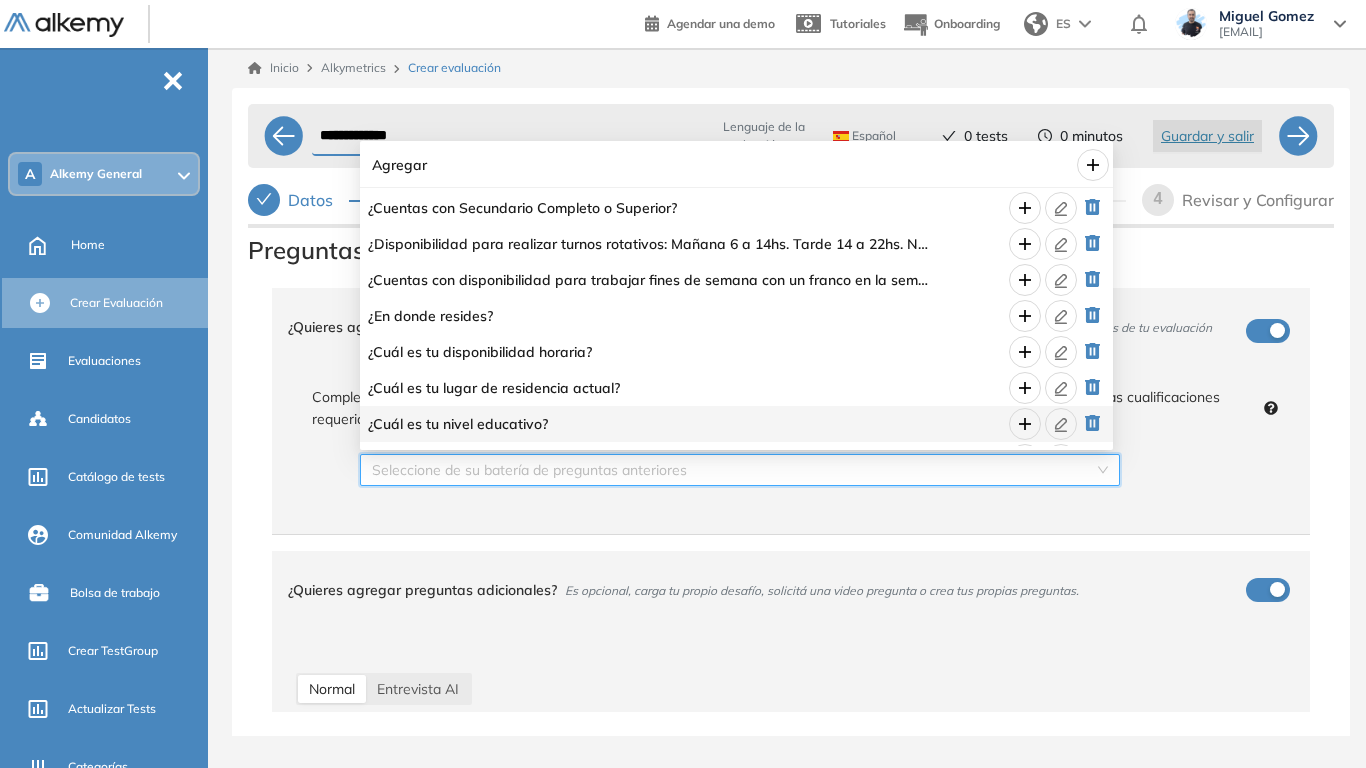 click on "¿Quieres agregar preguntas de prefiltro? Es opcional, filtra automaticamente por remuneración pretendida, ubicación o aspectos mandatorios de tu evaluación Complementa la evaluación con preguntas de prefiltro para identificar con mayor precisión a las personas que cumplan con las cualificaciones requeridas o que demuestran interés en obtener más información antes de permitirles acceder al examen. Seleccione de su batería de preguntas anteriores ¿Quieres agregar preguntas adicionales? Es opcional, carga tu propio desafío, solicitá una video pregunta o crea tus propias preguntas.  Normal Entrevista AI Opción múltiple Desafío Asincrónico Respuesta larga Subir archivo Respuesta con video Respuesta con código Generar con IA   Añadir opción Agregar desde una lista (Excel o texto) Guardar pregunta 0 Preguntas agregadas 0 min  para todas las preguntas para todas las preguntas ***** ***** ****** ****** ****** ****** ****** ****** ****** ****** ****** ****** ****** ****** ****** ****** ****** ******" at bounding box center (791, 815) 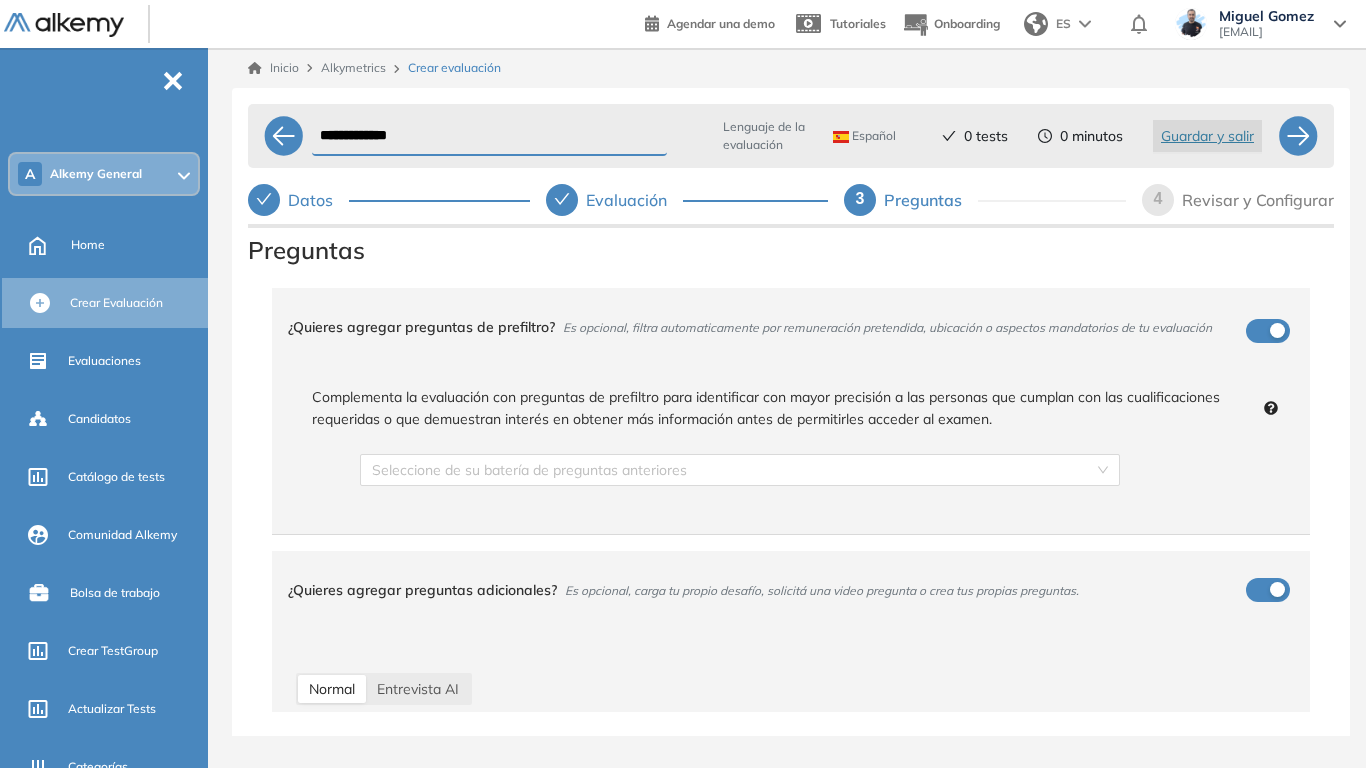 click on "¿Quieres agregar preguntas de prefiltro? Es opcional, filtra automaticamente por remuneración pretendida, ubicación o aspectos mandatorios de tu evaluación" at bounding box center [779, 327] 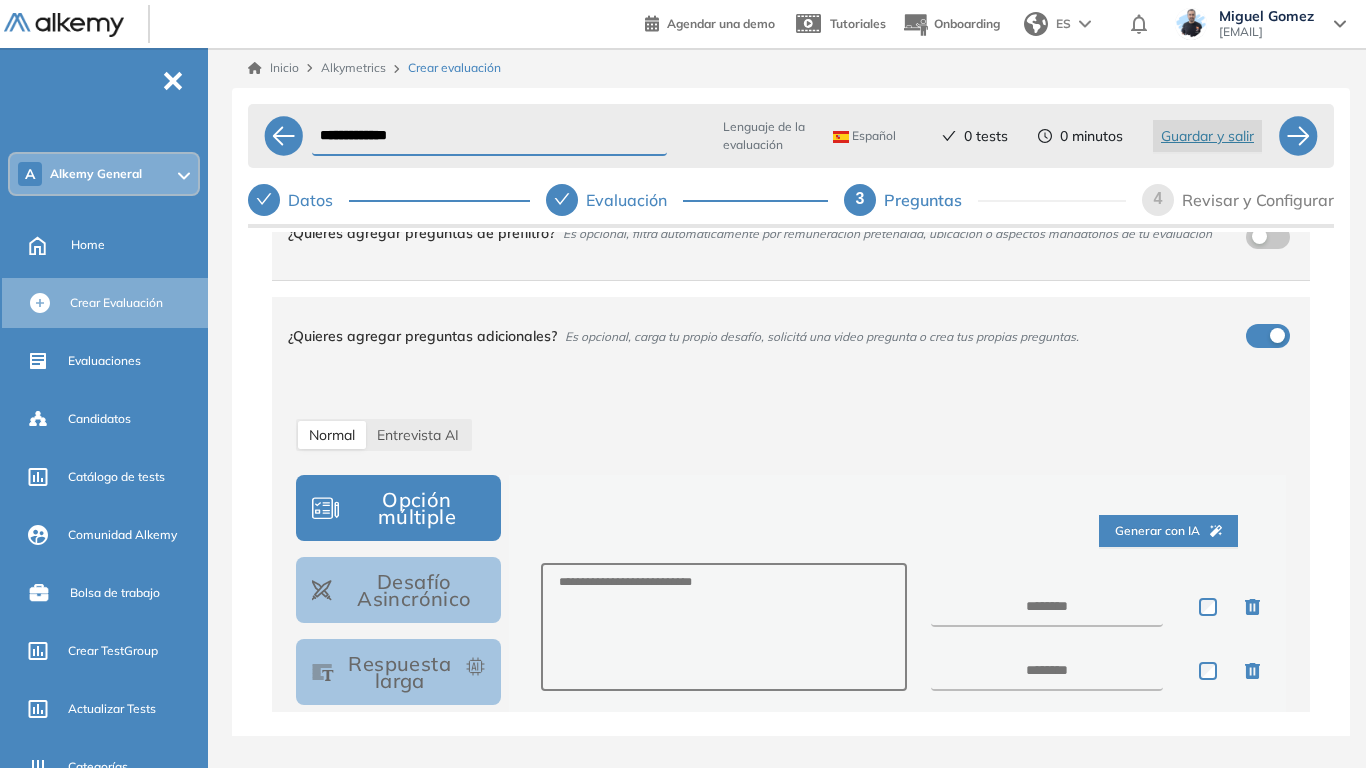 scroll, scrollTop: 200, scrollLeft: 0, axis: vertical 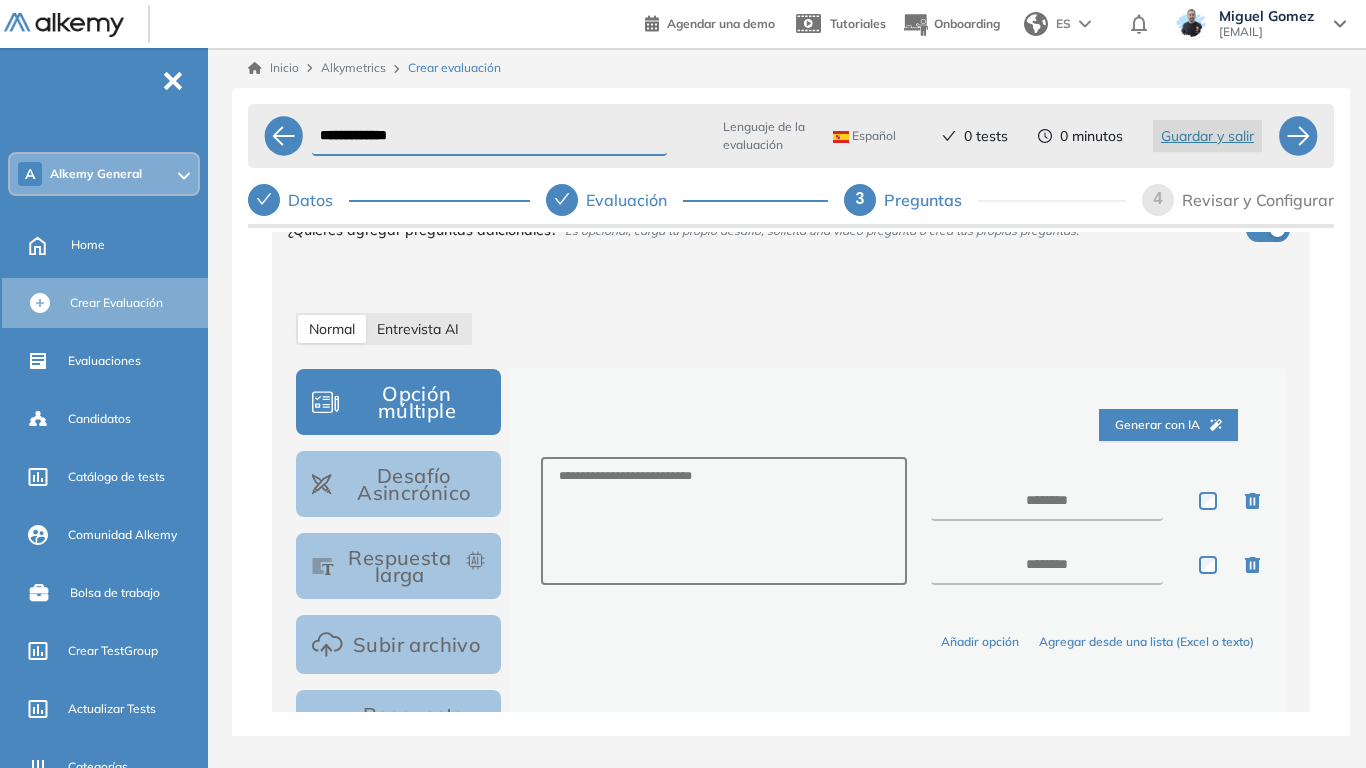 click on "Entrevista AI" at bounding box center (418, 329) 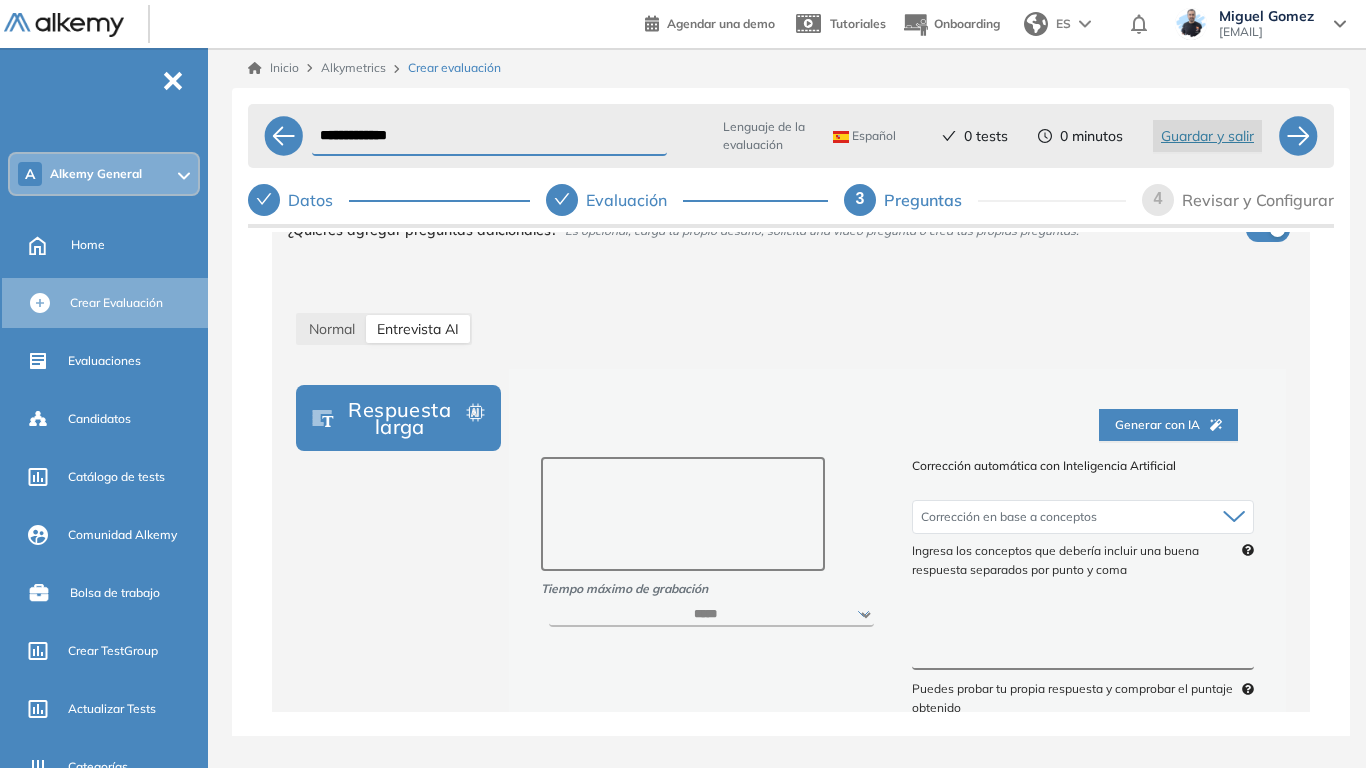 click at bounding box center (683, 514) 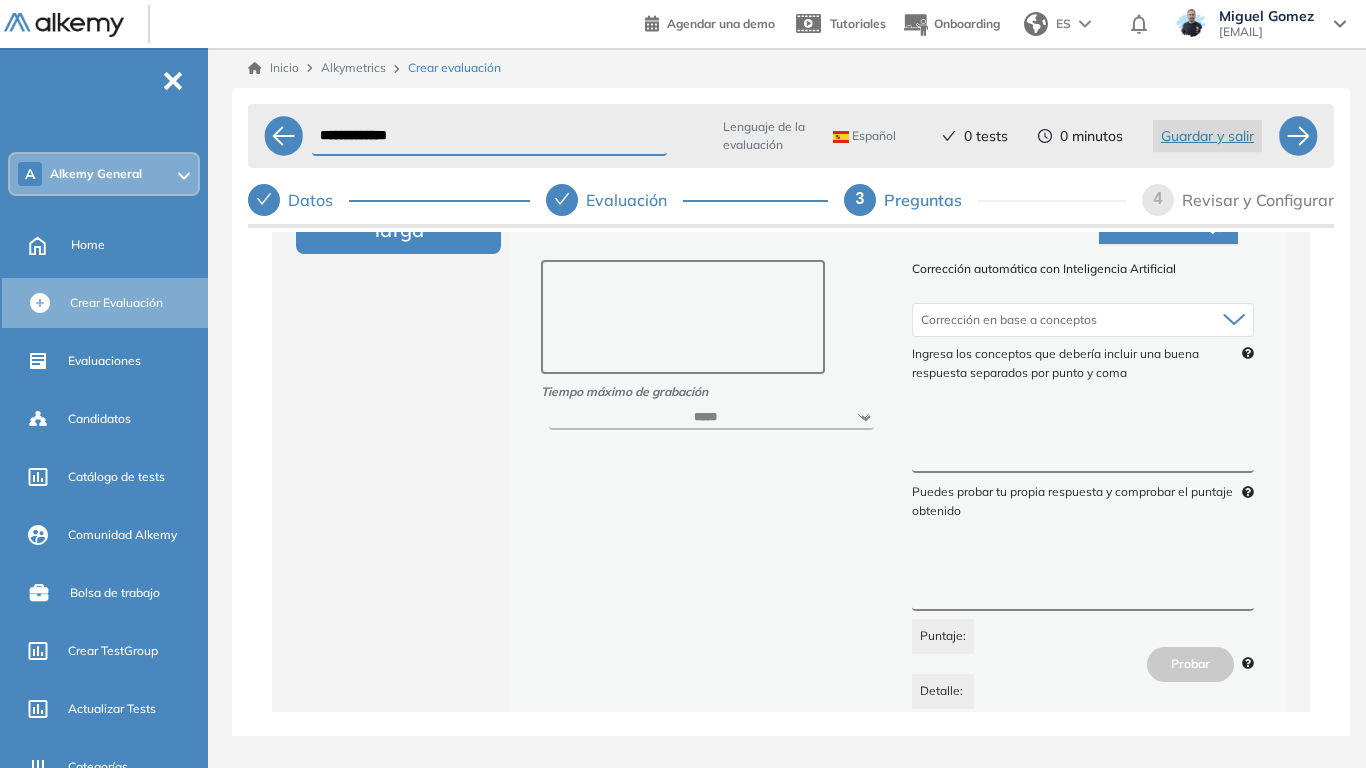 scroll, scrollTop: 400, scrollLeft: 0, axis: vertical 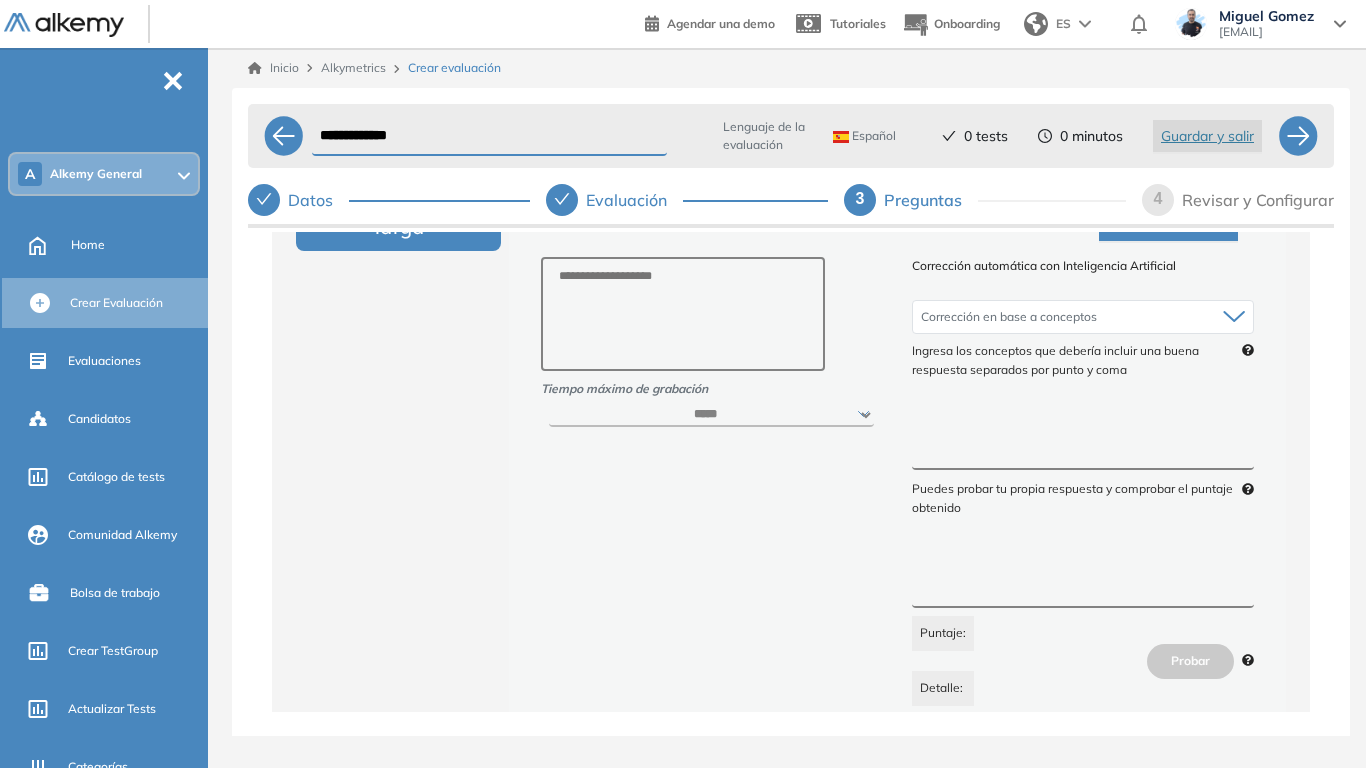 click at bounding box center (1083, 433) 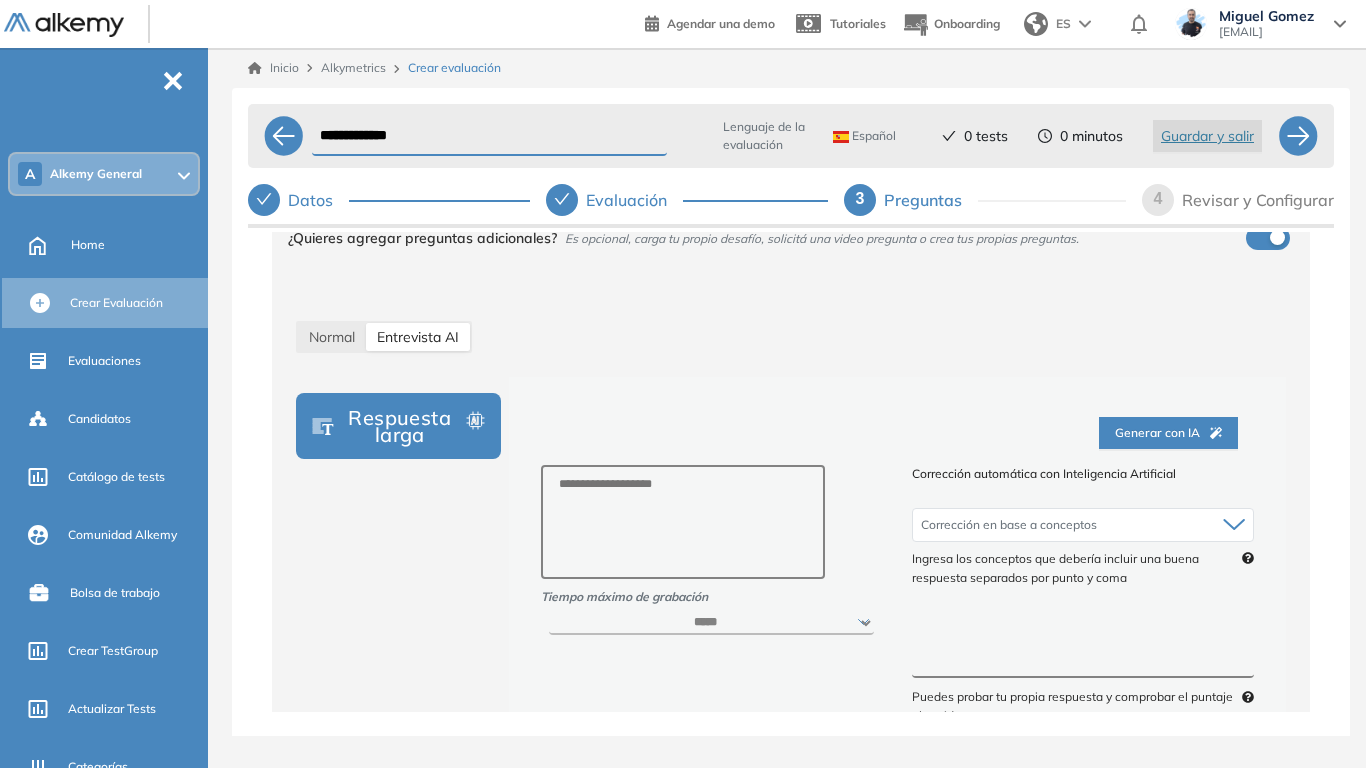 scroll, scrollTop: 200, scrollLeft: 0, axis: vertical 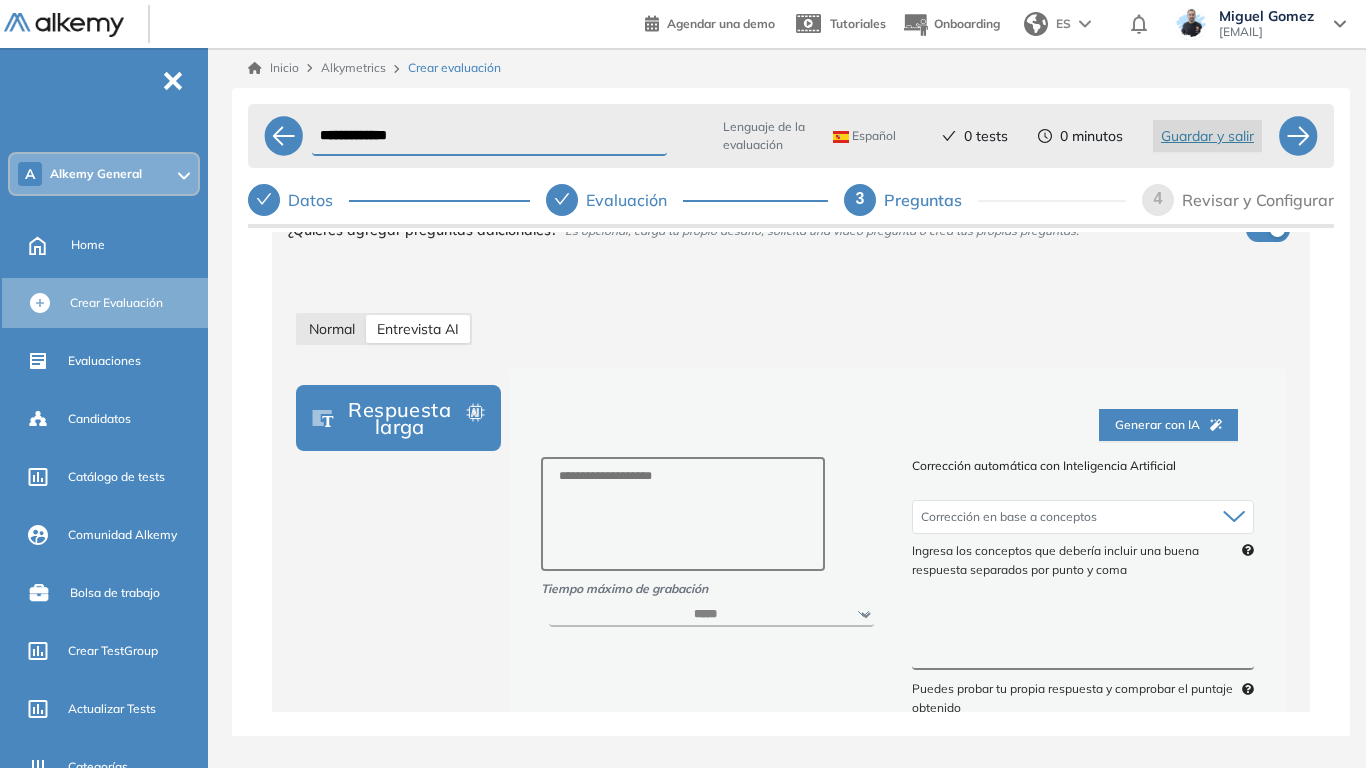 click on "Normal" at bounding box center [332, 329] 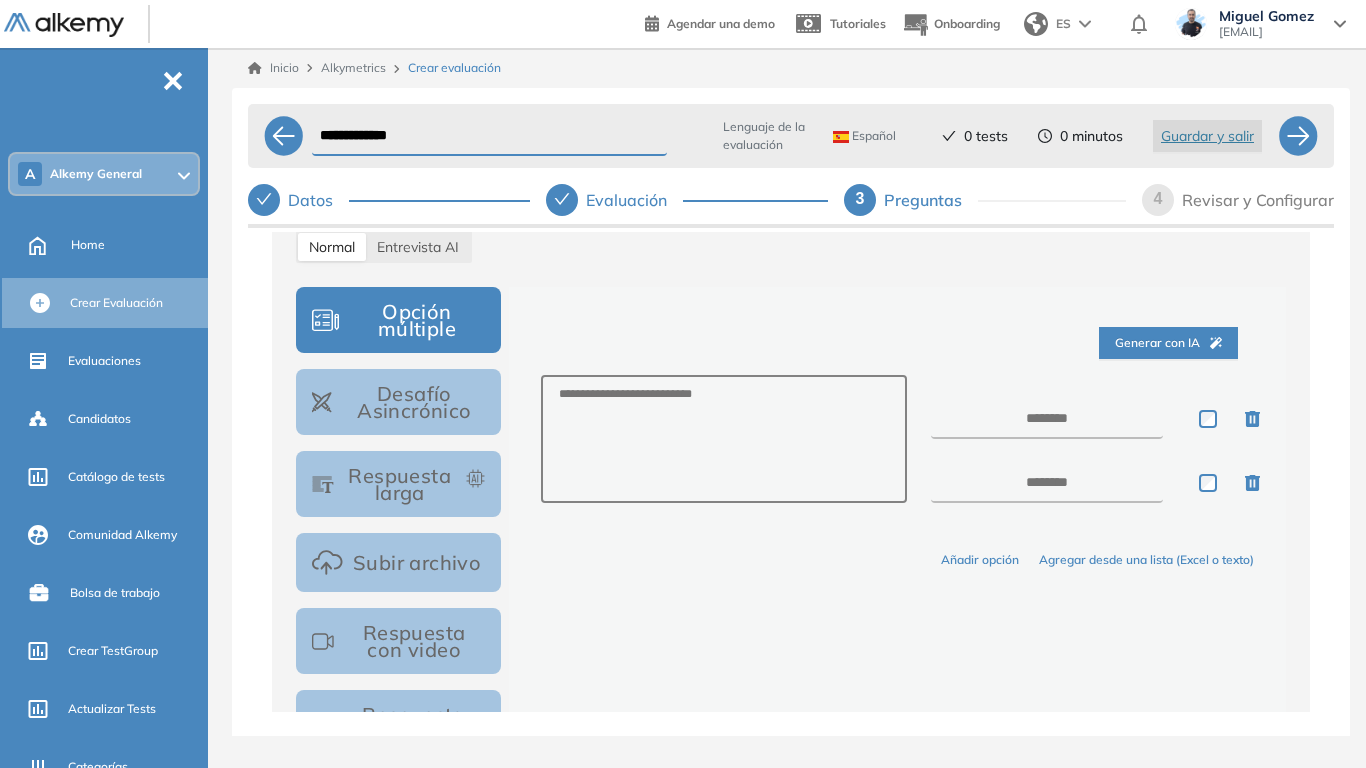 scroll, scrollTop: 300, scrollLeft: 0, axis: vertical 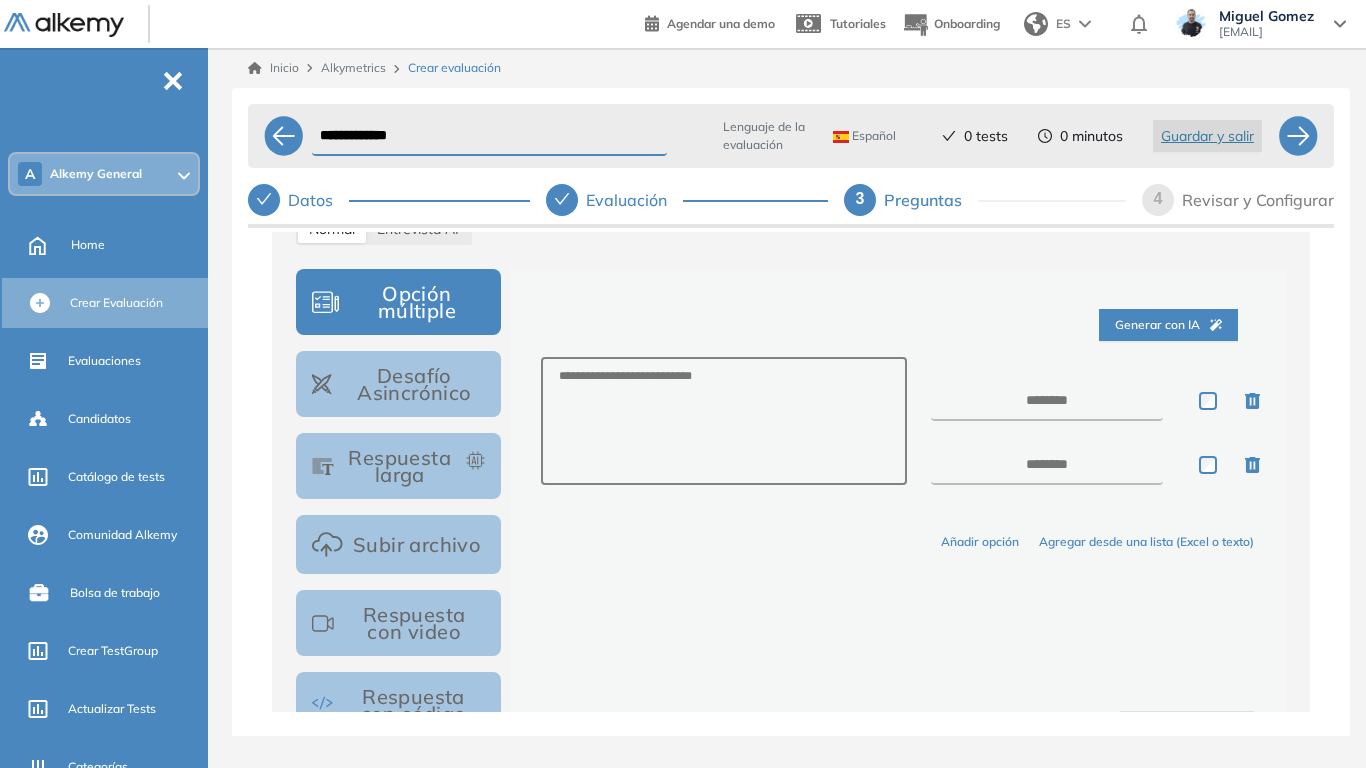 click on "Desafío Asincrónico" at bounding box center (398, 384) 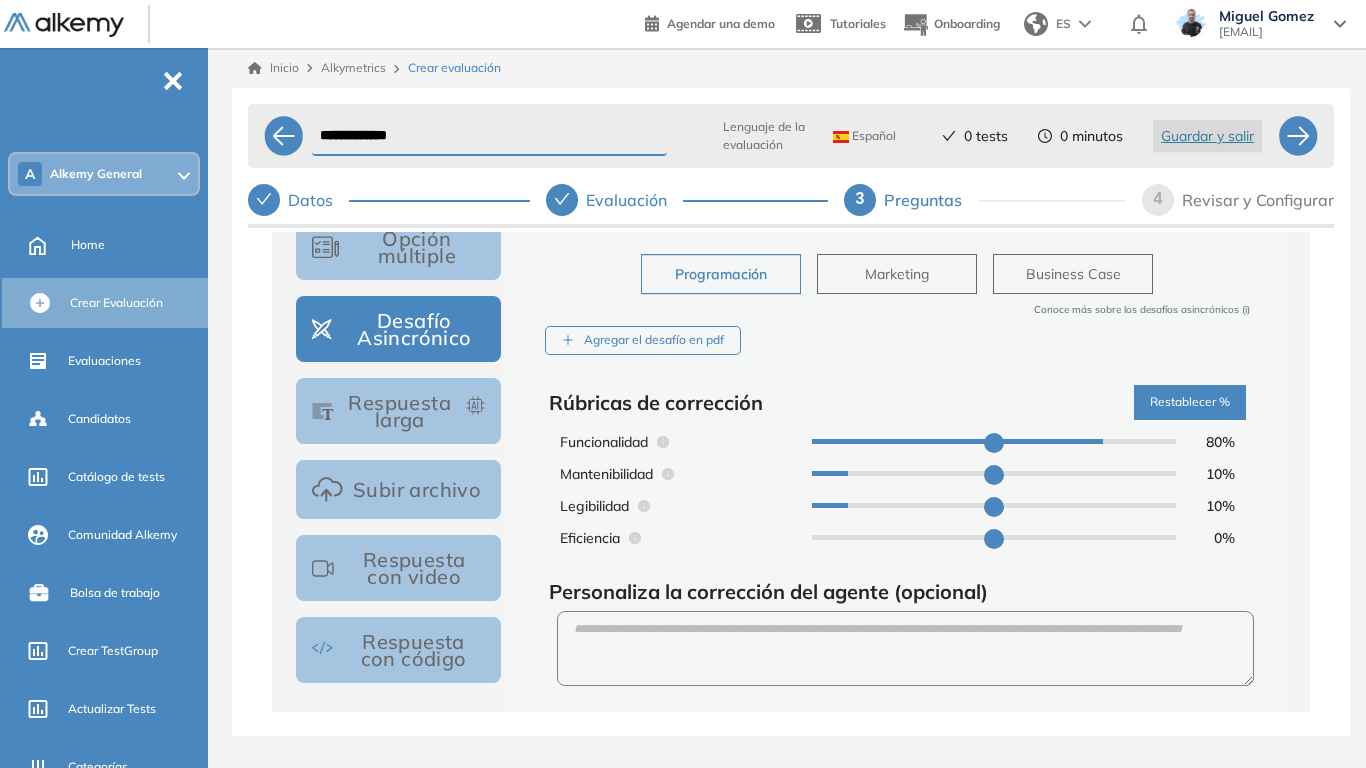 scroll, scrollTop: 400, scrollLeft: 0, axis: vertical 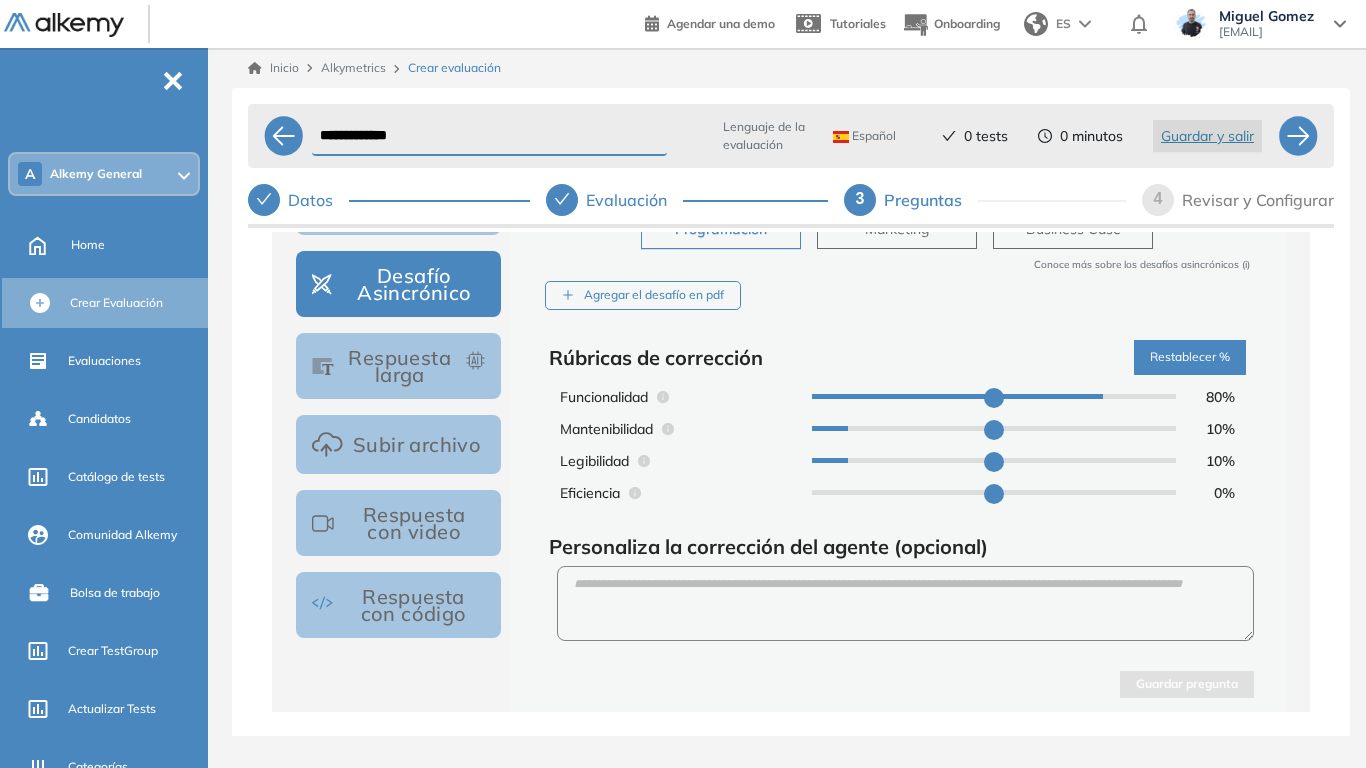 drag, startPoint x: 704, startPoint y: 642, endPoint x: 710, endPoint y: 607, distance: 35.510563 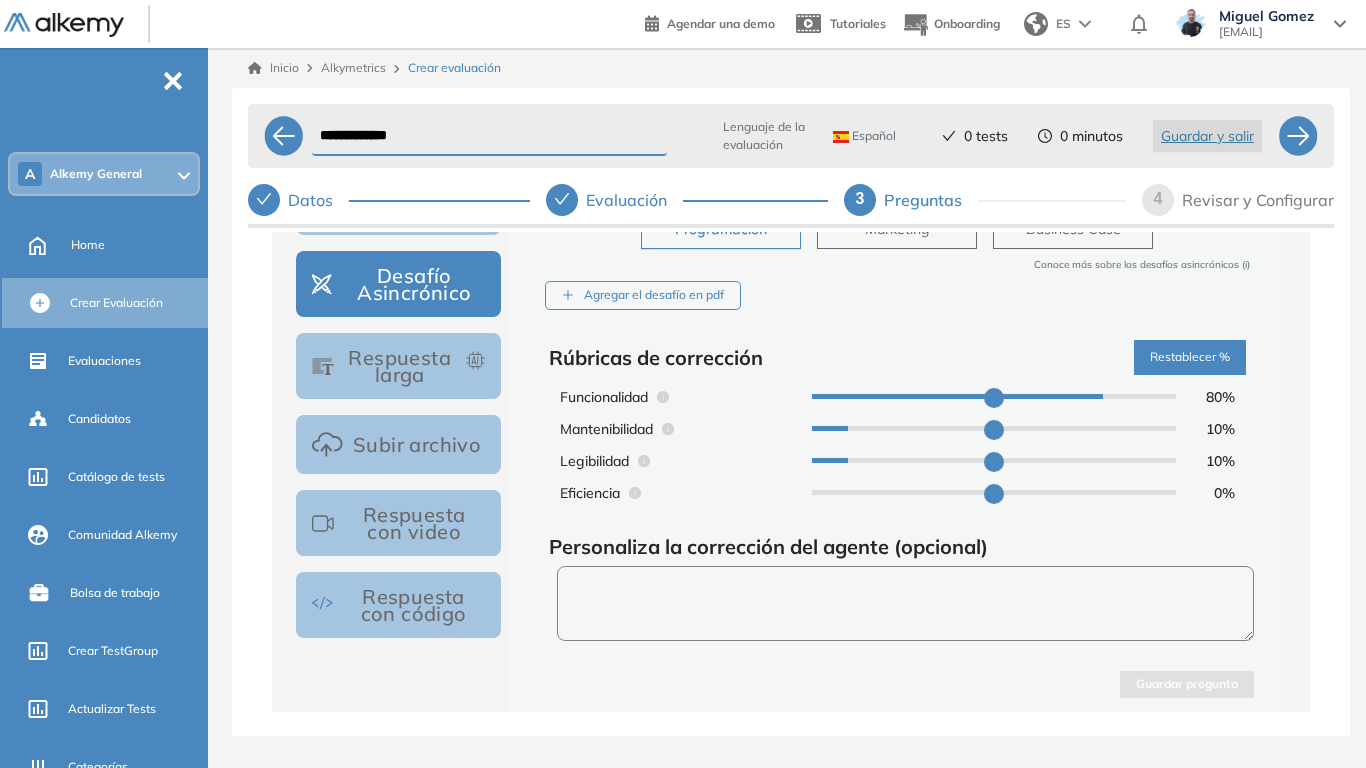 click at bounding box center (905, 603) 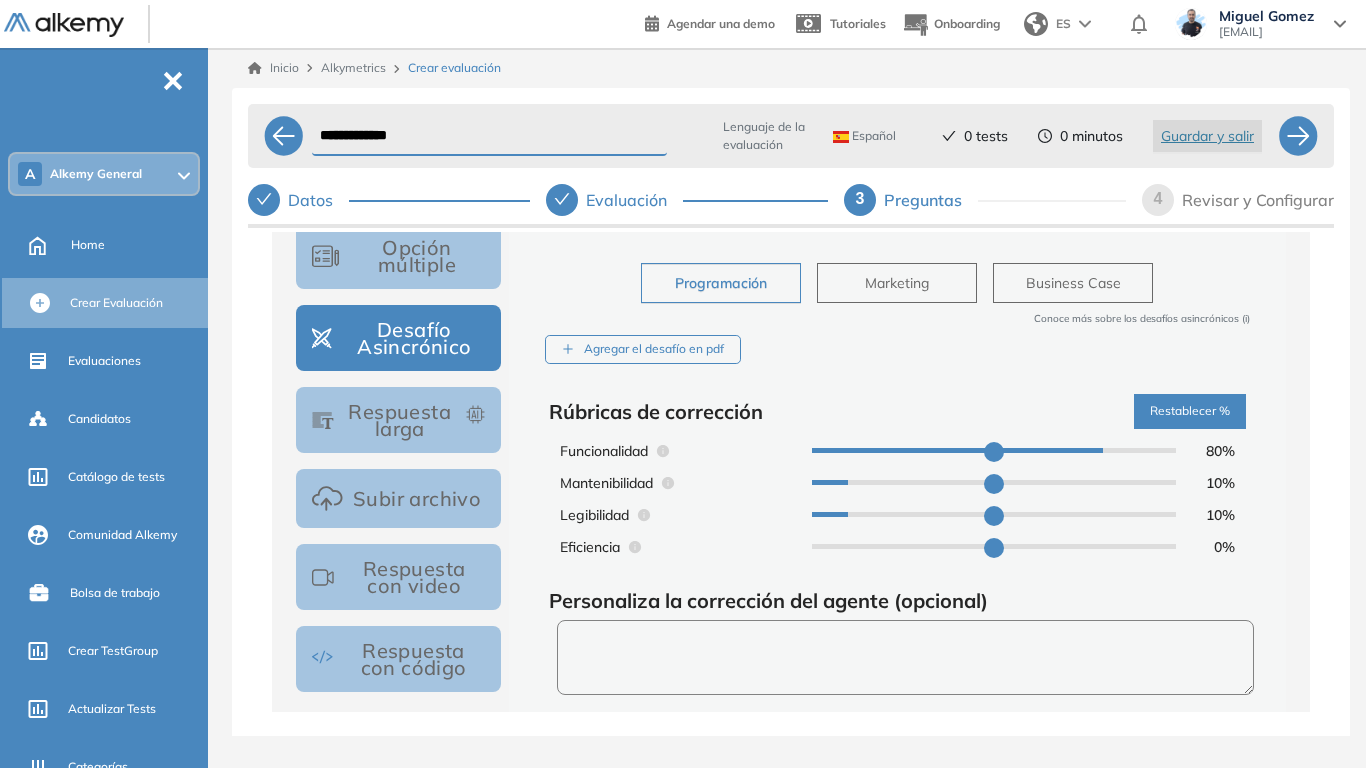 scroll, scrollTop: 300, scrollLeft: 0, axis: vertical 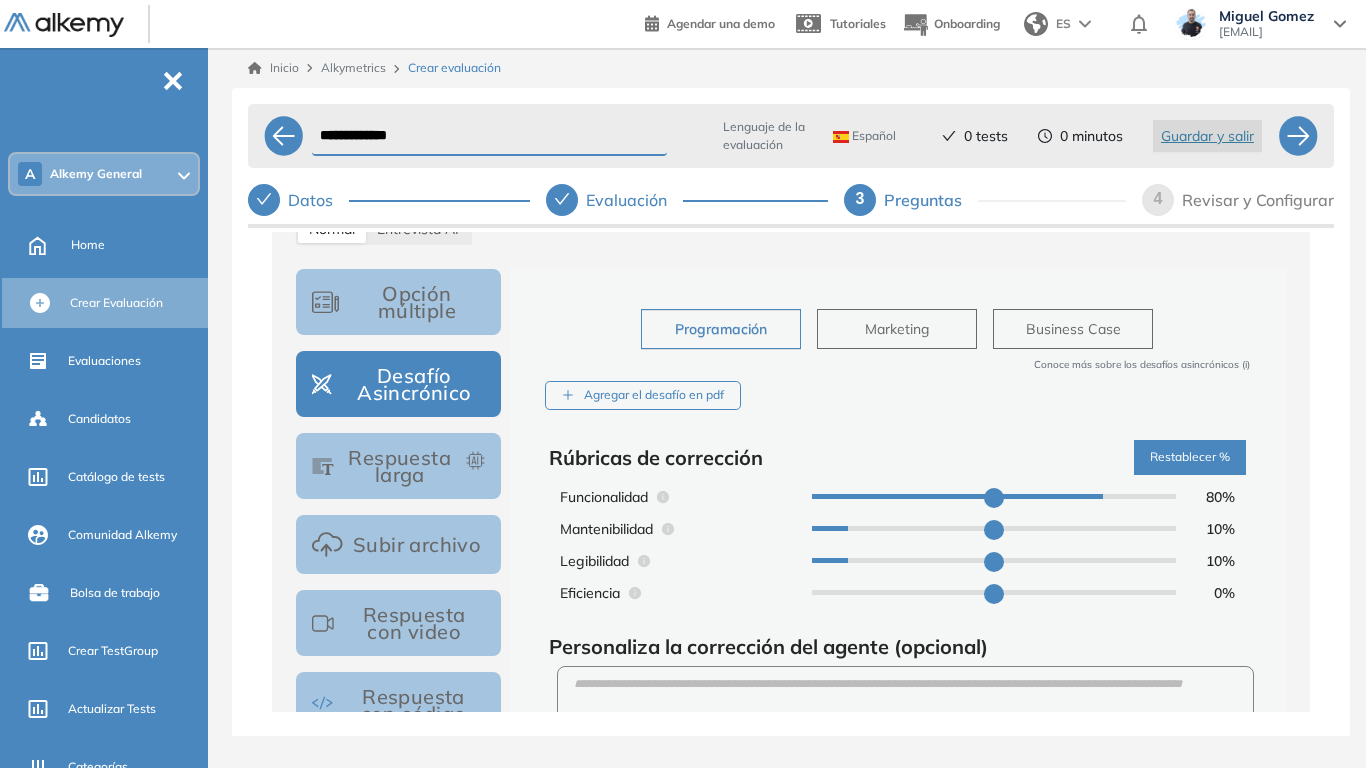 click on "Revisar y Configurar" at bounding box center (1258, 200) 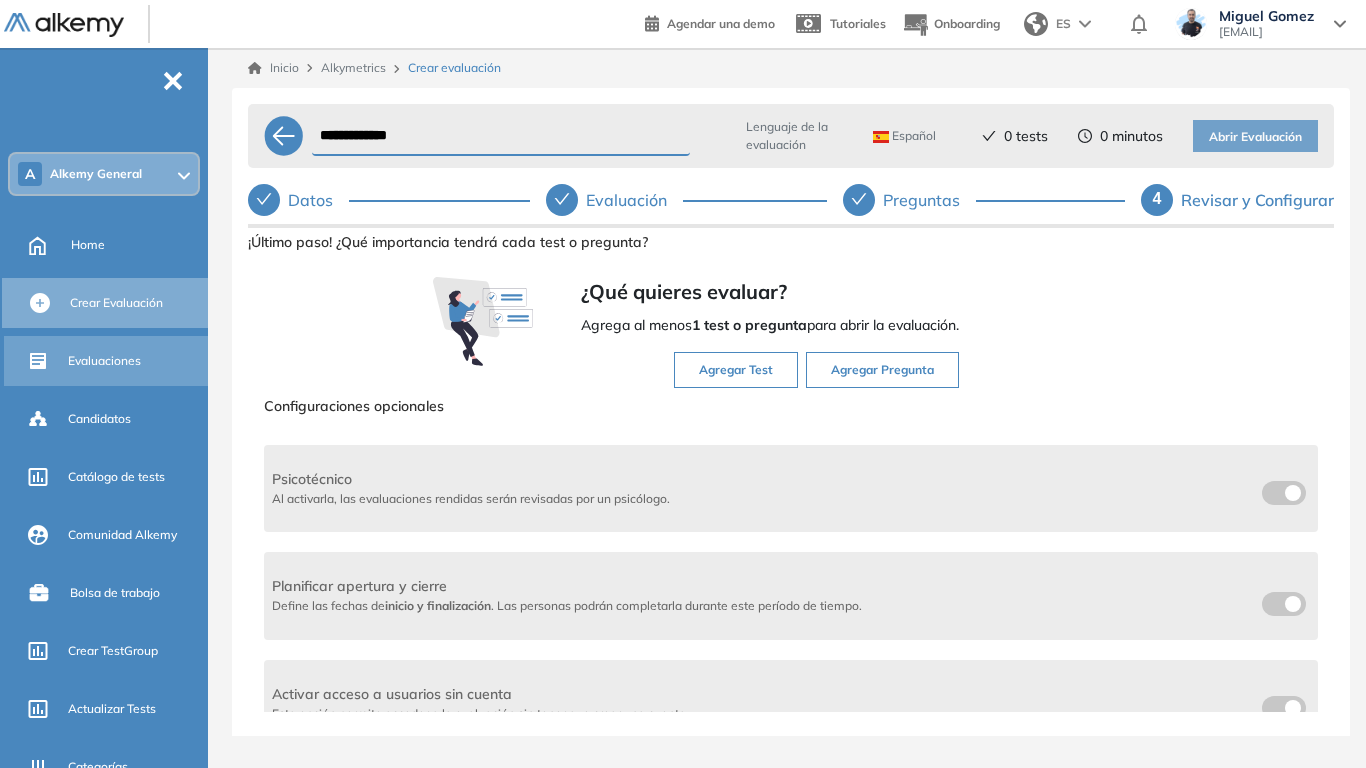 click on "Evaluaciones" at bounding box center [104, 361] 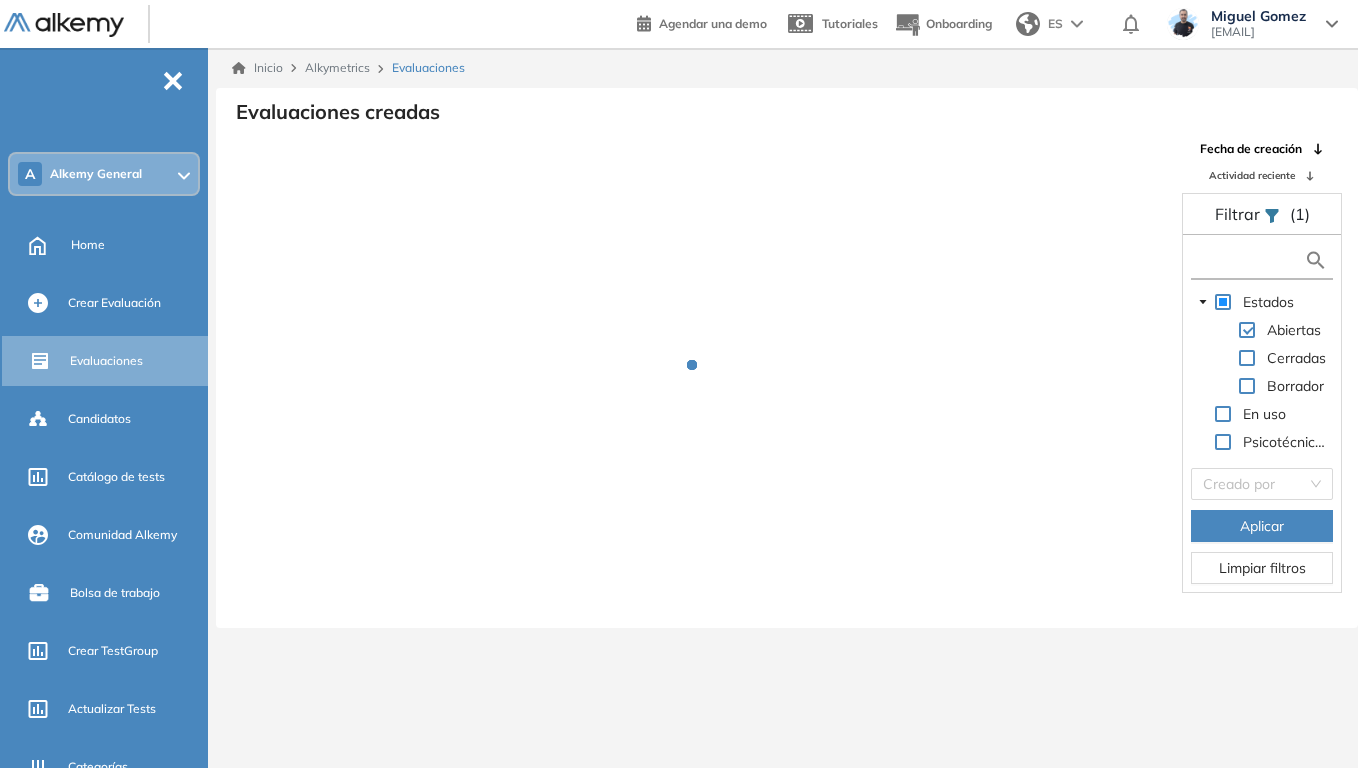 click at bounding box center [1250, 260] 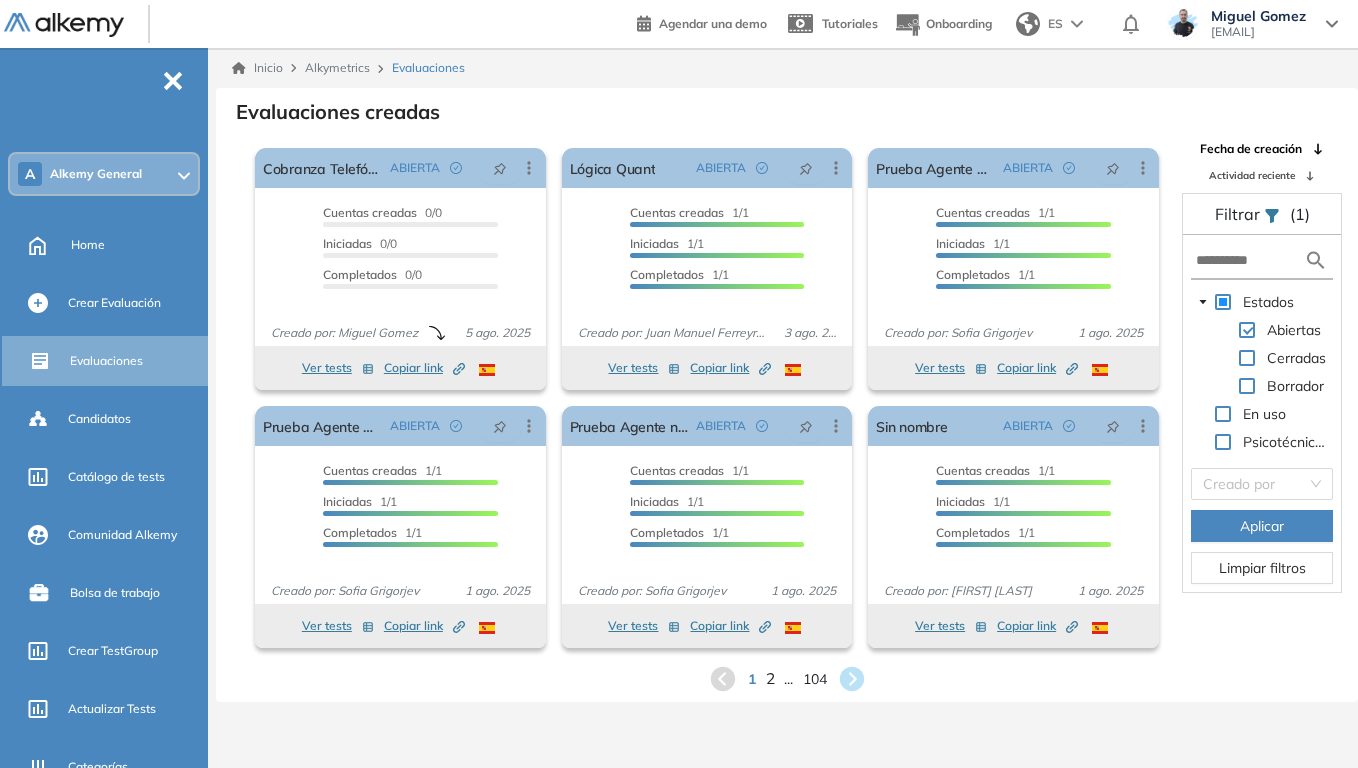click on "2" at bounding box center [769, 678] 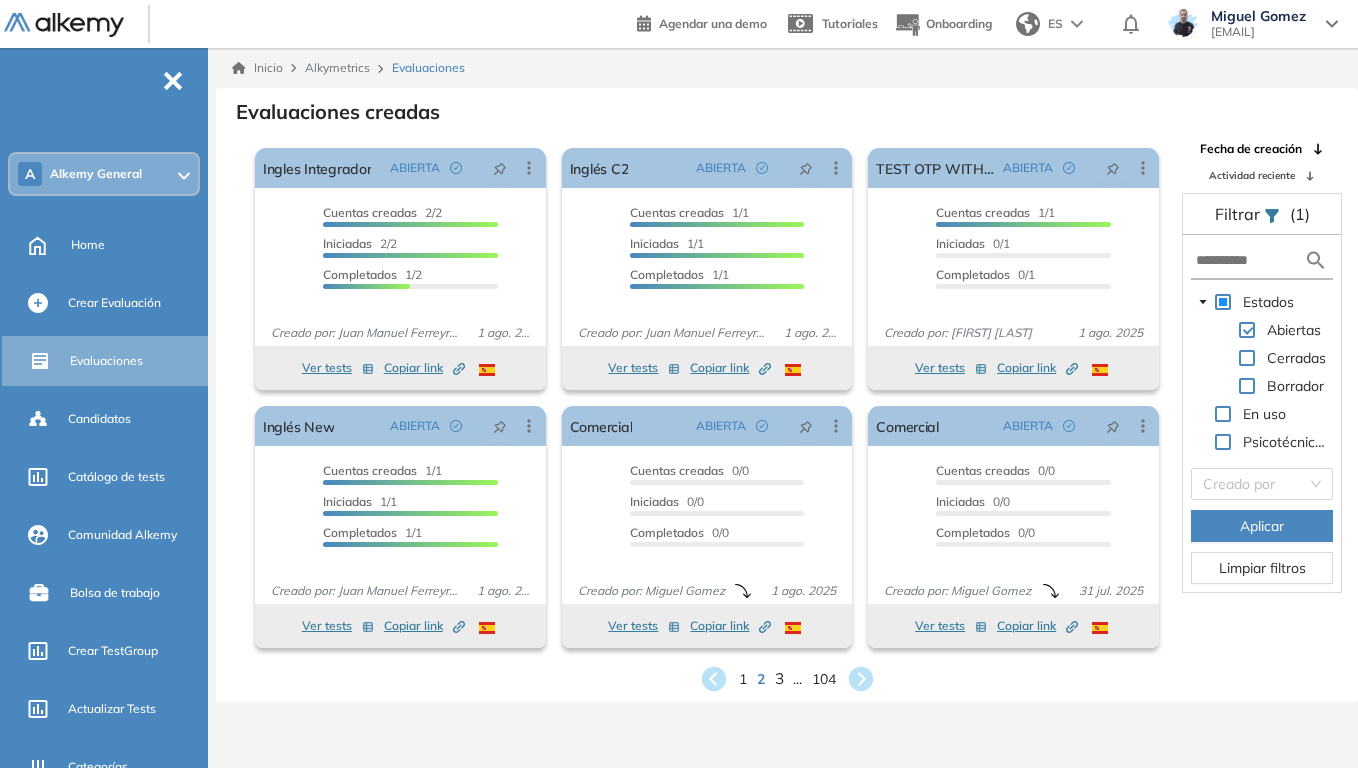 click on "3" at bounding box center (778, 678) 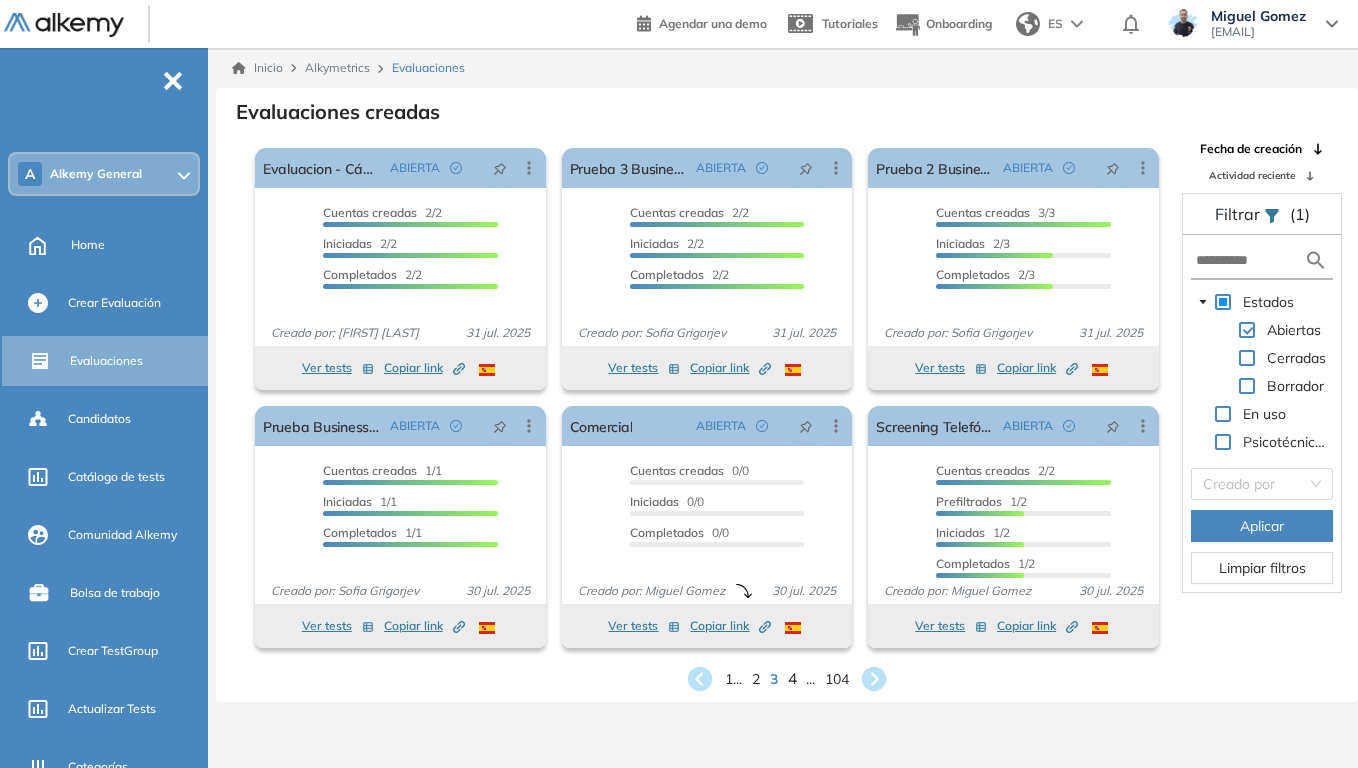 click on "4" at bounding box center (792, 678) 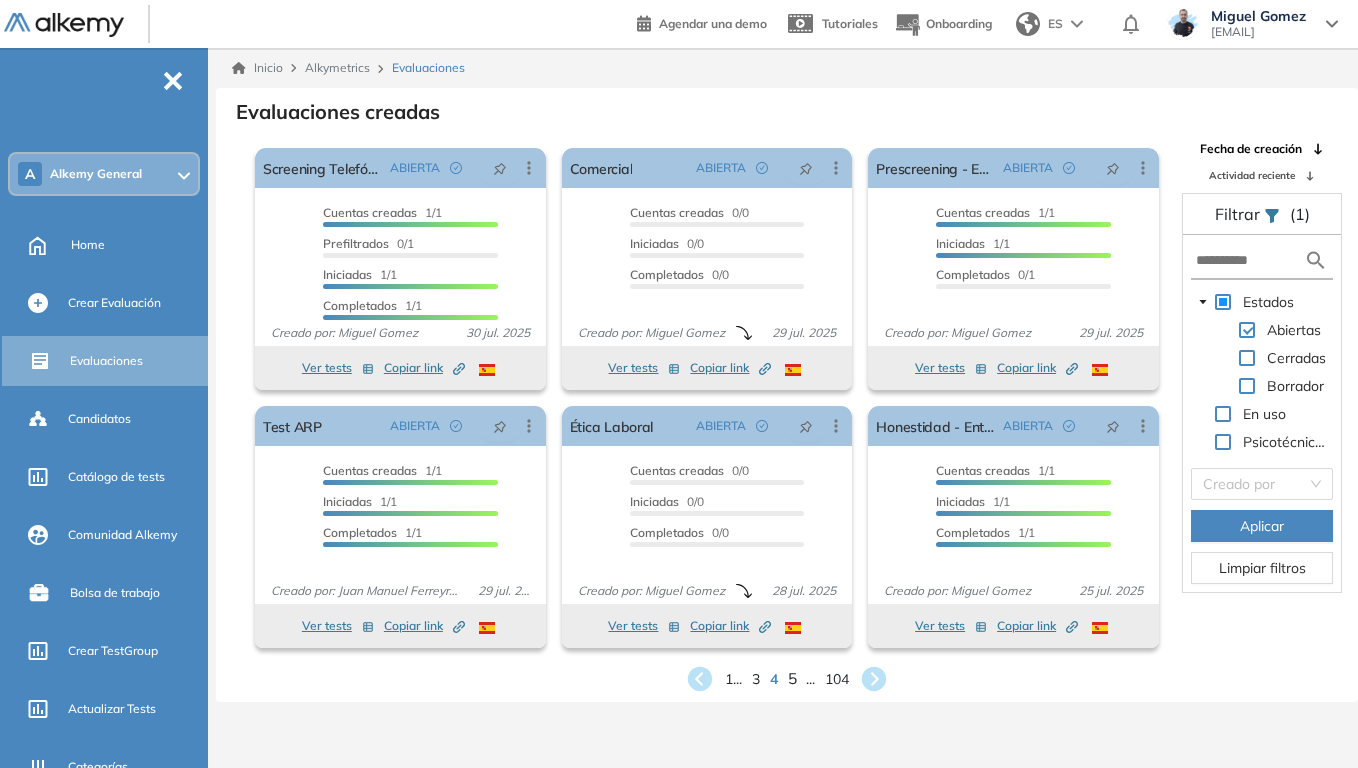 click on "5" at bounding box center [792, 678] 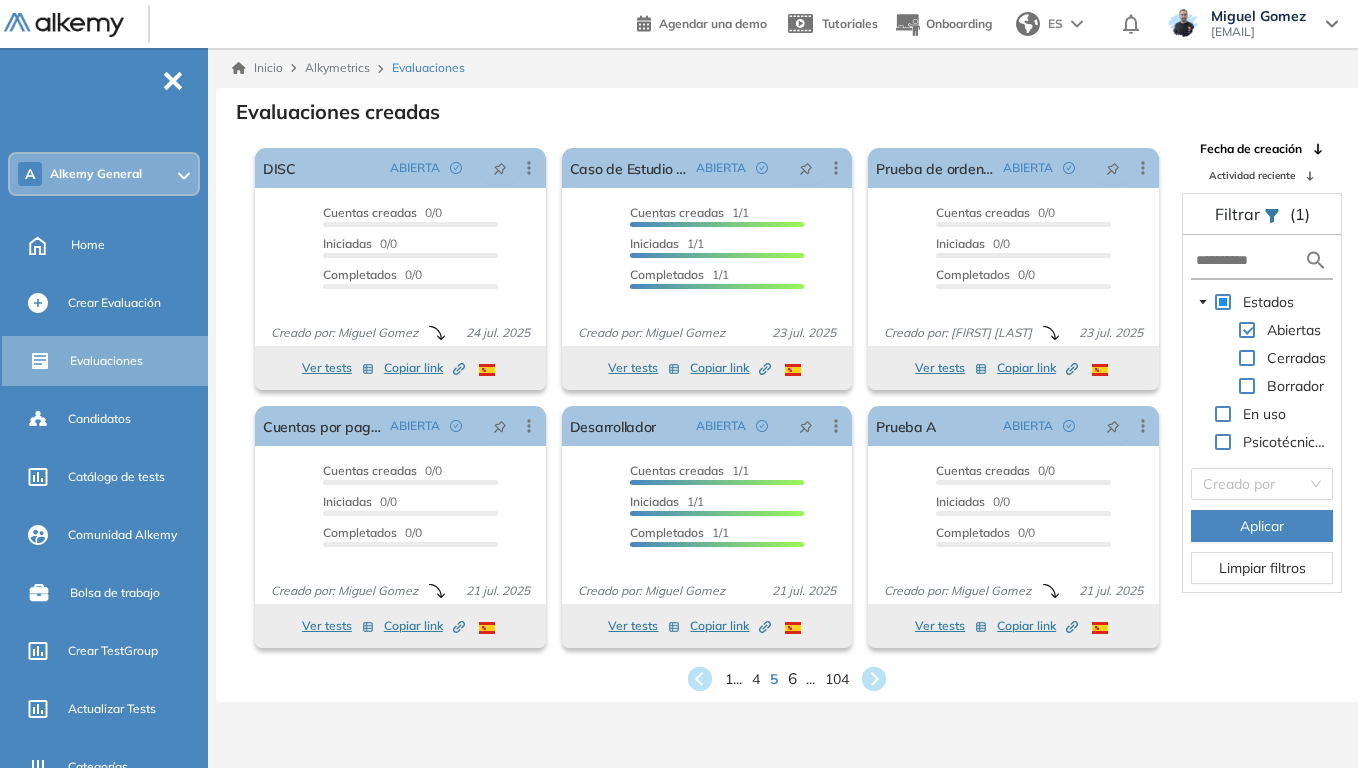 click on "6" at bounding box center [792, 678] 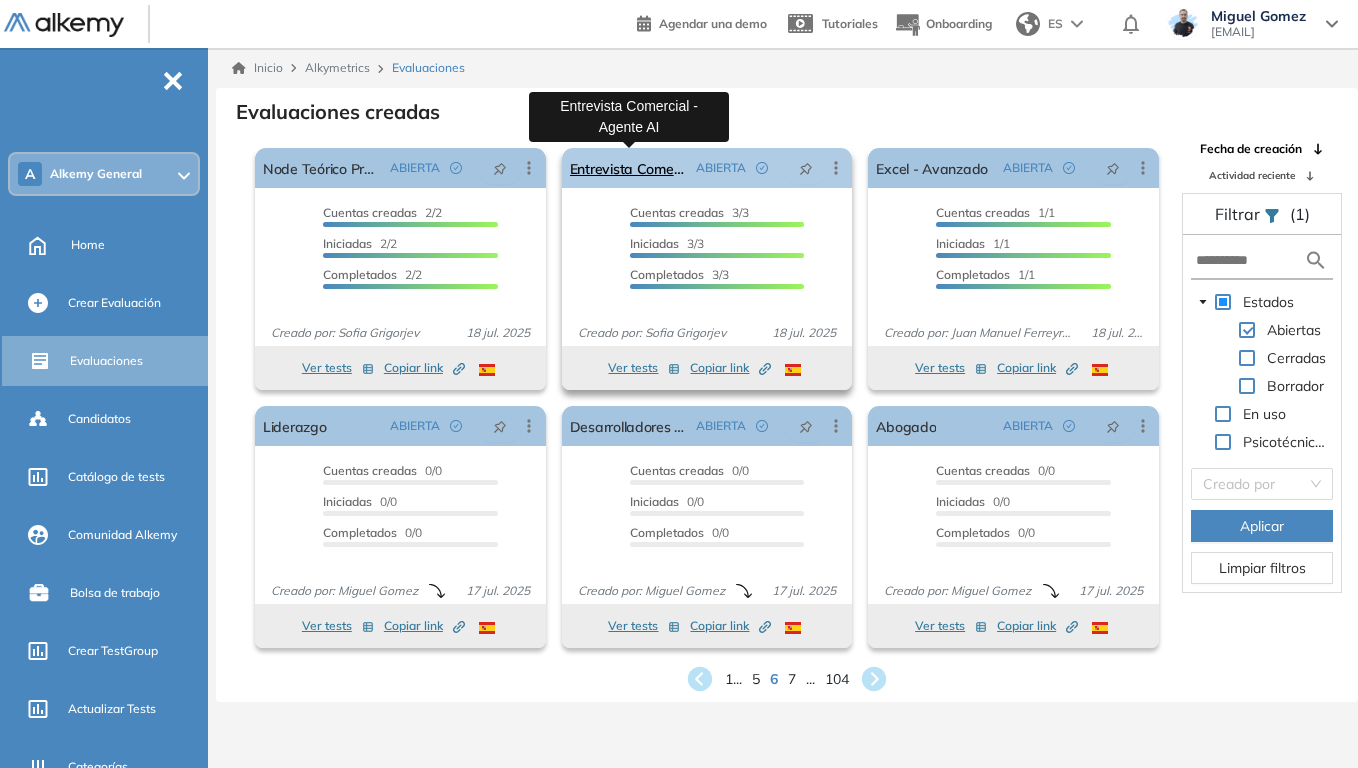 click on "Entrevista Comercial - Agente AI" at bounding box center (629, 168) 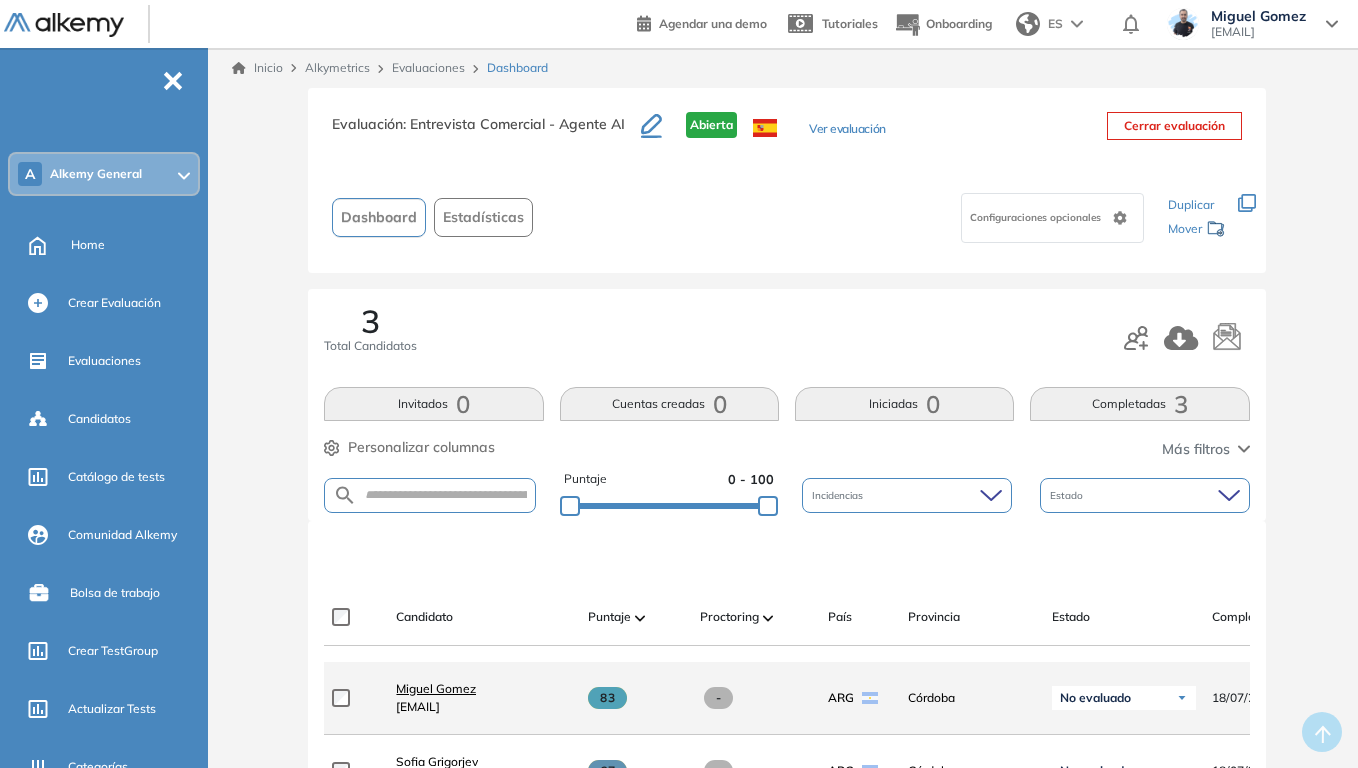 click on "Miguel Gomez" at bounding box center [436, 688] 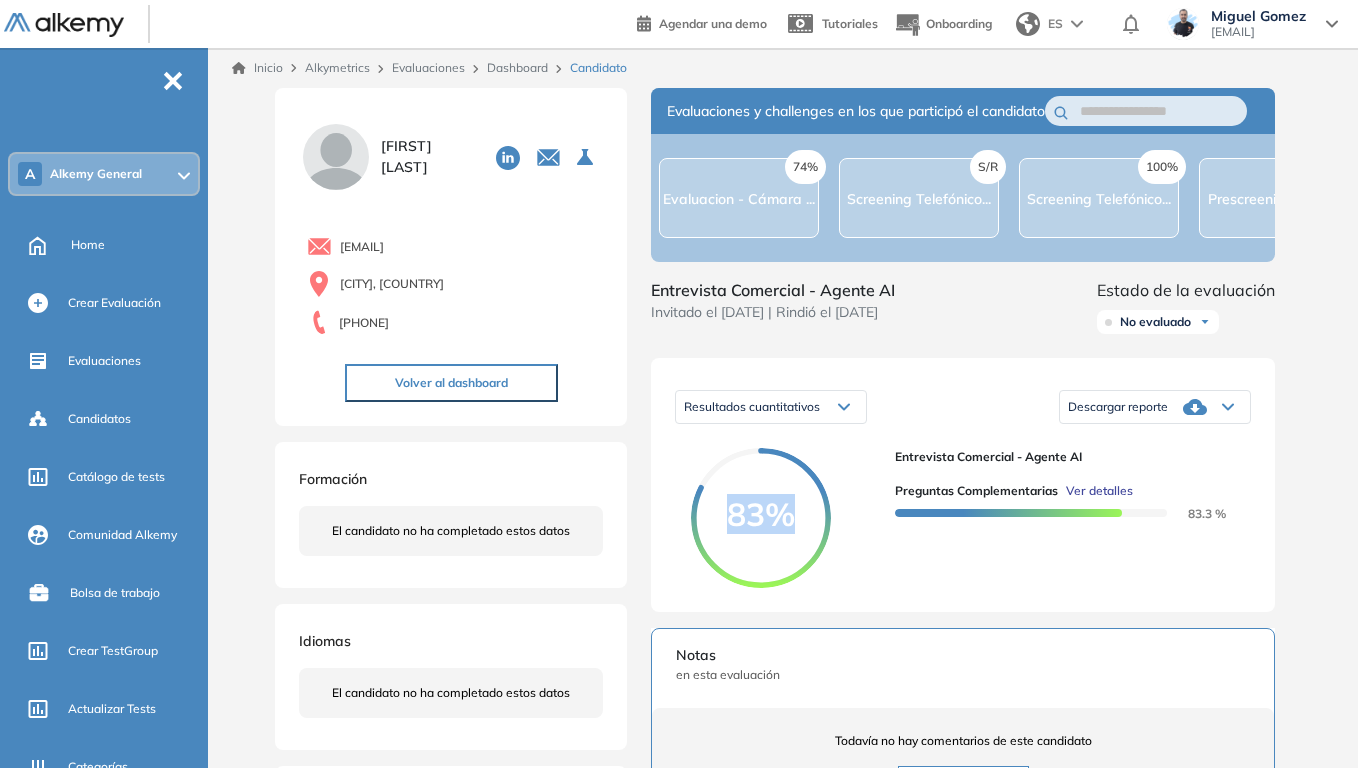 drag, startPoint x: 729, startPoint y: 529, endPoint x: 783, endPoint y: 517, distance: 55.31727 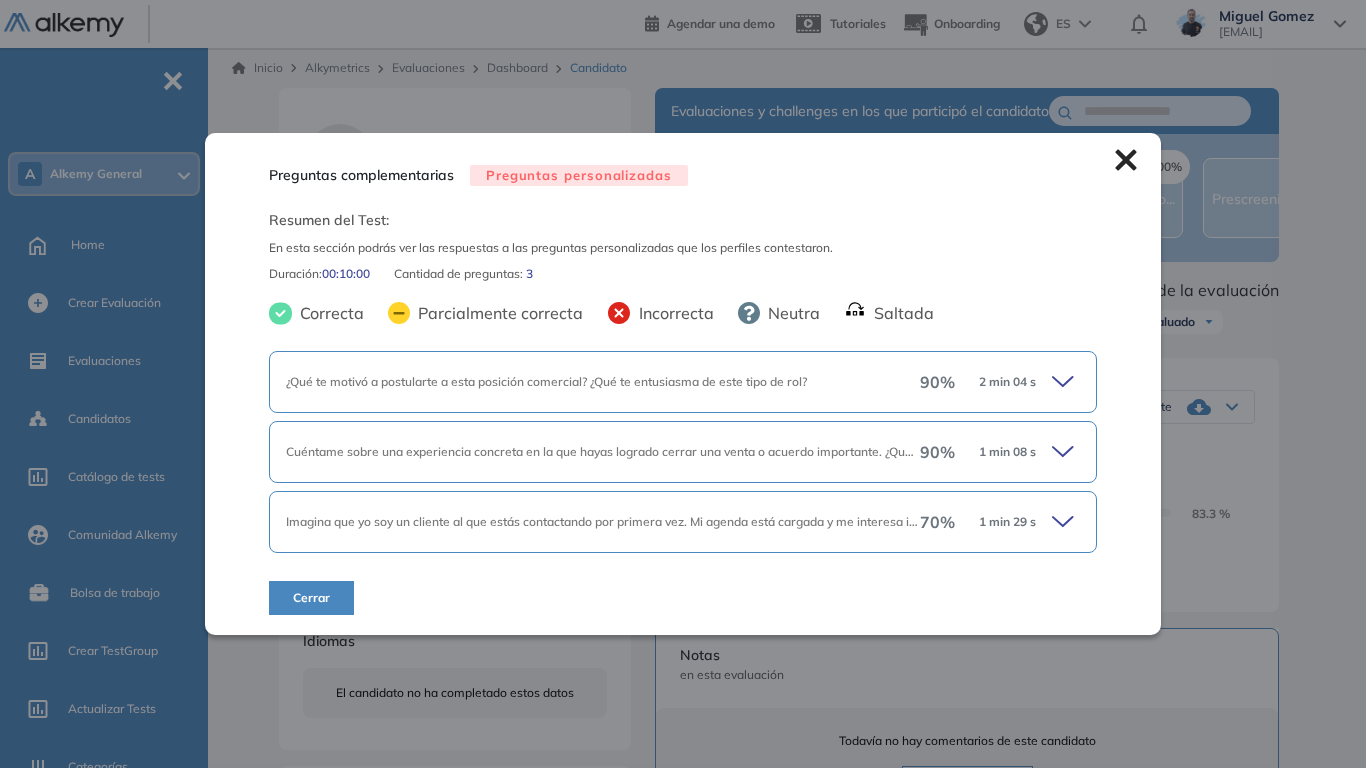 click 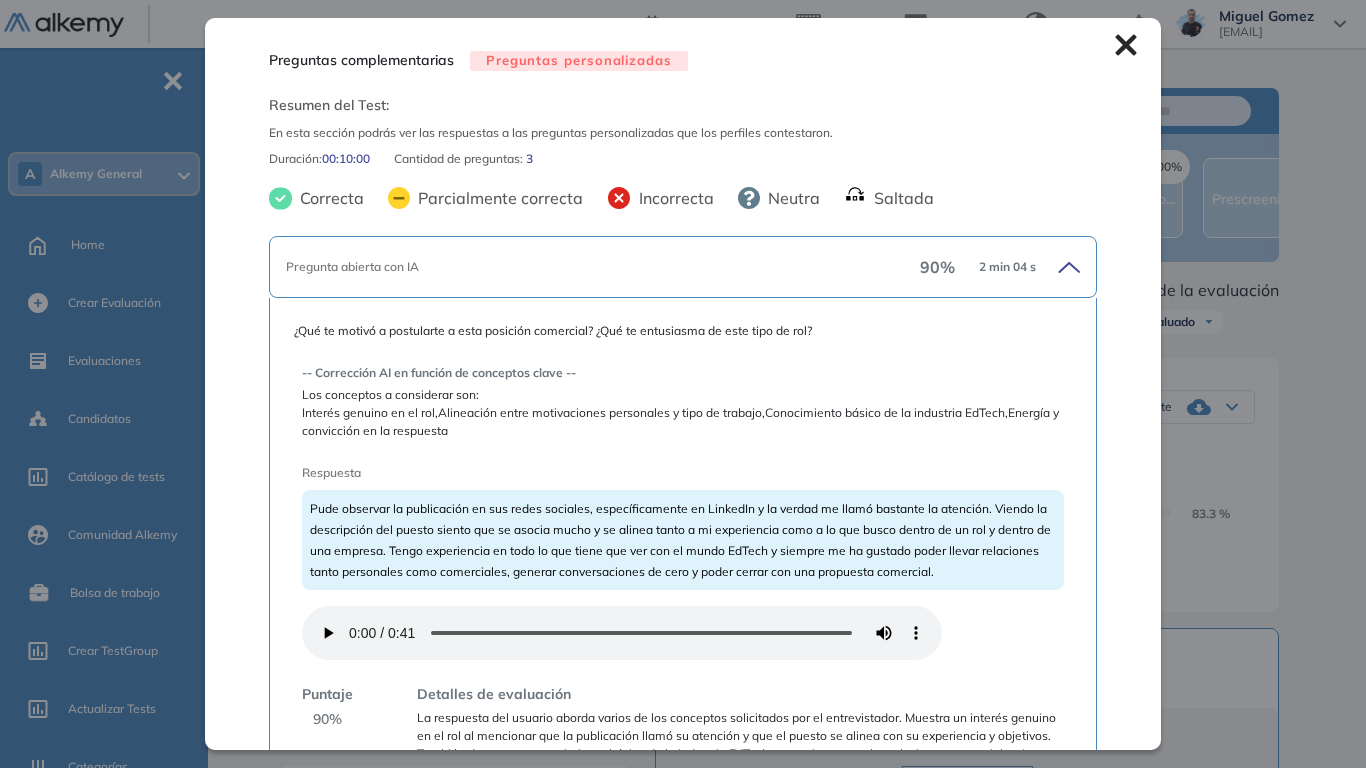 scroll, scrollTop: 100, scrollLeft: 0, axis: vertical 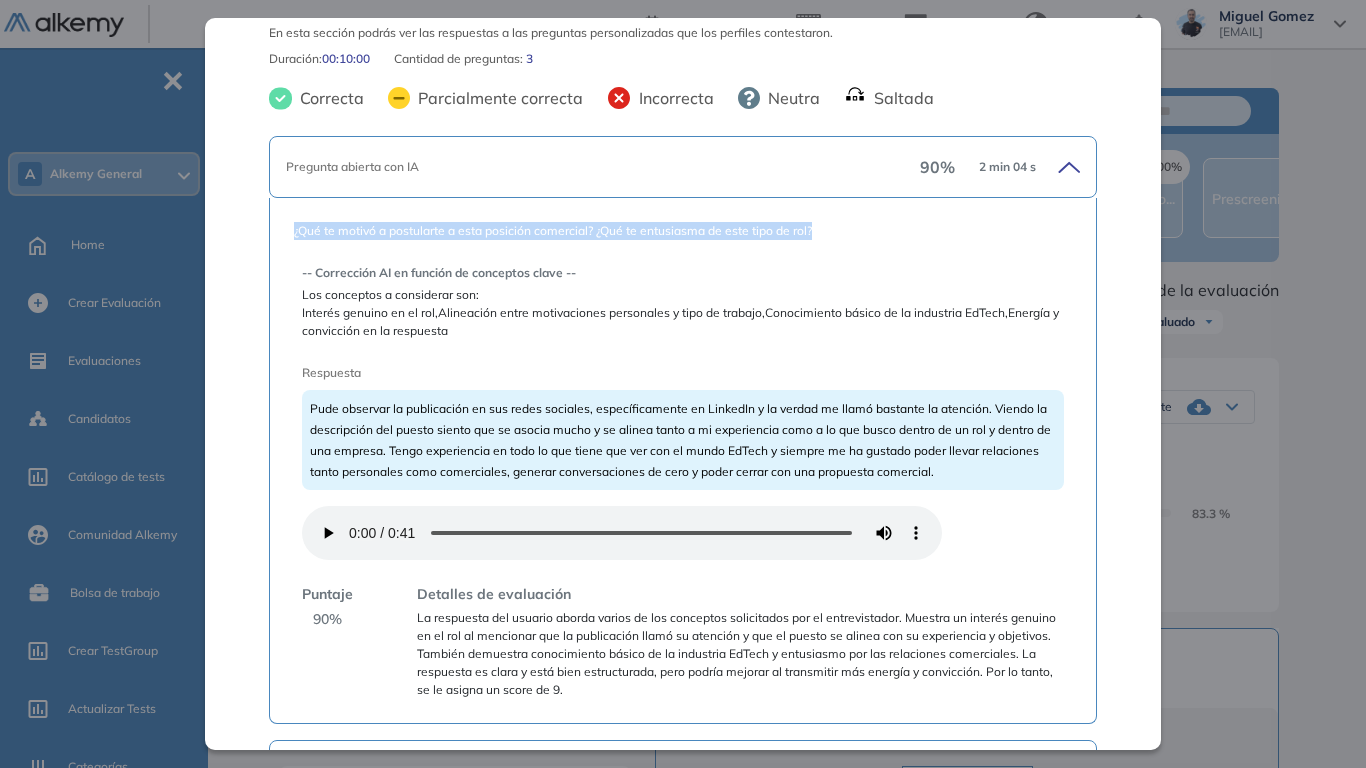 drag, startPoint x: 292, startPoint y: 234, endPoint x: 815, endPoint y: 241, distance: 523.0468 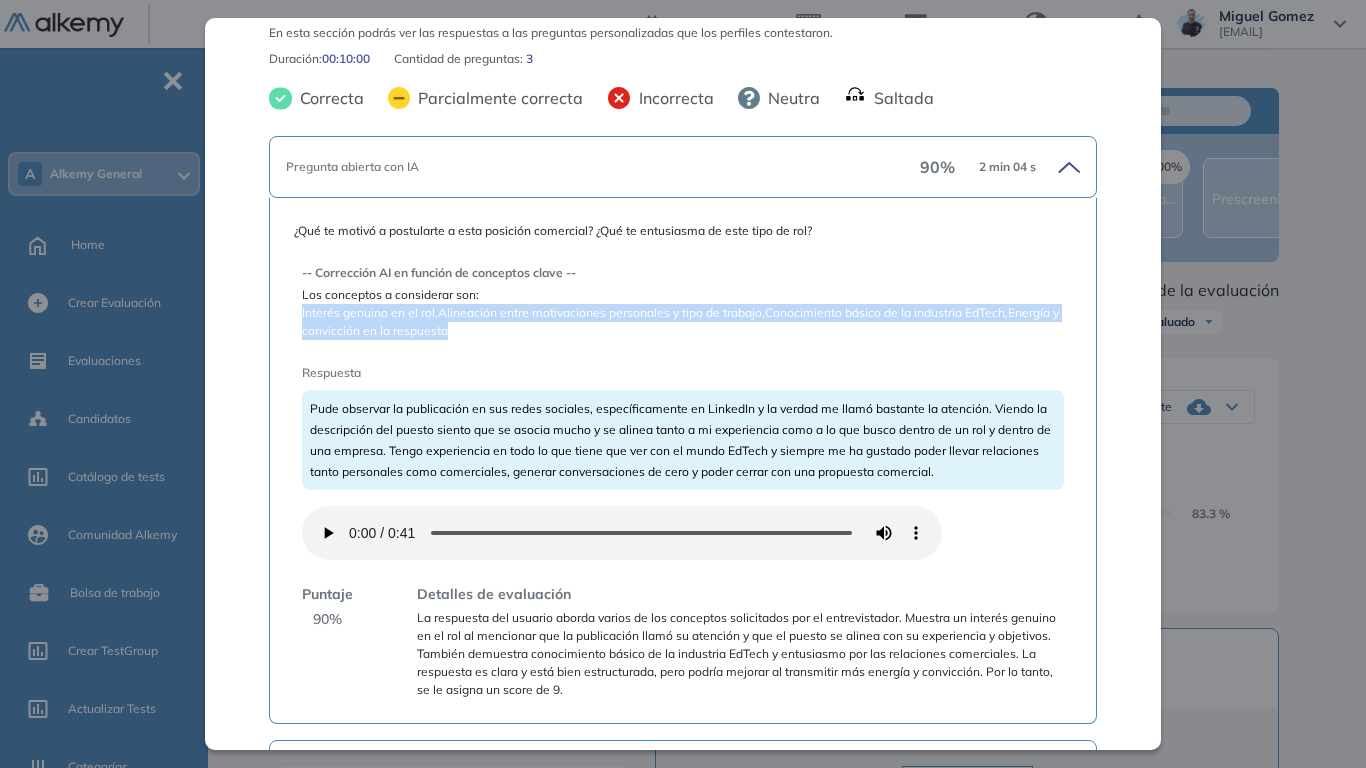 drag, startPoint x: 299, startPoint y: 314, endPoint x: 460, endPoint y: 328, distance: 161.60754 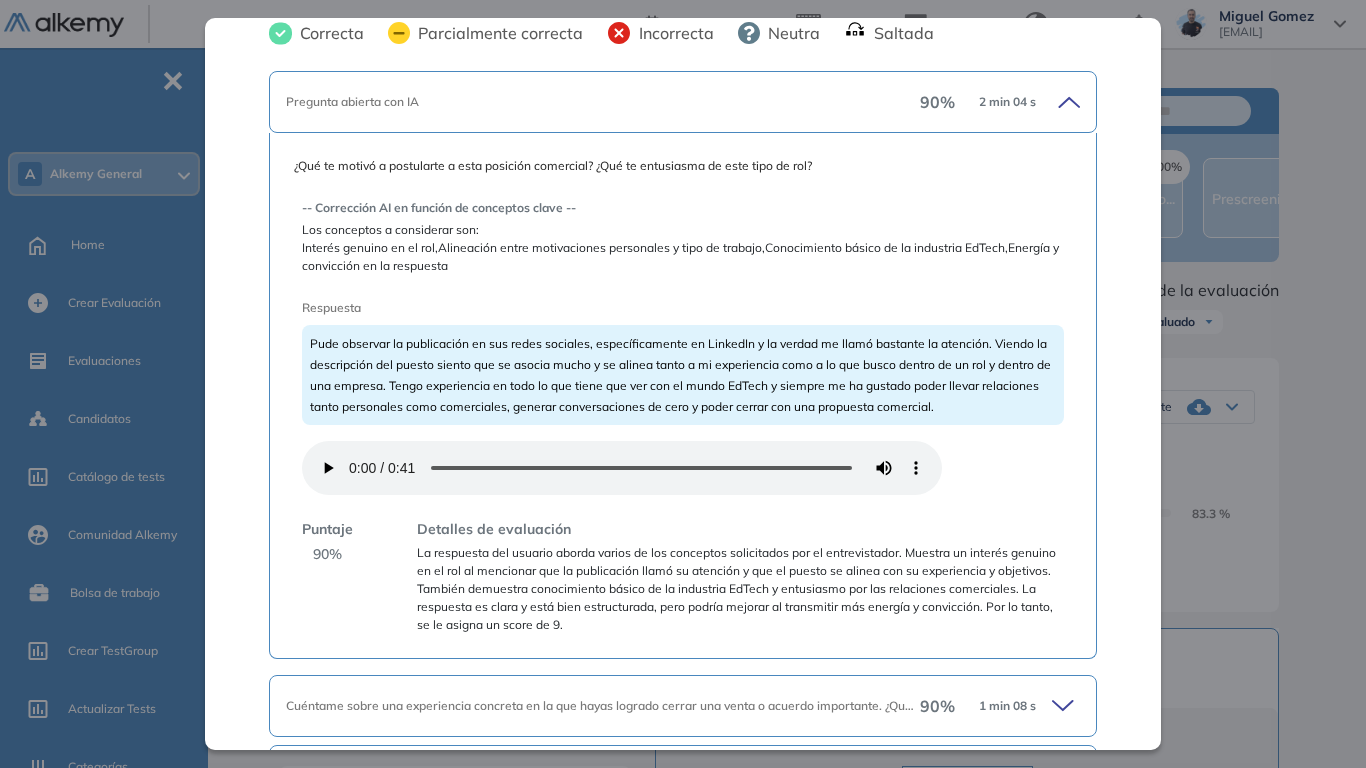 scroll, scrollTop: 200, scrollLeft: 0, axis: vertical 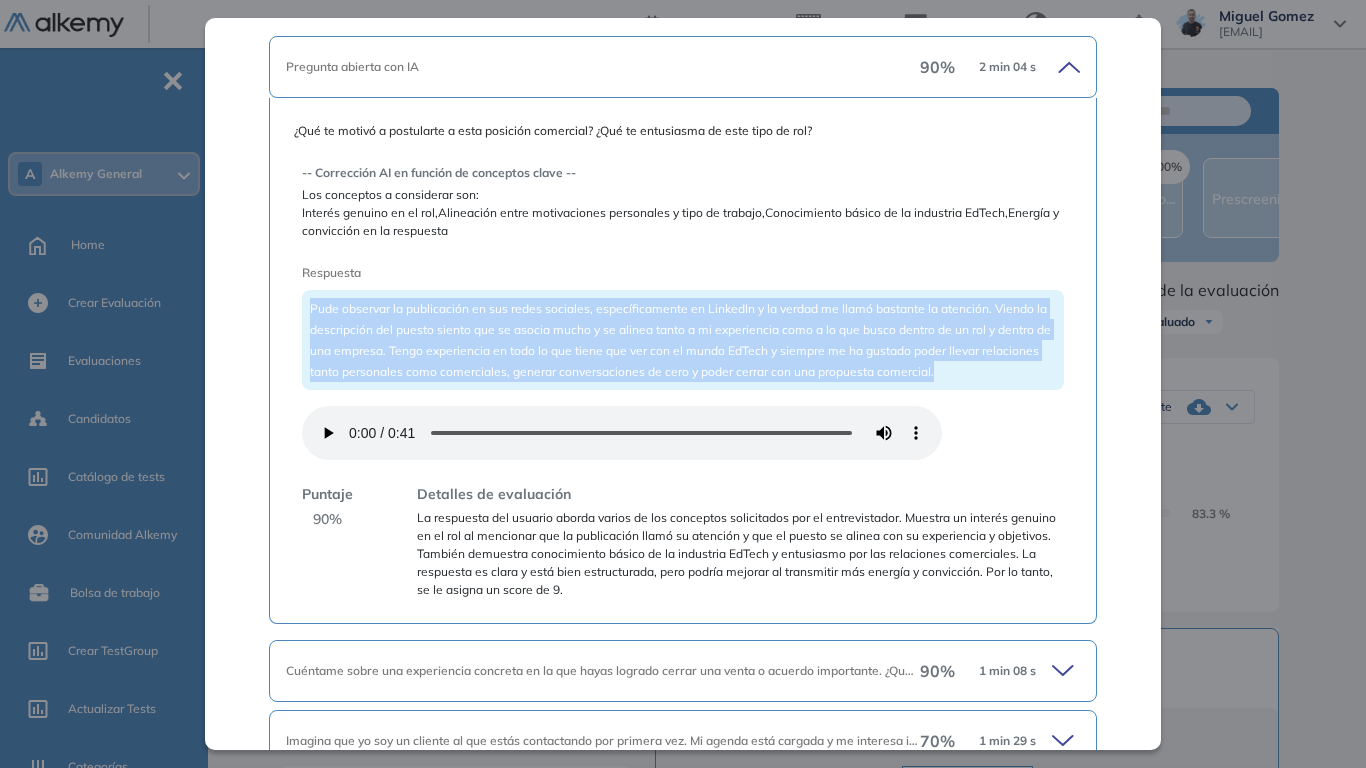 drag, startPoint x: 312, startPoint y: 307, endPoint x: 993, endPoint y: 375, distance: 684.3866 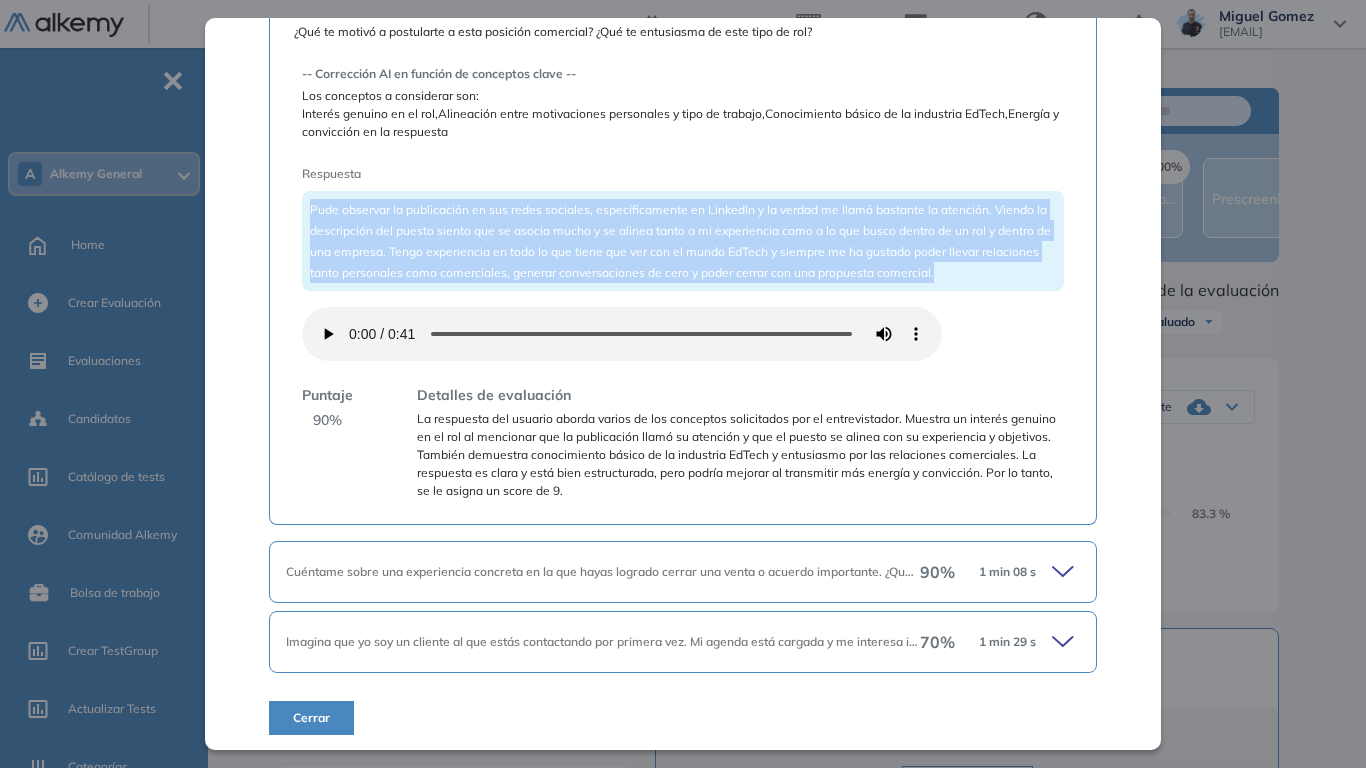 scroll, scrollTop: 304, scrollLeft: 0, axis: vertical 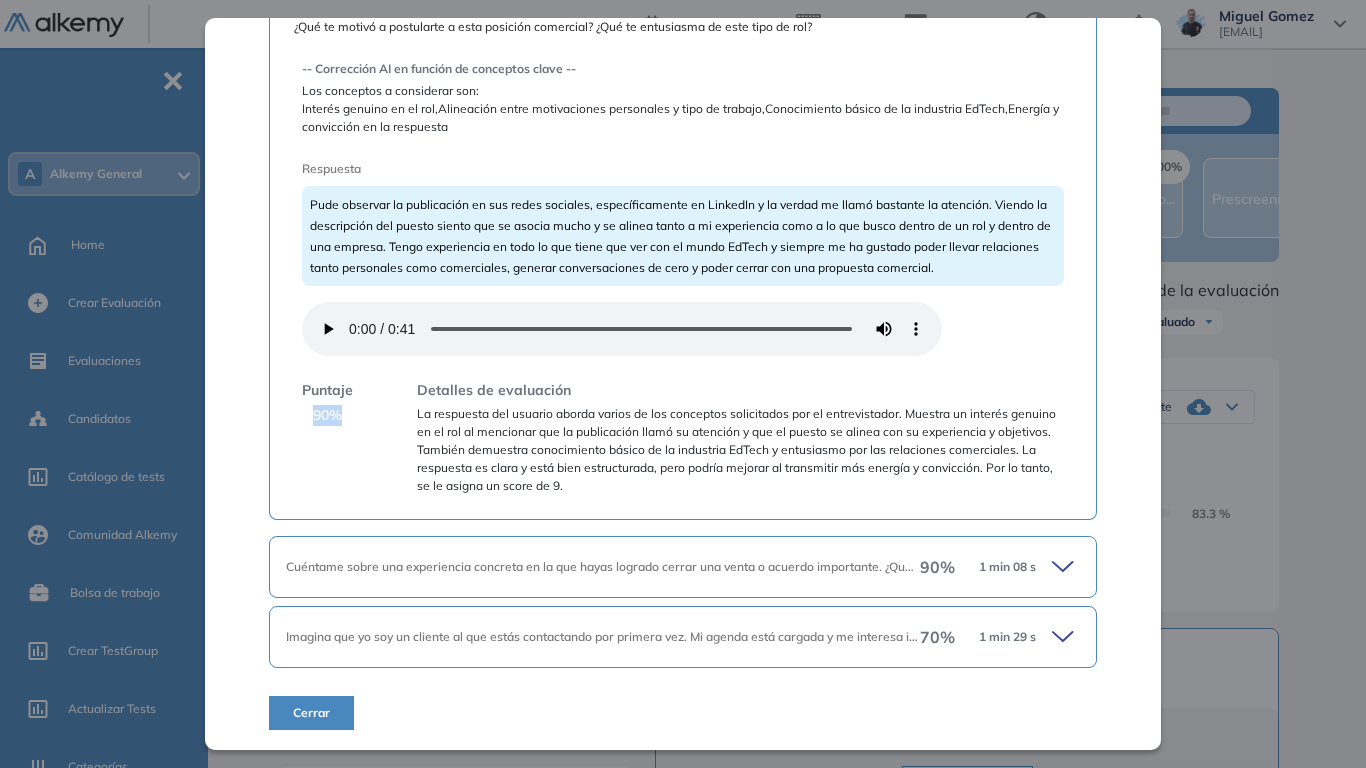 drag, startPoint x: 313, startPoint y: 411, endPoint x: 339, endPoint y: 415, distance: 26.305893 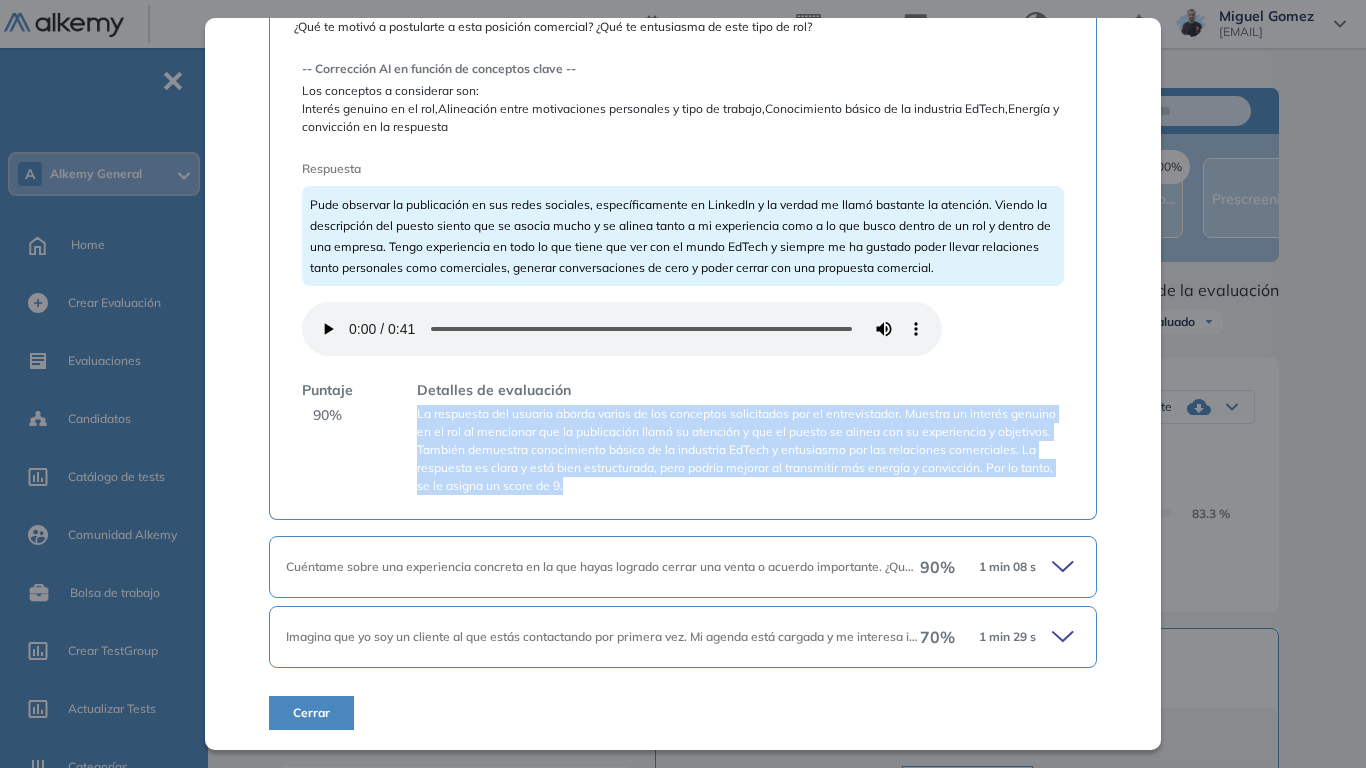 drag, startPoint x: 418, startPoint y: 416, endPoint x: 720, endPoint y: 484, distance: 309.56097 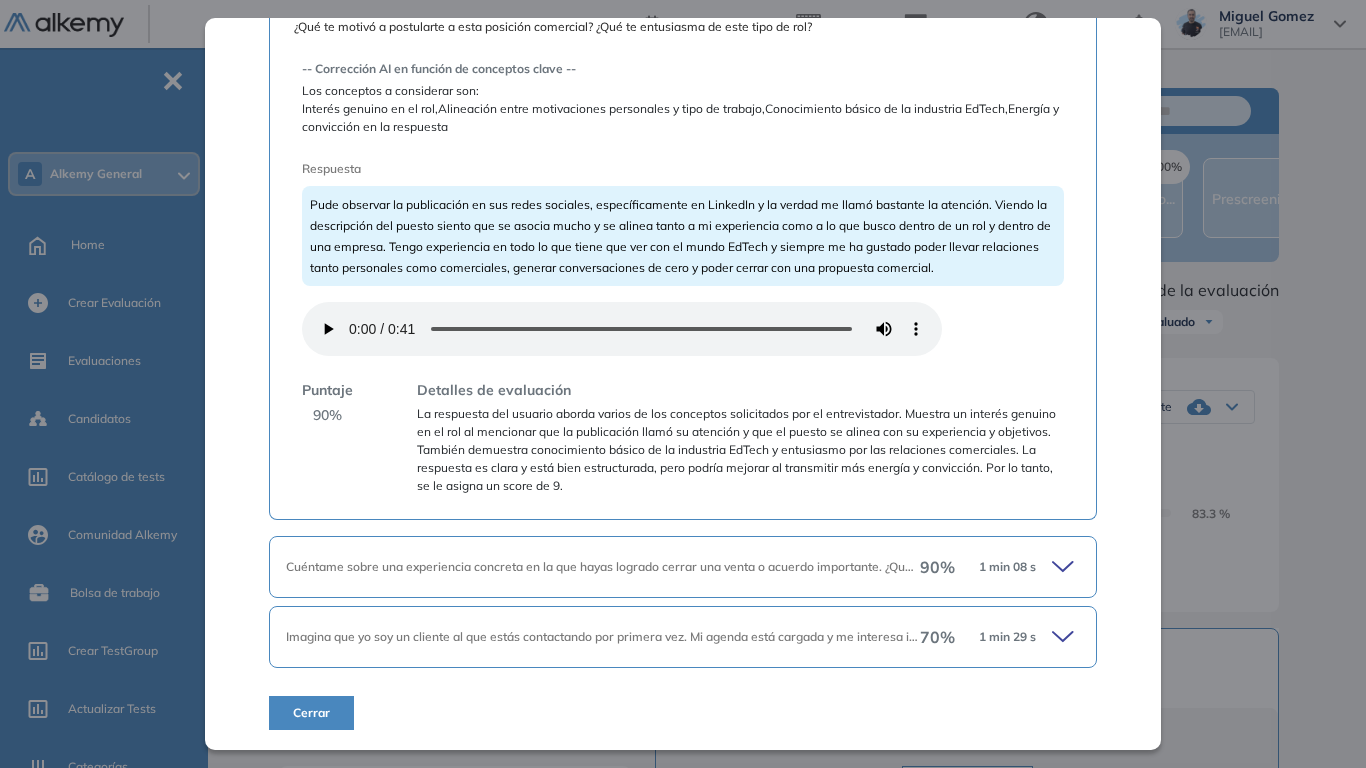 click 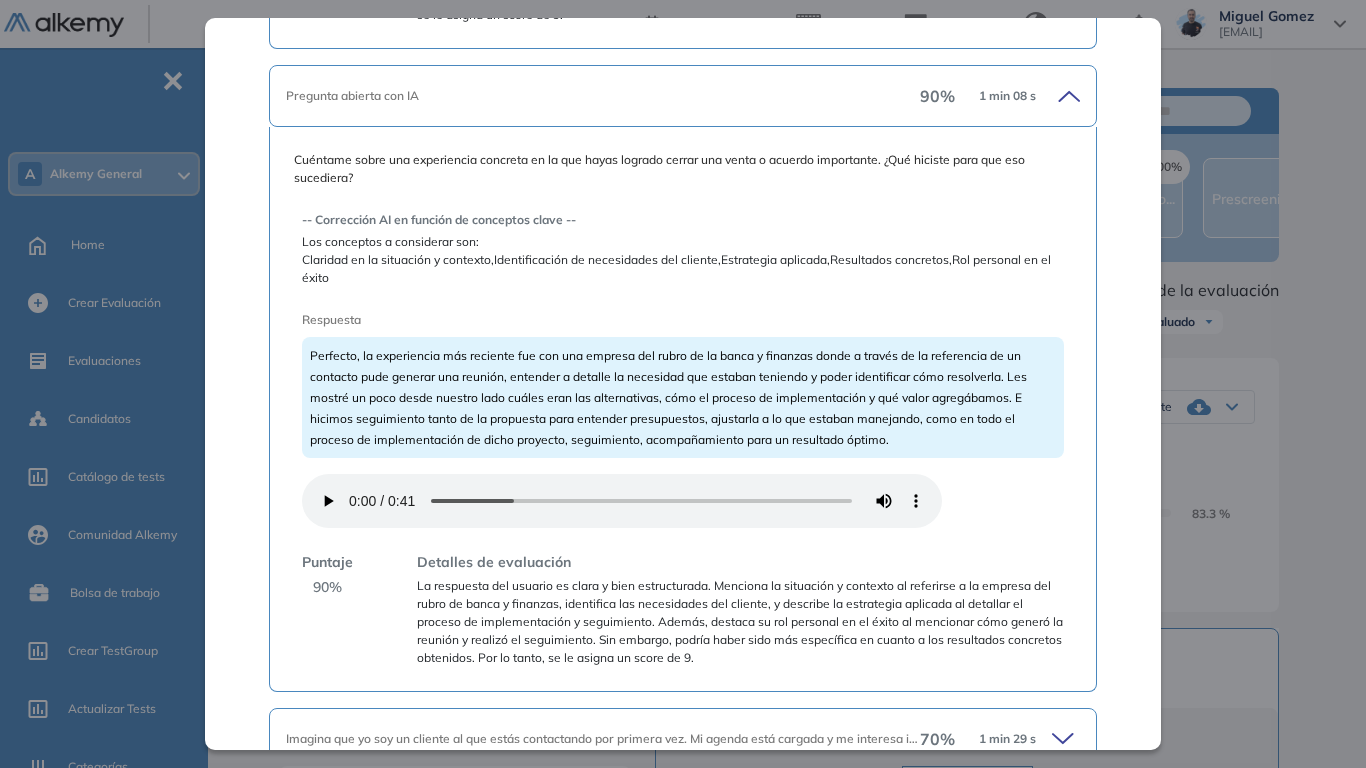 scroll, scrollTop: 877, scrollLeft: 0, axis: vertical 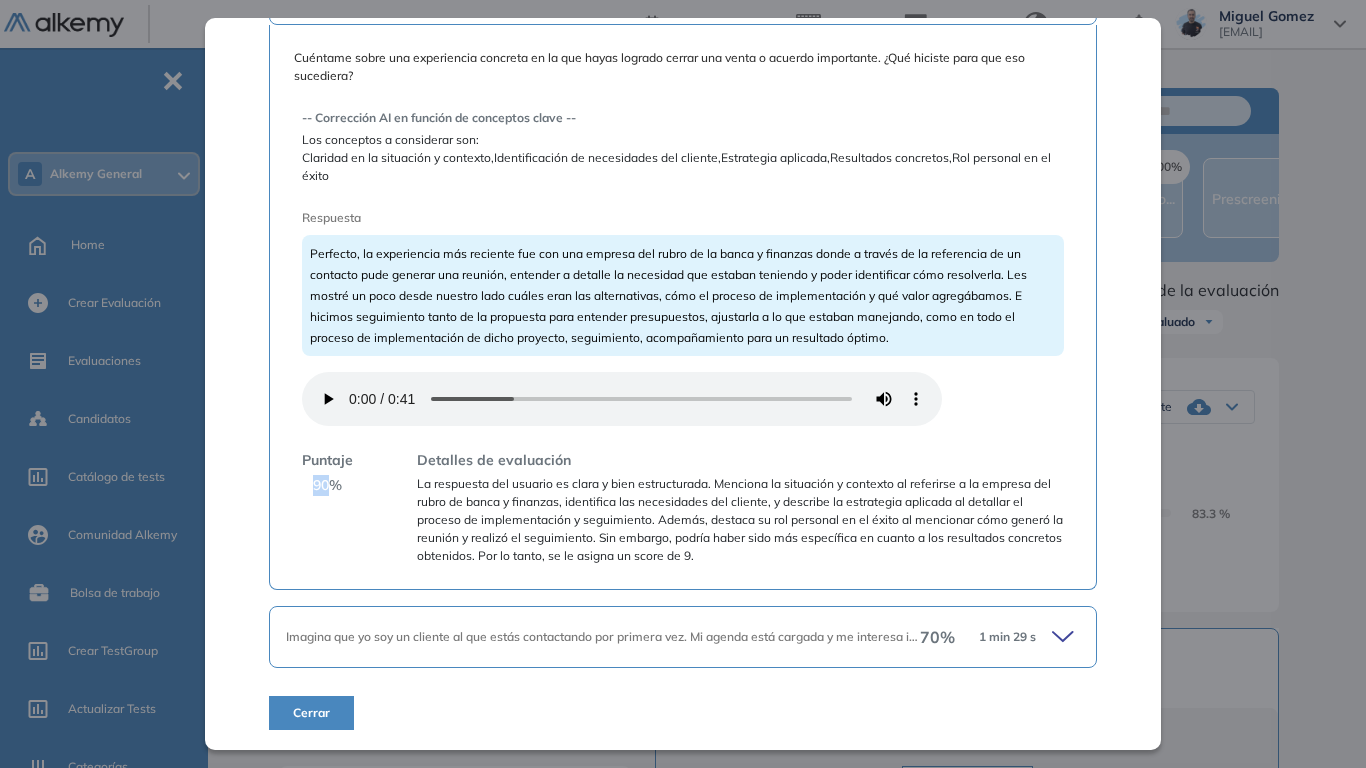 drag, startPoint x: 315, startPoint y: 487, endPoint x: 334, endPoint y: 486, distance: 19.026299 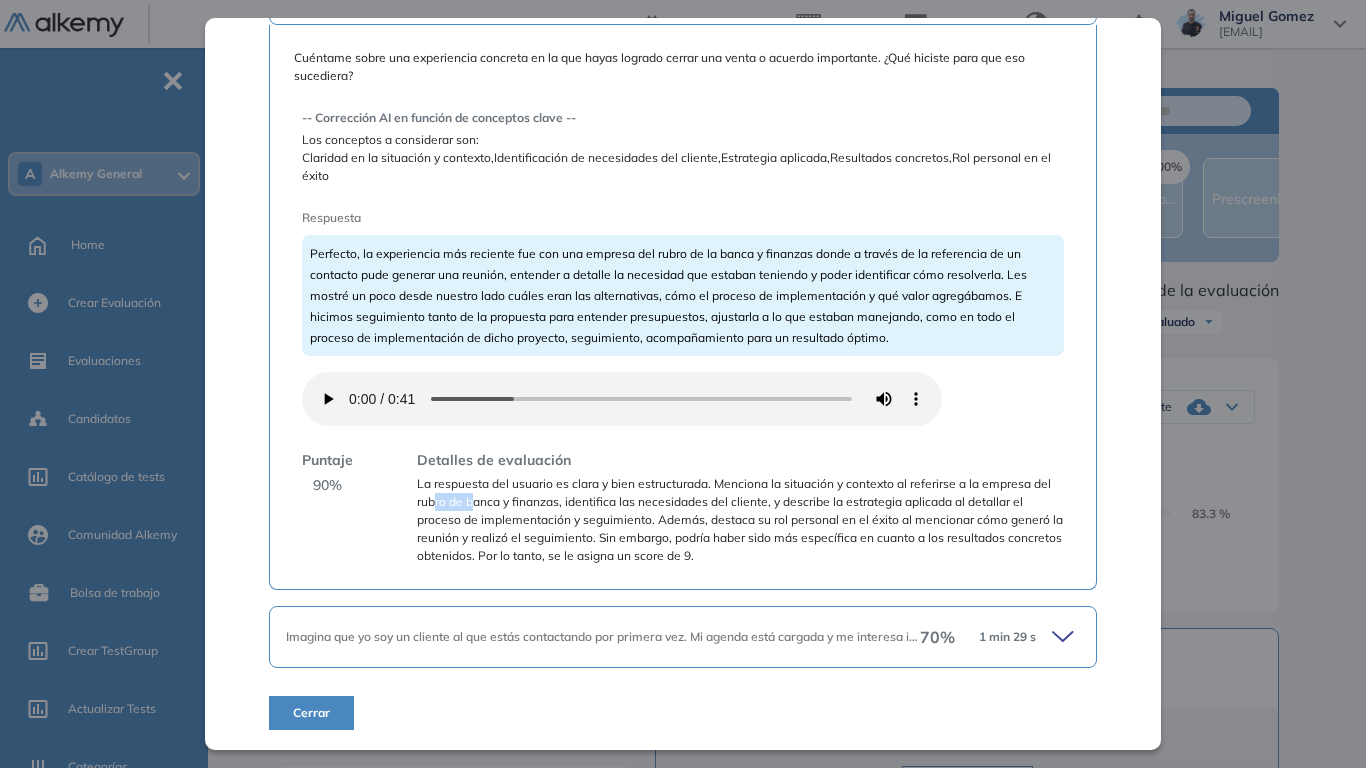 drag, startPoint x: 453, startPoint y: 495, endPoint x: 496, endPoint y: 499, distance: 43.185646 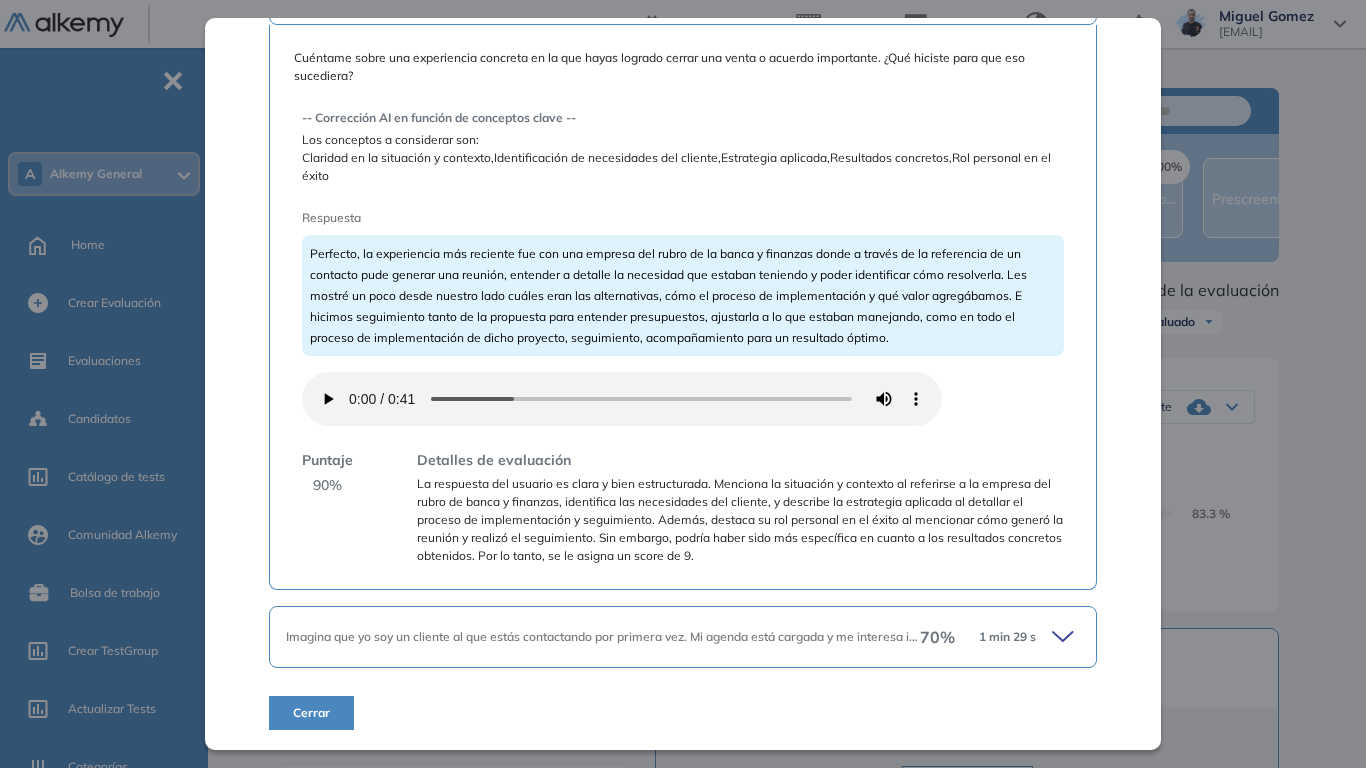 click 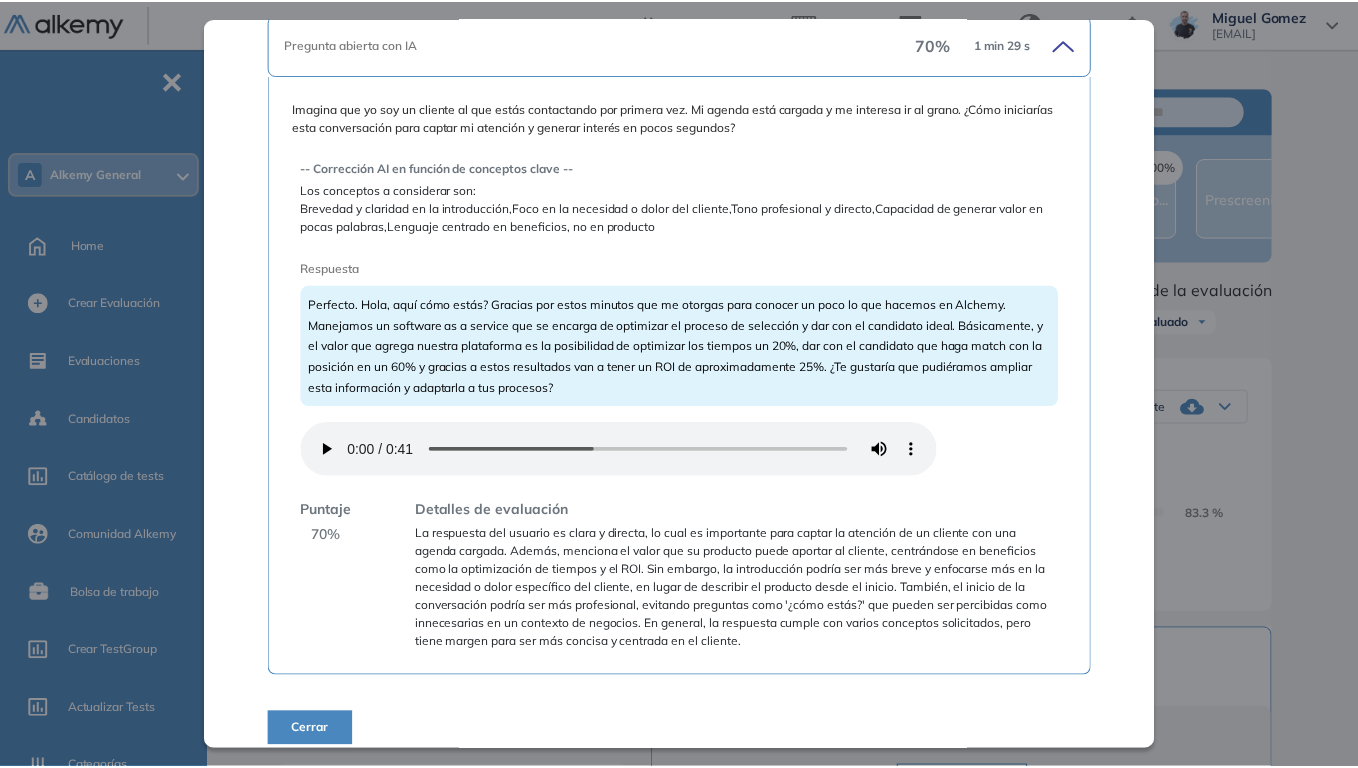 scroll, scrollTop: 1486, scrollLeft: 0, axis: vertical 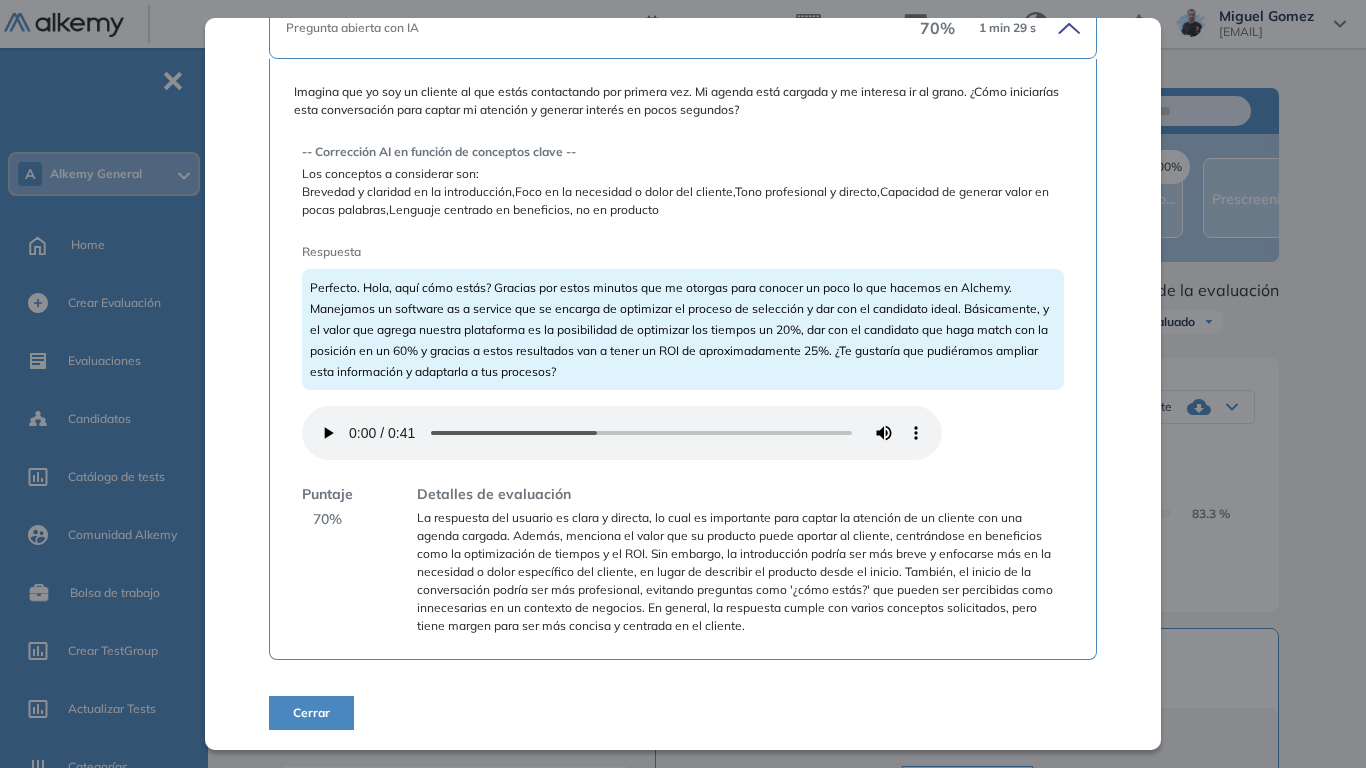 click on "Preguntas complementarias Preguntas personalizadas Resumen del Test: En esta sección podrás ver las respuestas a las preguntas personalizadas que los perfiles contestaron. Duración :  00:10:00 Cantidad de preguntas:   3 Correcta Parcialmente correcta Incorrecta Neutra Saltada Pregunta abierta con IA 90 % 2 min  04 s ¿Qué te motivó a postularte a esta posición comercial? ¿Qué te entusiasma de este tipo de rol? -- Corrección AI en función de conceptos clave -- Los conceptos a considerar son: Interés genuino en el rol,Alineación entre motivaciones personales y tipo de trabajo,Conocimiento básico de la industria EdTech,Energía y convicción en la respuesta Respuesta Puntaje 90 % Detalles de evaluación Pregunta abierta con IA 90 % 1 min  08 s Cuéntame sobre una experiencia concreta en la que hayas logrado cerrar una venta o acuerdo importante. ¿Qué hiciste para que eso sucediera? -- Corrección AI en función de conceptos clave -- Los conceptos a considerar son: Respuesta Puntaje 90 % 70 % 70" at bounding box center [791, 675] 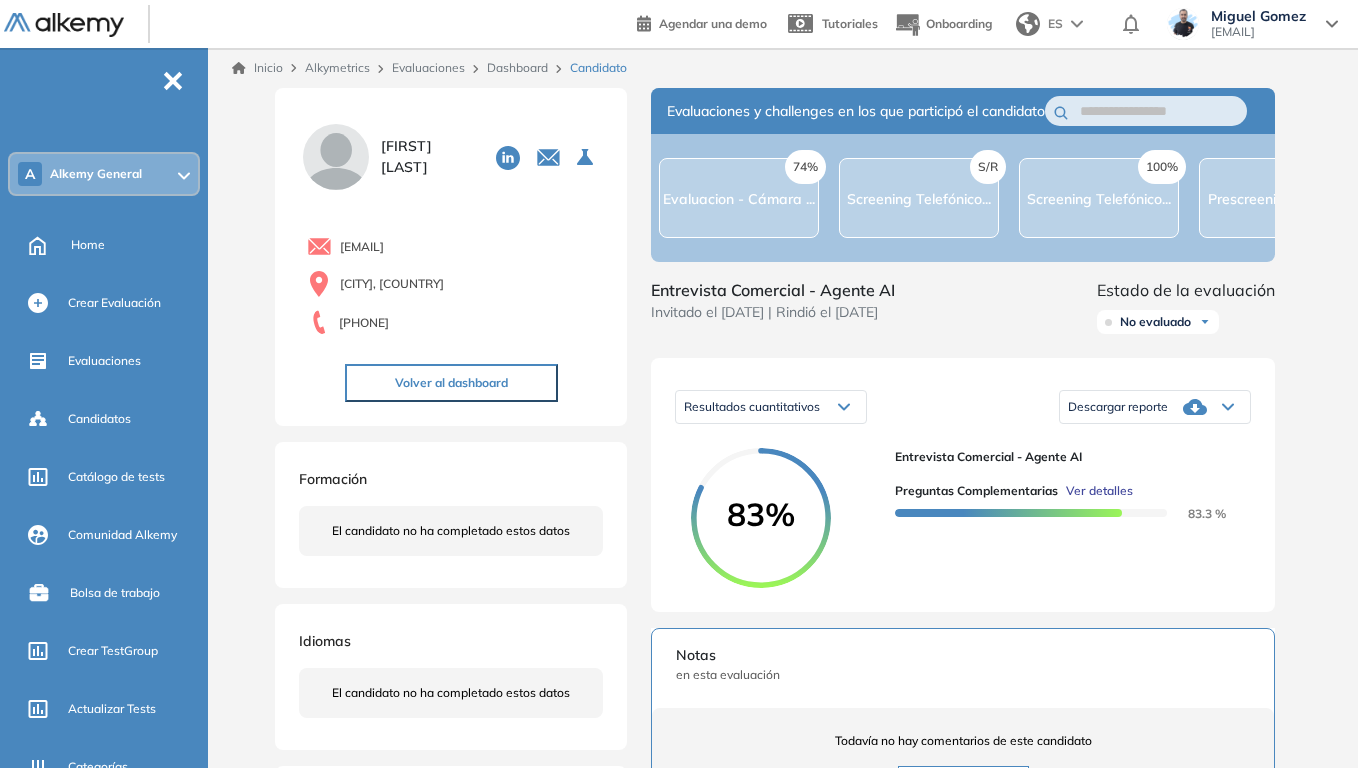 scroll, scrollTop: 1395, scrollLeft: 0, axis: vertical 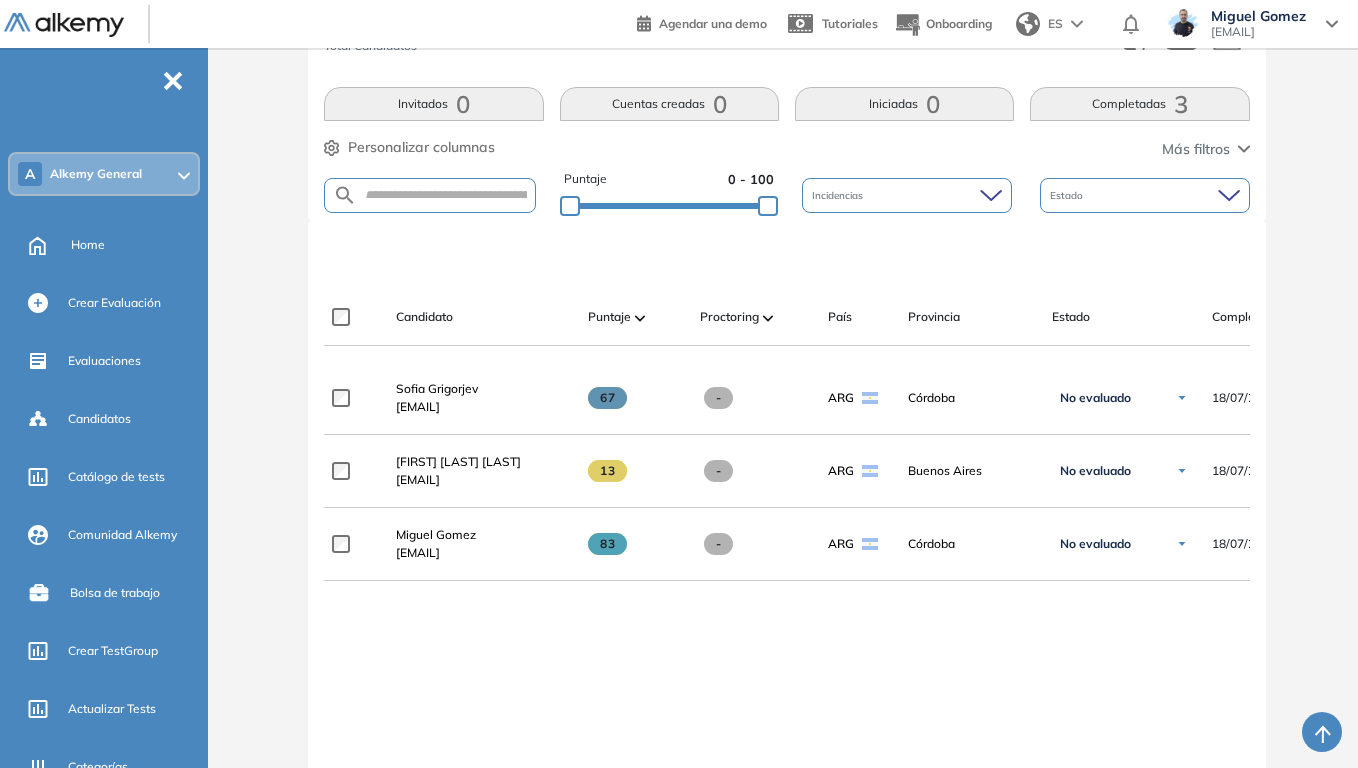 click at bounding box center (640, 318) 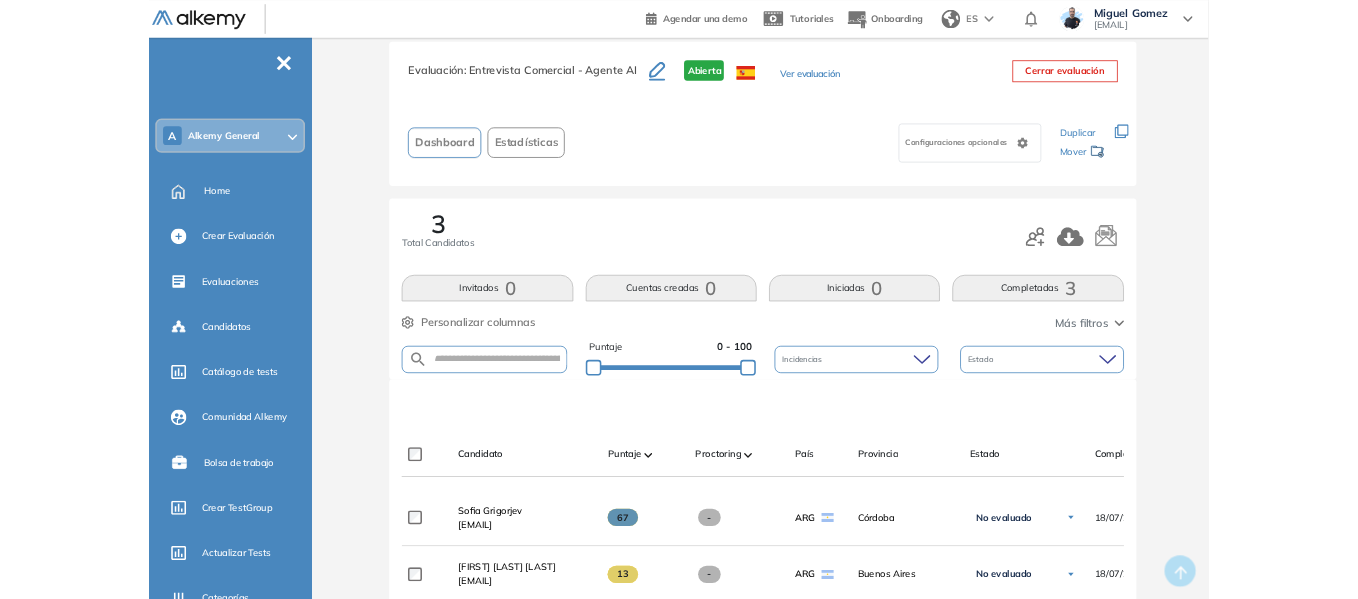 scroll, scrollTop: 0, scrollLeft: 0, axis: both 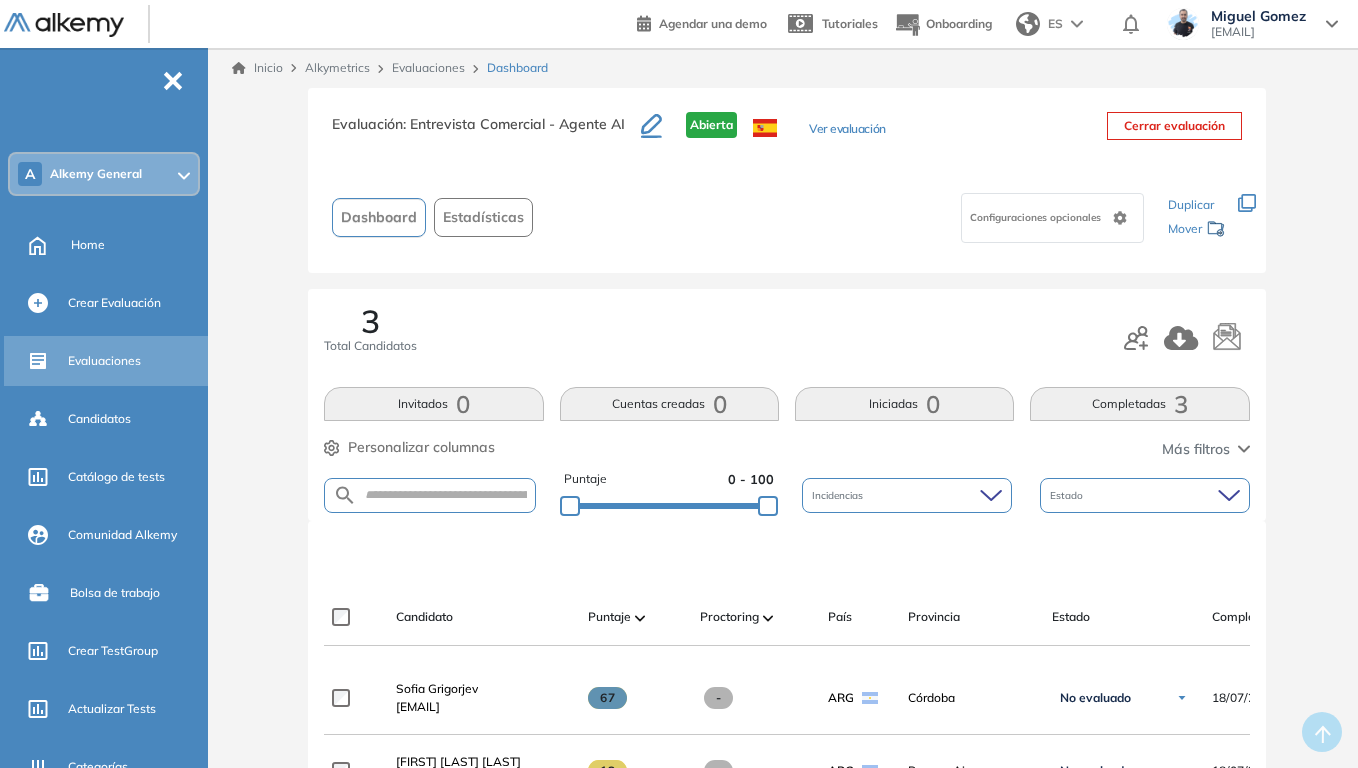 click on "Evaluaciones" at bounding box center [104, 361] 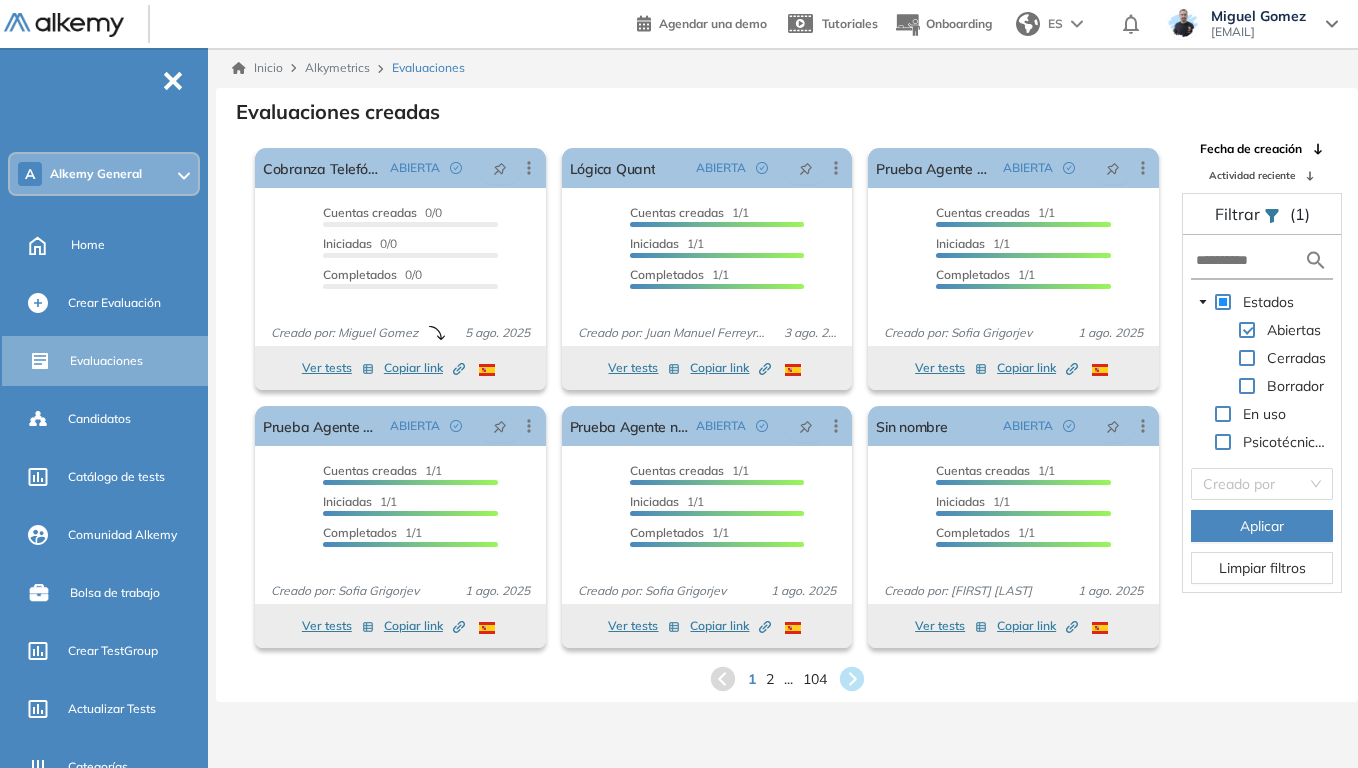 click on "Alkemy General" at bounding box center [96, 174] 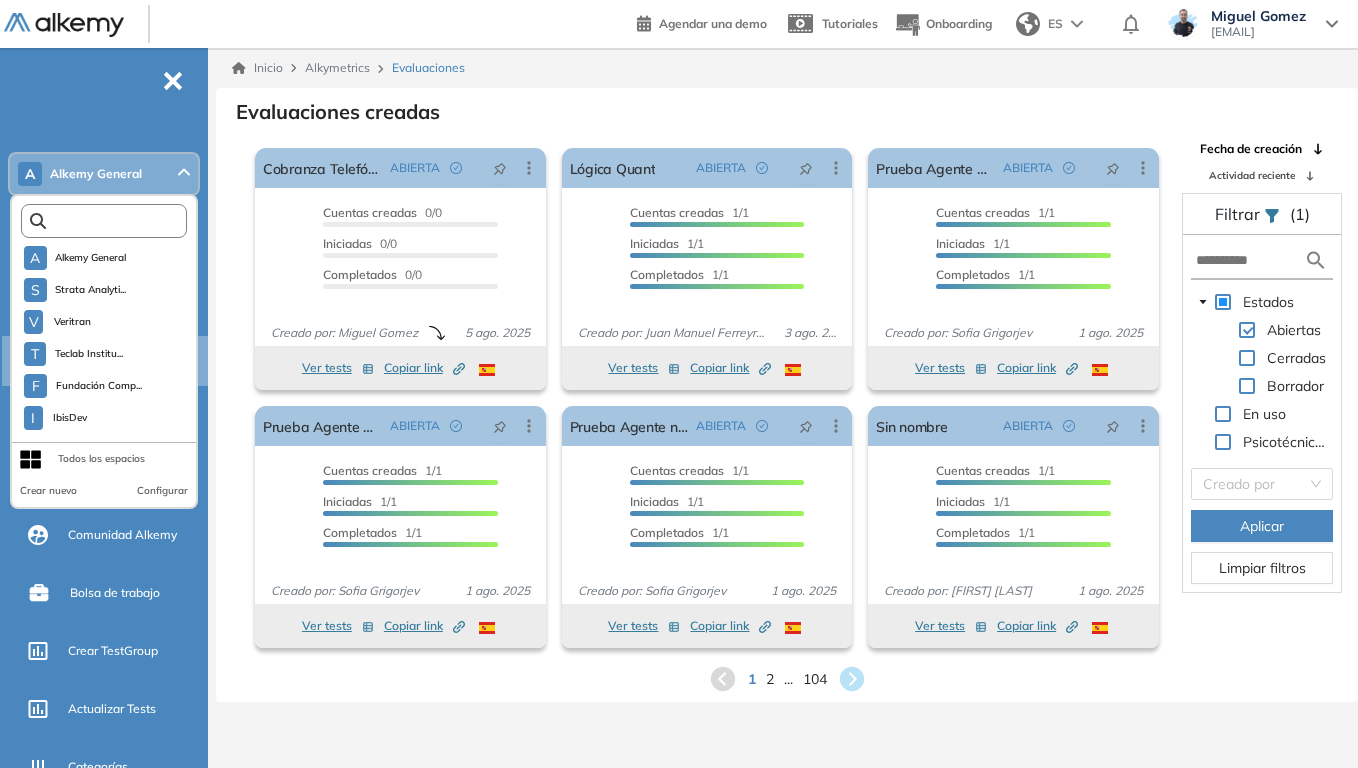 click at bounding box center [108, 221] 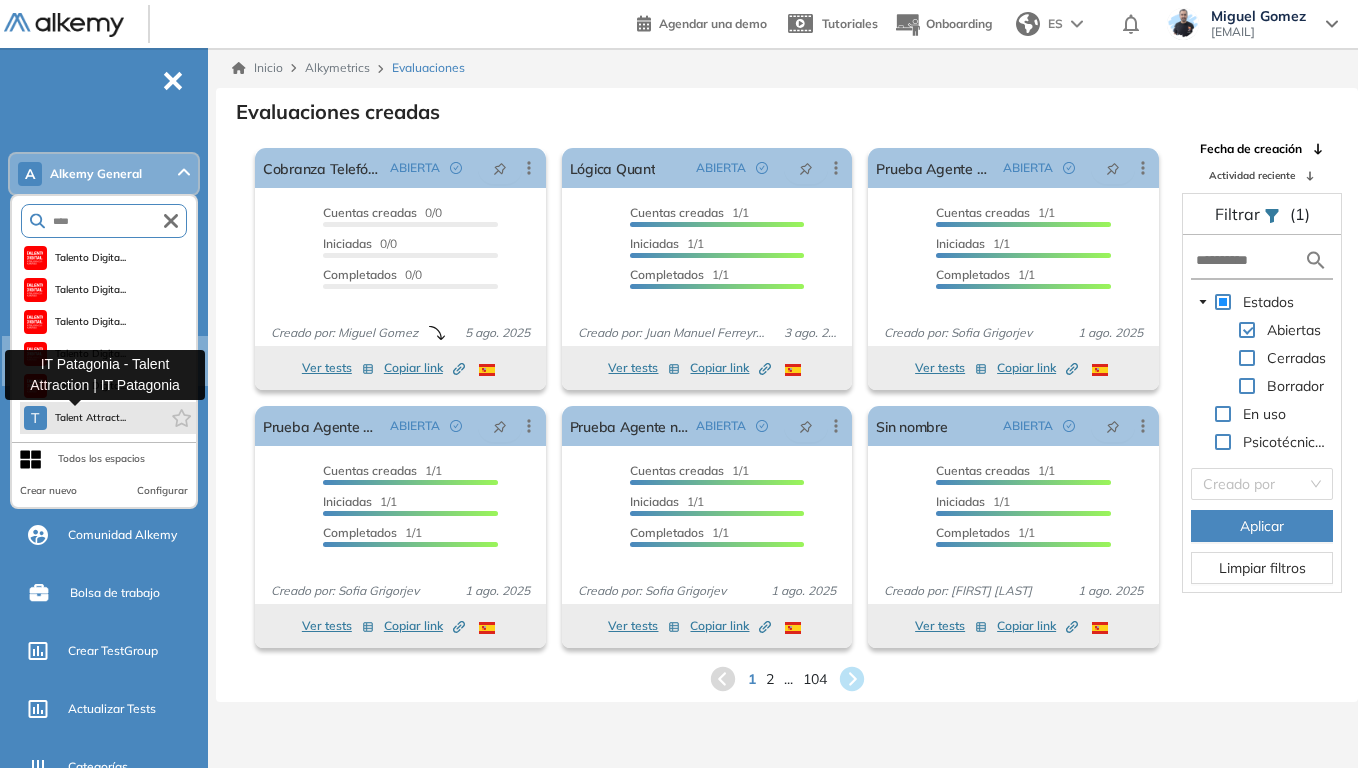 type on "****" 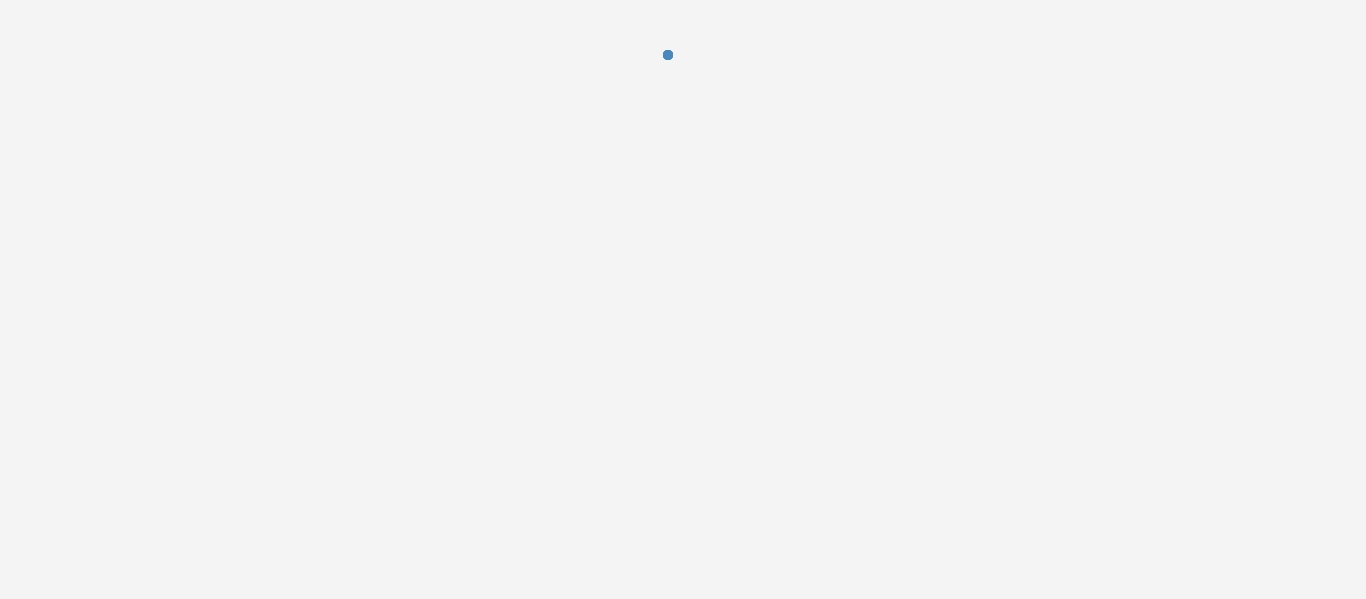 scroll, scrollTop: 0, scrollLeft: 0, axis: both 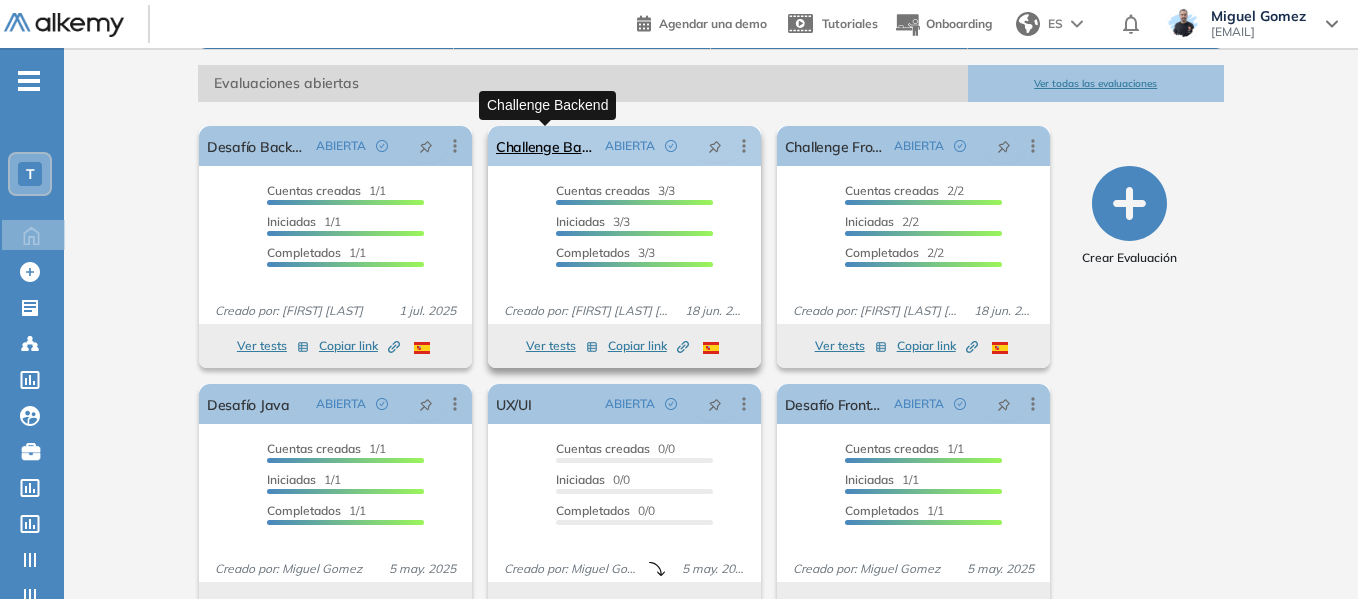 click on "Challenge Backend" at bounding box center (546, 146) 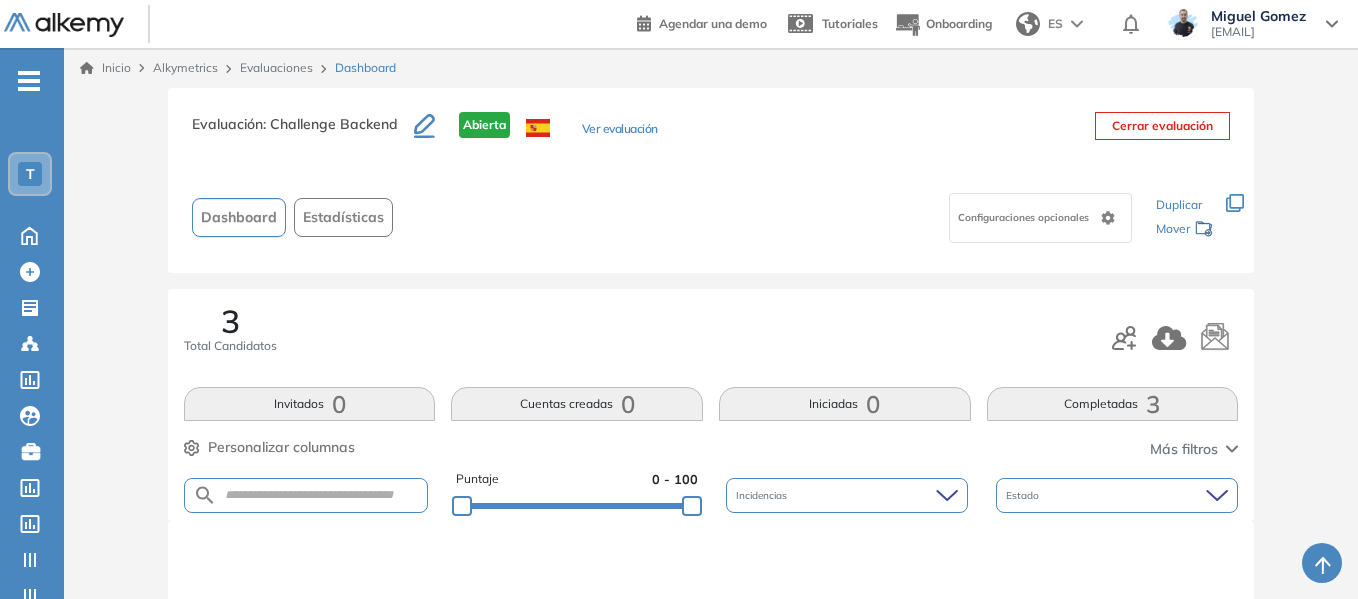 scroll, scrollTop: 300, scrollLeft: 0, axis: vertical 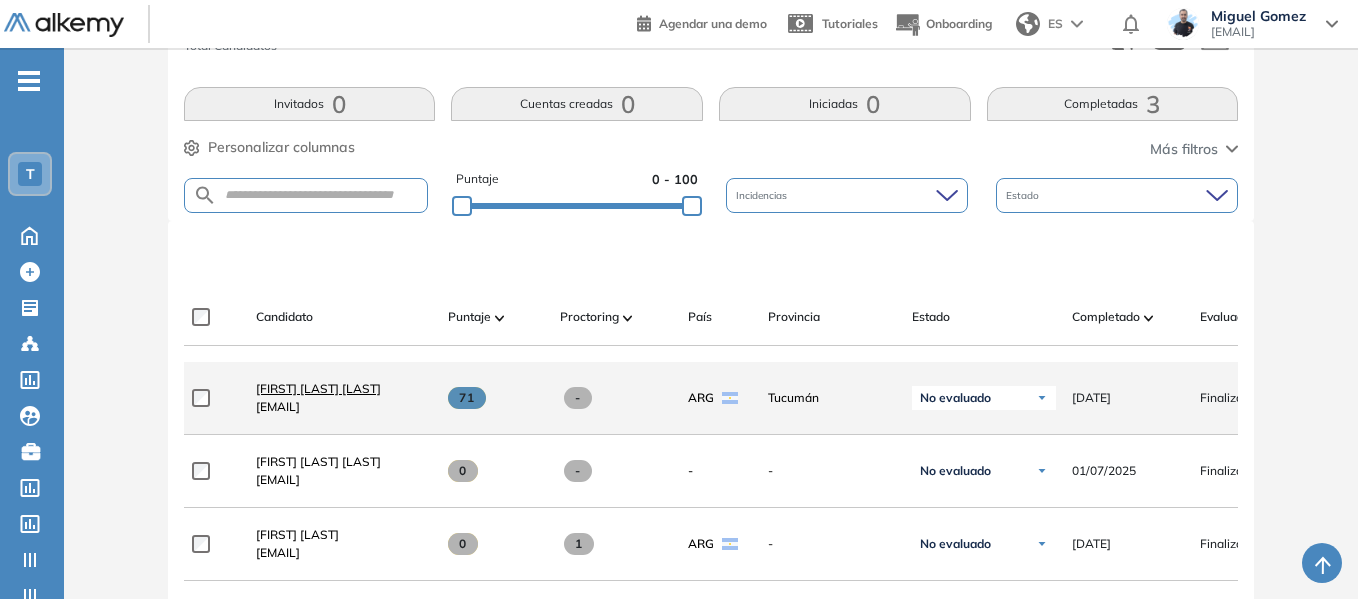 click on "[FIRST] [LAST] [LAST]" at bounding box center [318, 388] 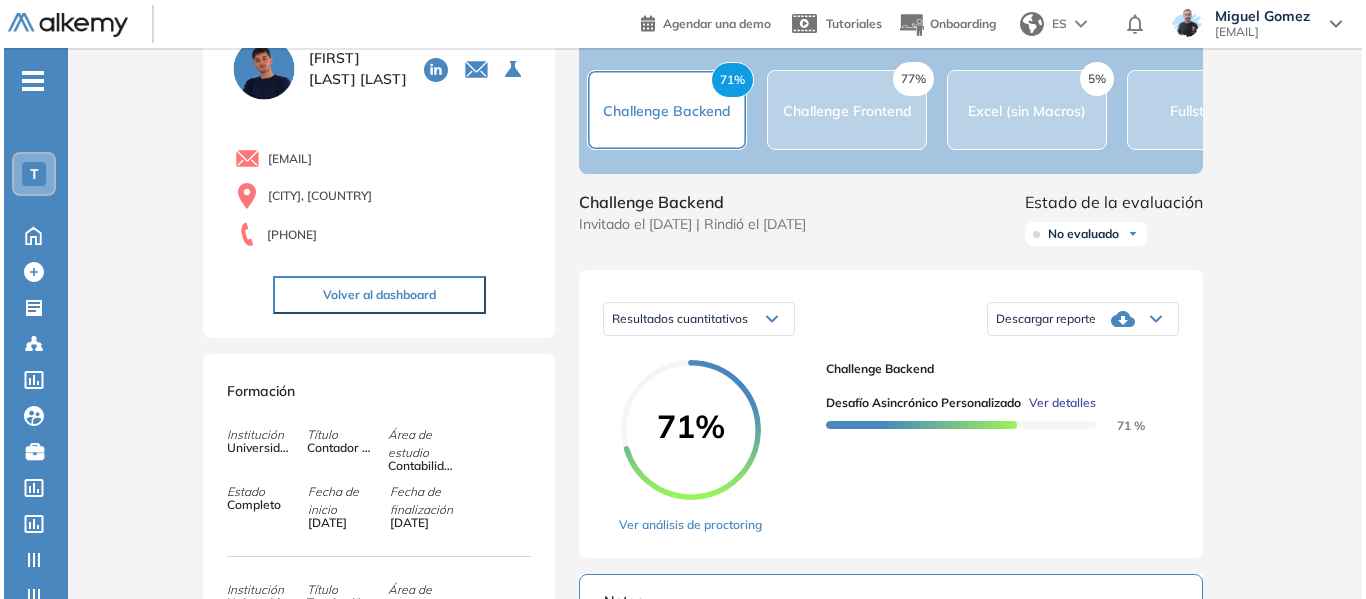 scroll, scrollTop: 200, scrollLeft: 0, axis: vertical 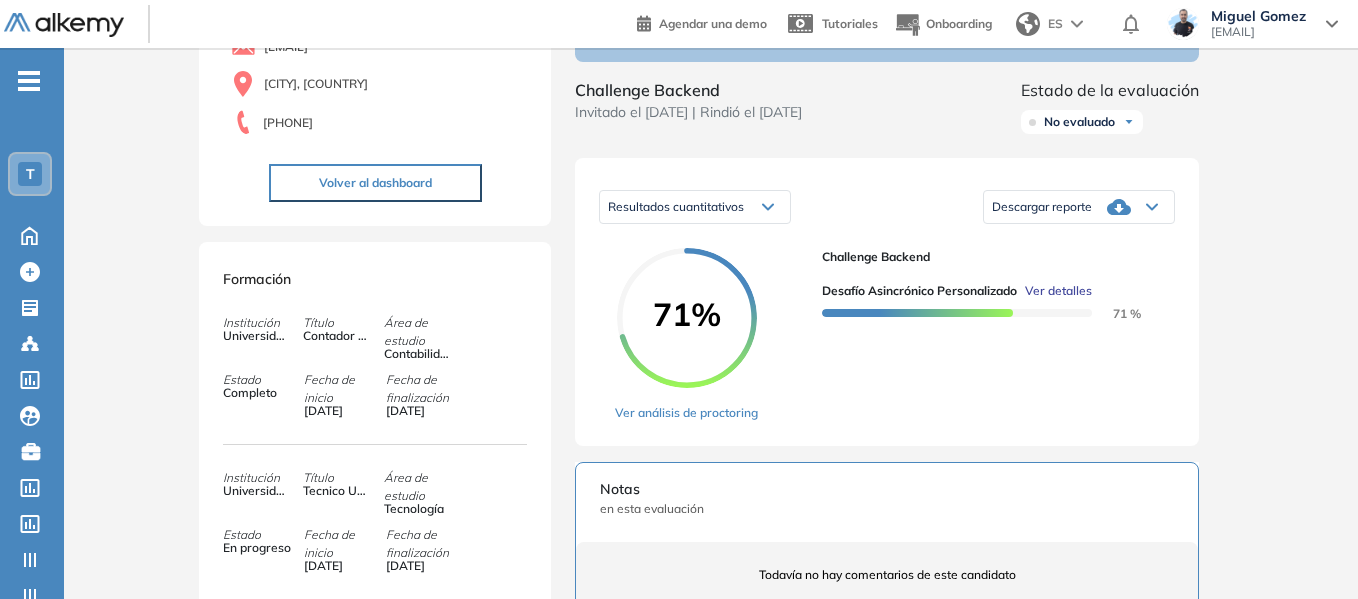 click on "Ver detalles" at bounding box center [1058, 291] 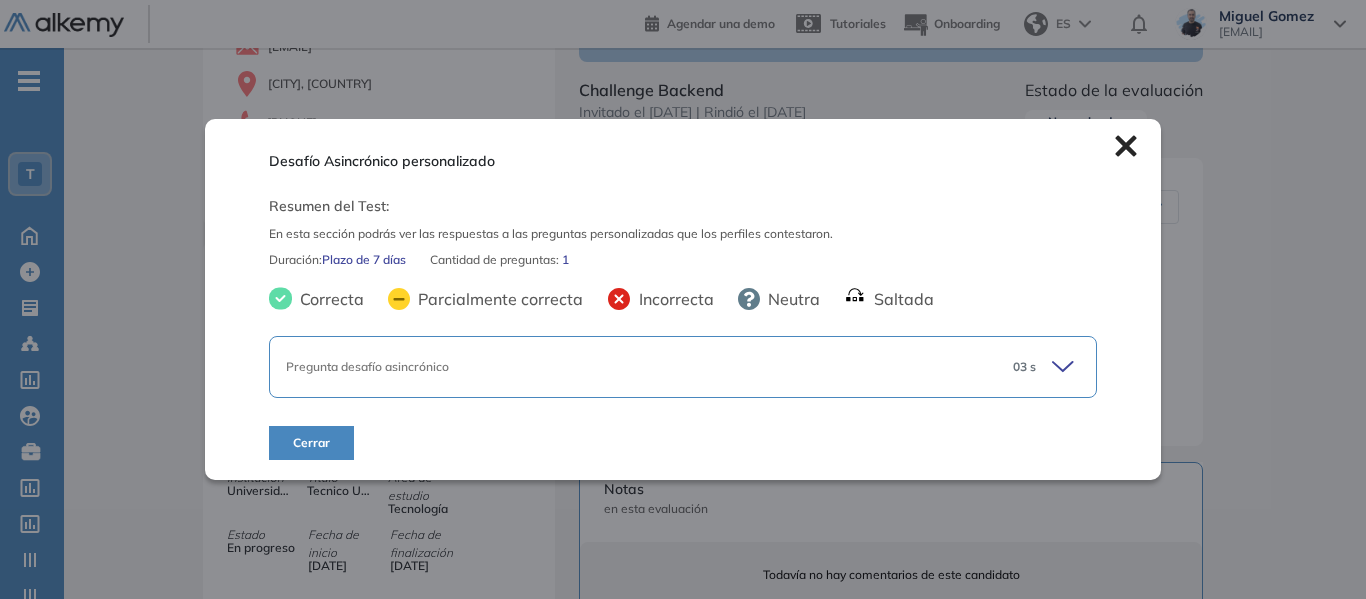 click 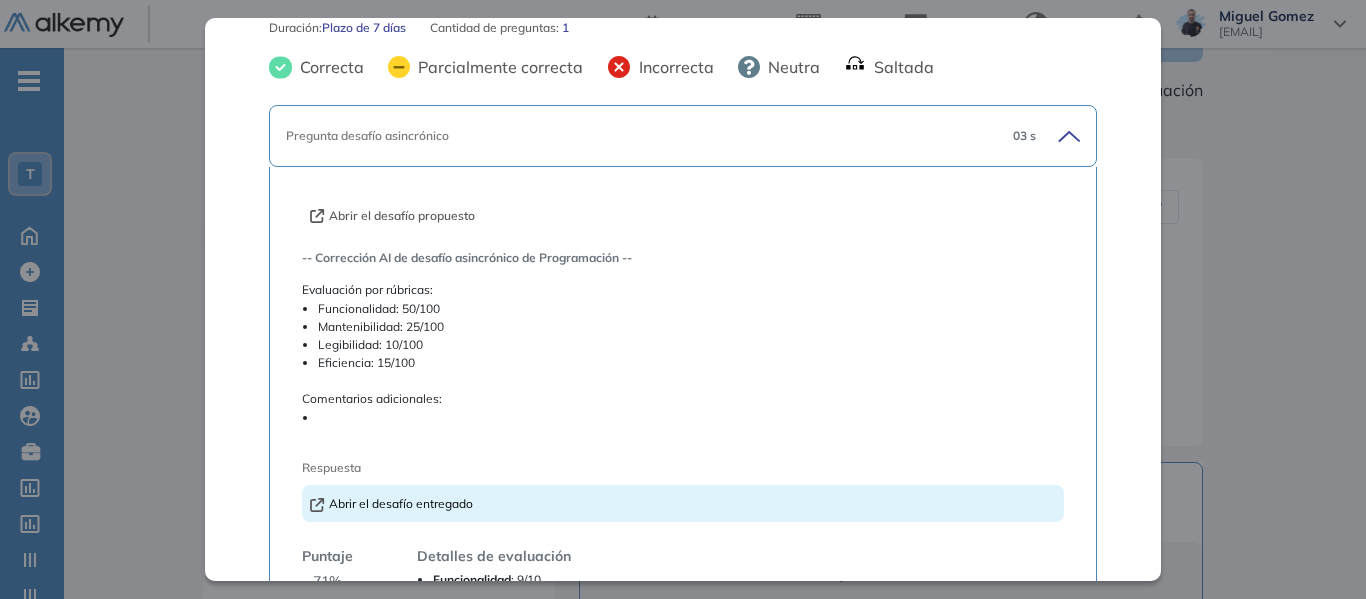 scroll, scrollTop: 200, scrollLeft: 0, axis: vertical 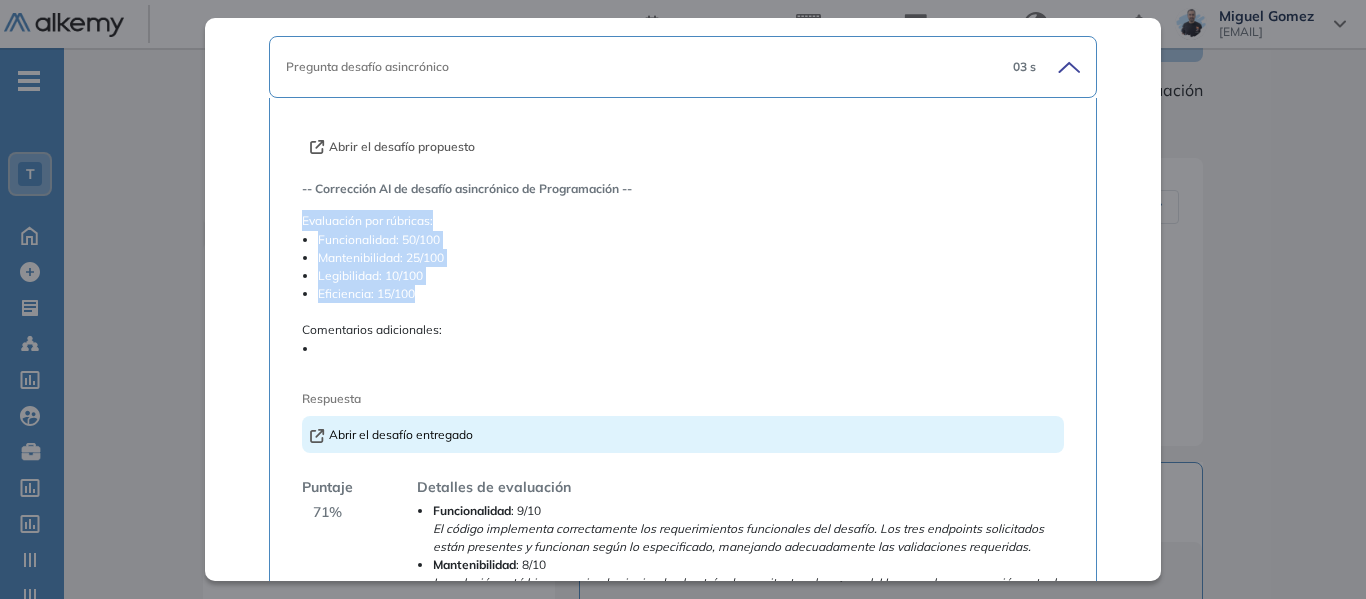 drag, startPoint x: 303, startPoint y: 216, endPoint x: 457, endPoint y: 294, distance: 172.62677 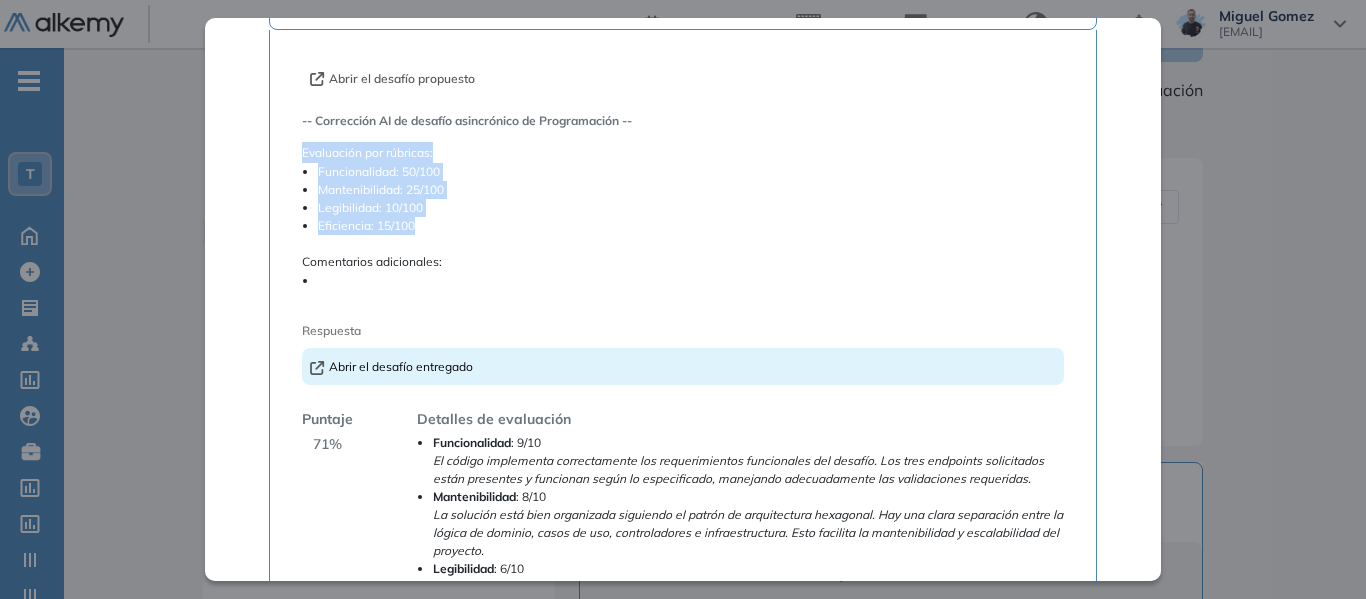 scroll, scrollTop: 300, scrollLeft: 0, axis: vertical 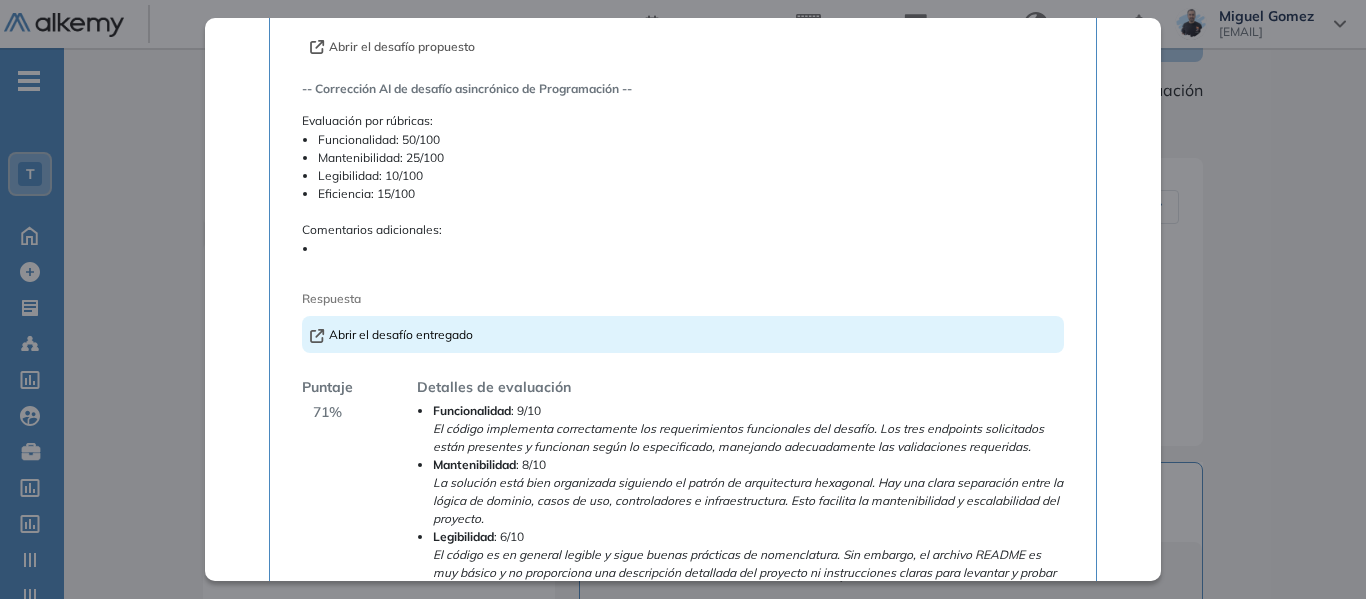 click at bounding box center [691, 249] 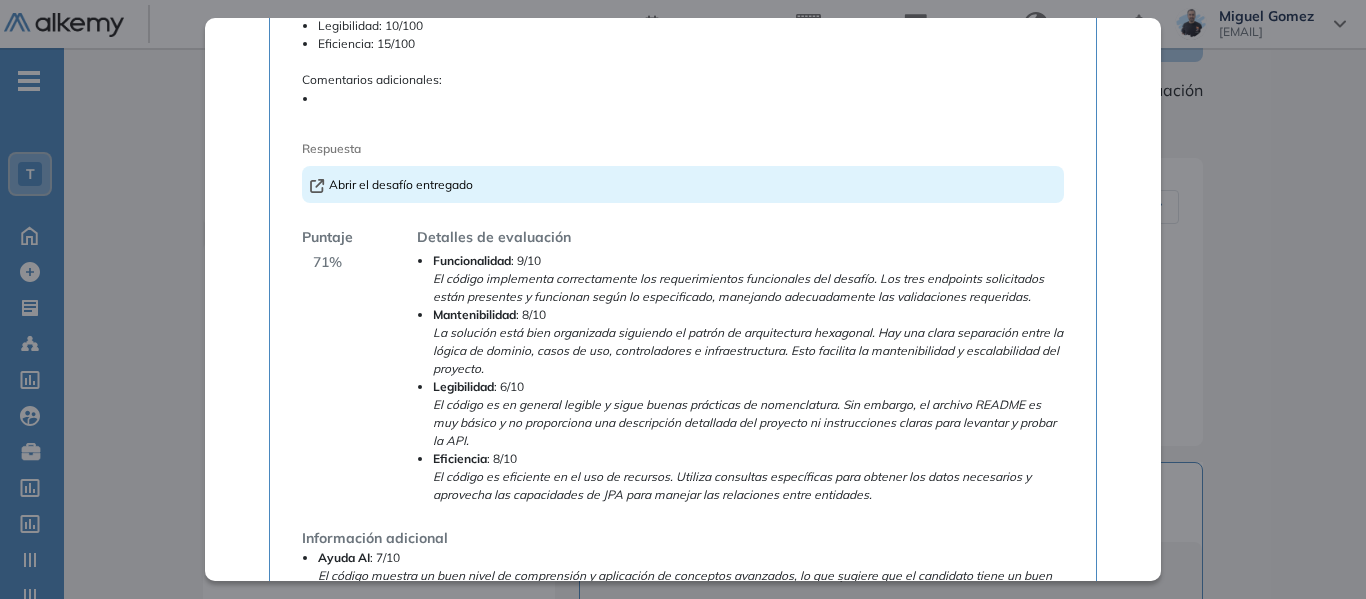 scroll, scrollTop: 500, scrollLeft: 0, axis: vertical 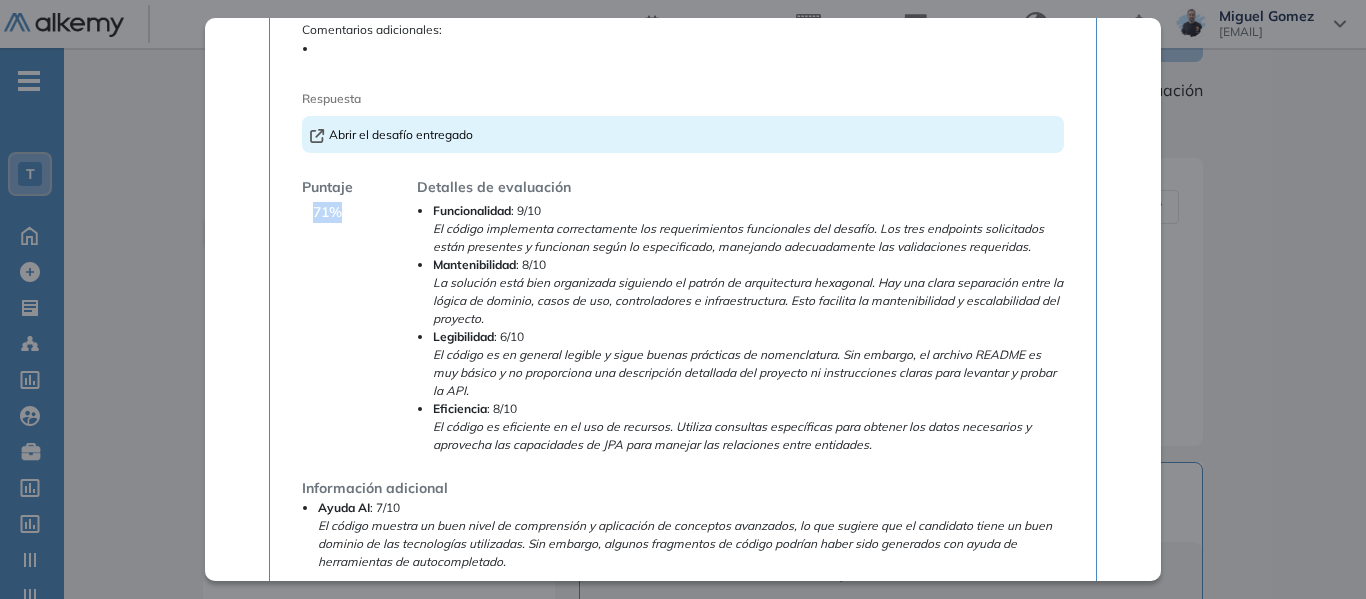 drag, startPoint x: 310, startPoint y: 208, endPoint x: 340, endPoint y: 210, distance: 30.066593 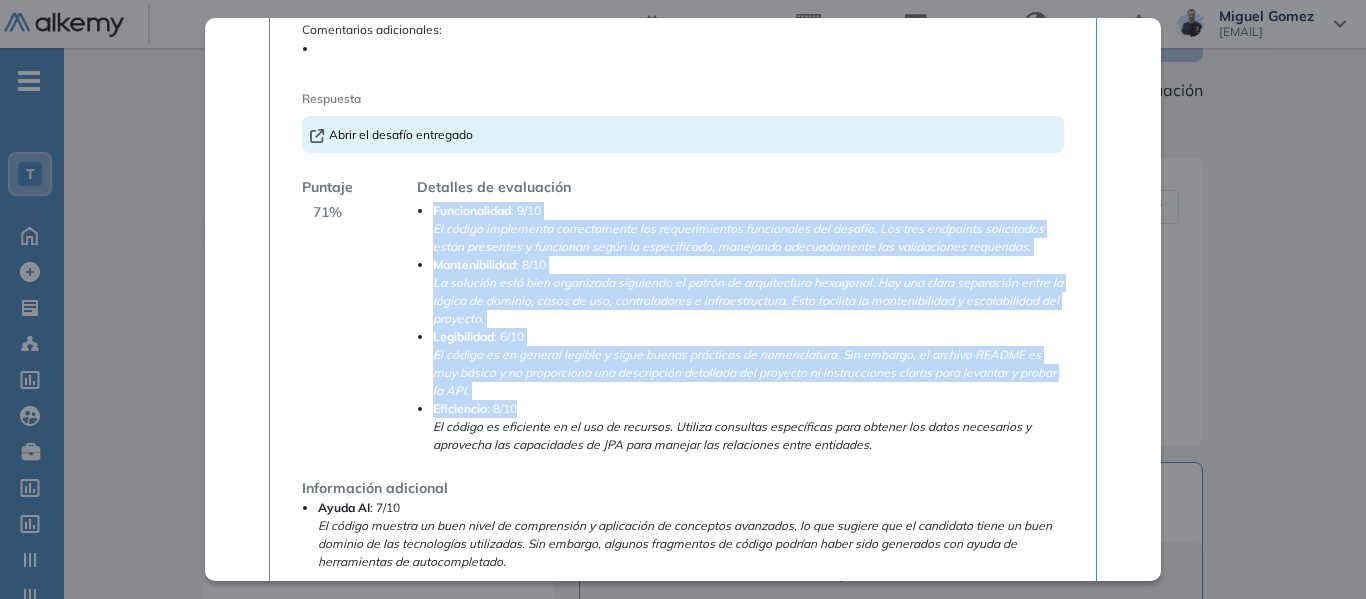 drag, startPoint x: 432, startPoint y: 211, endPoint x: 546, endPoint y: 417, distance: 235.44002 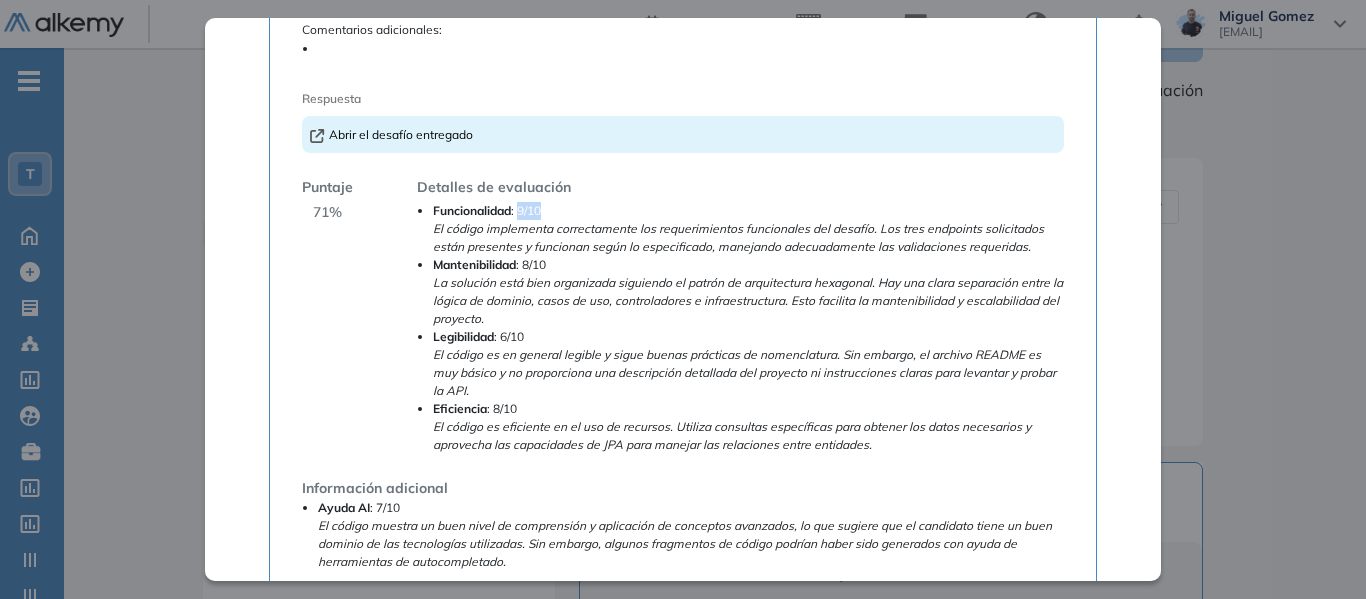 drag, startPoint x: 519, startPoint y: 210, endPoint x: 540, endPoint y: 210, distance: 21 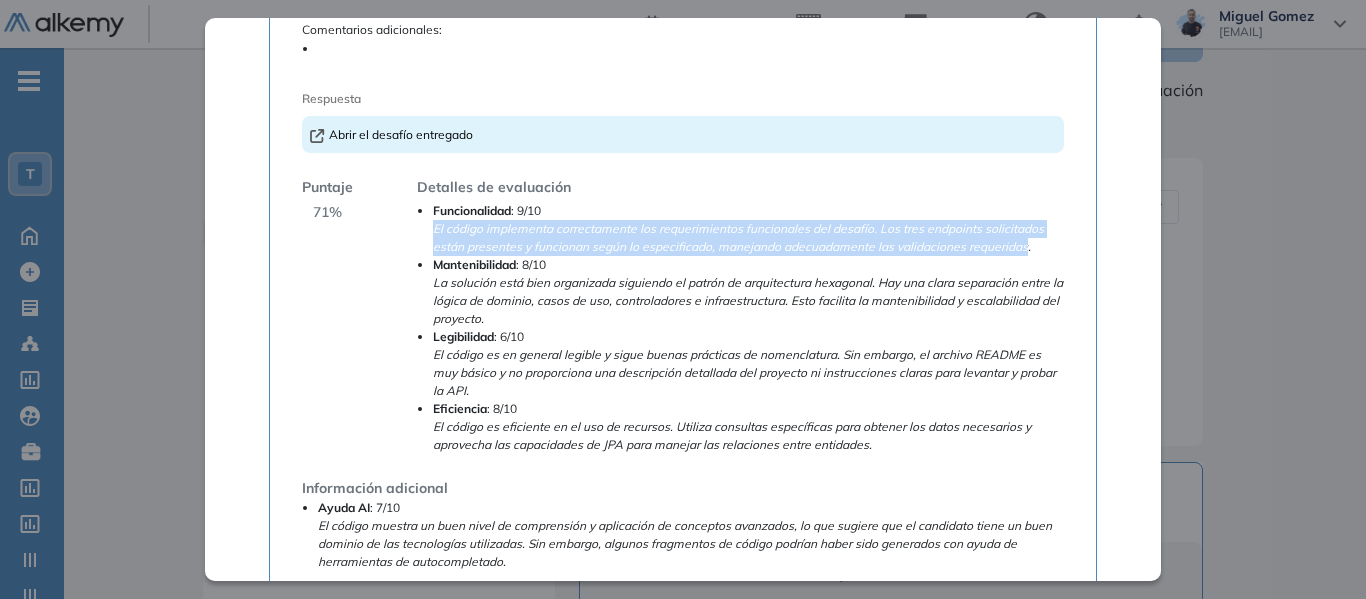 drag, startPoint x: 434, startPoint y: 230, endPoint x: 1021, endPoint y: 254, distance: 587.4904 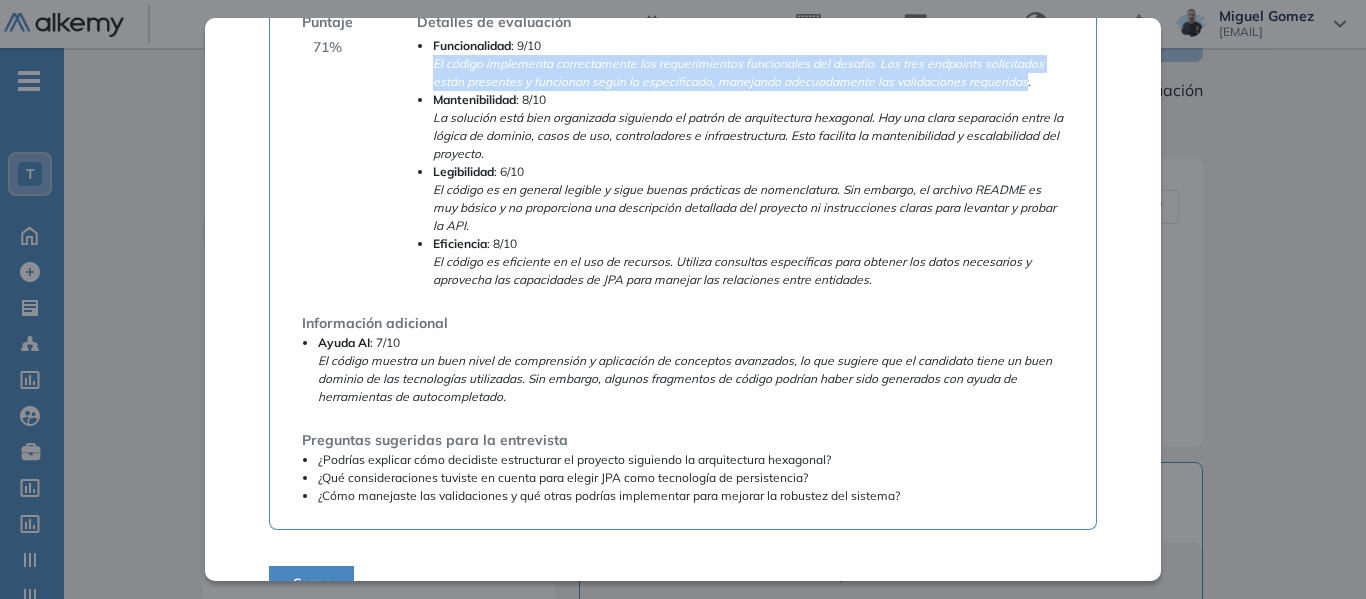 scroll, scrollTop: 700, scrollLeft: 0, axis: vertical 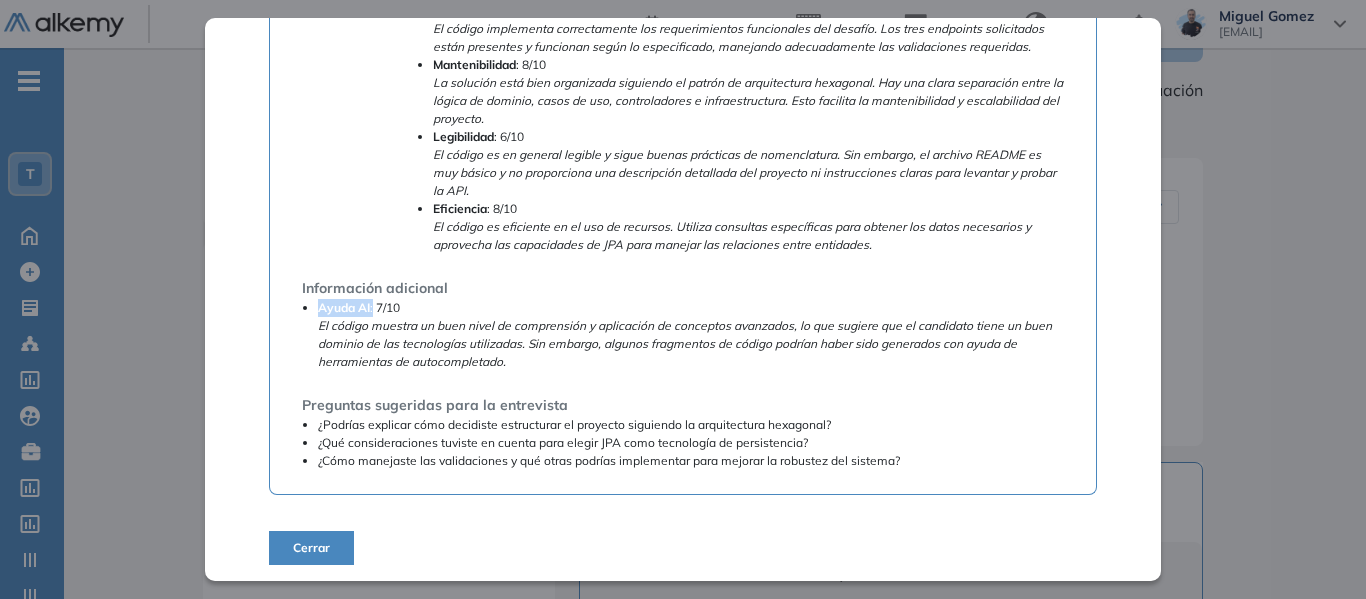 drag, startPoint x: 318, startPoint y: 308, endPoint x: 371, endPoint y: 308, distance: 53 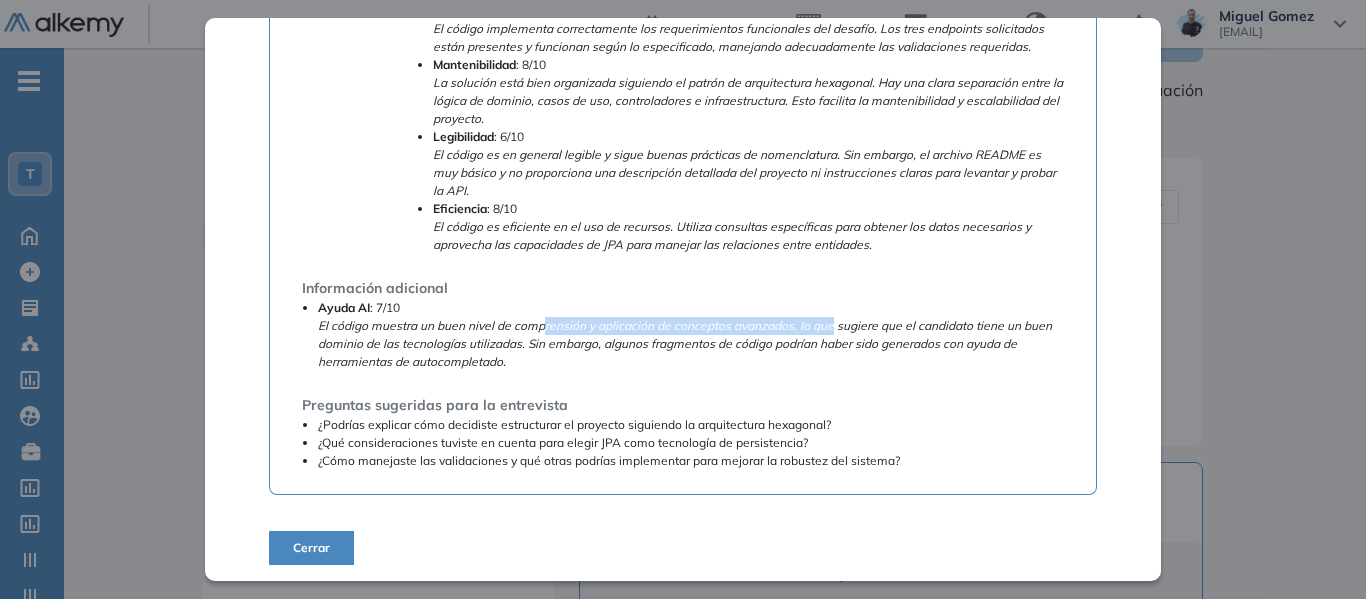 drag, startPoint x: 544, startPoint y: 327, endPoint x: 832, endPoint y: 322, distance: 288.0434 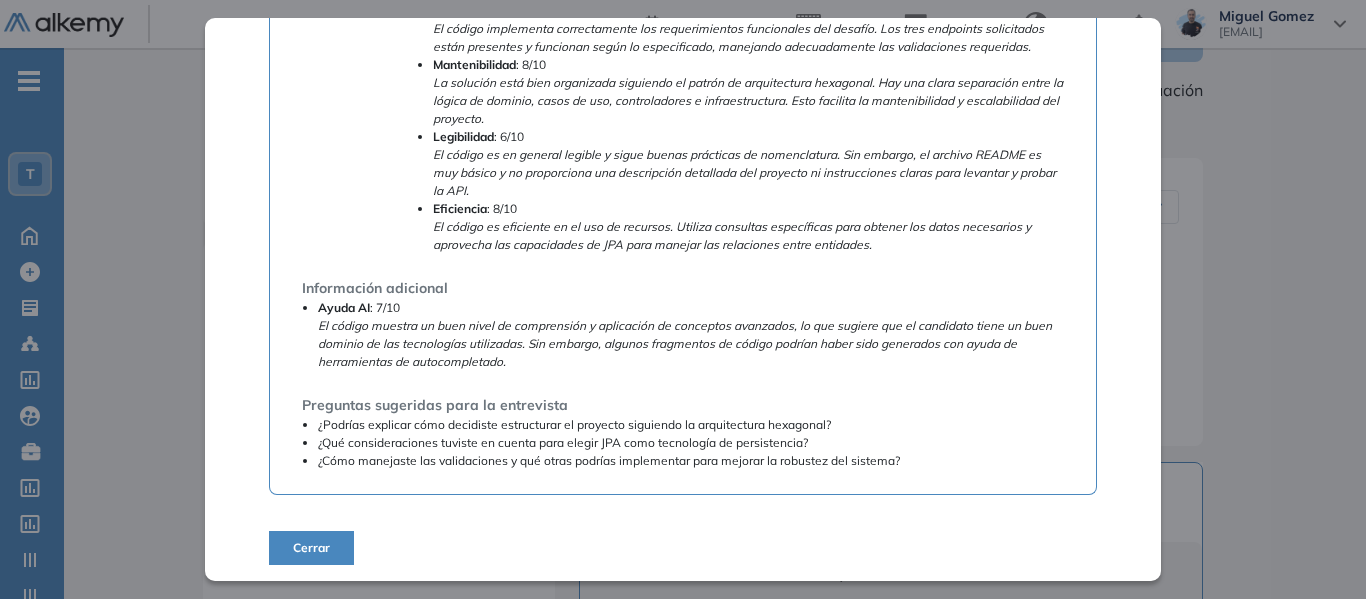 click on "El código muestra un buen nivel de comprensión y aplicación de conceptos avanzados, lo que sugiere que el candidato tiene un buen dominio de las tecnologías utilizadas. Sin embargo, algunos fragmentos de código podrían haber sido generados con ayuda de herramientas de autocompletado." at bounding box center [685, 343] 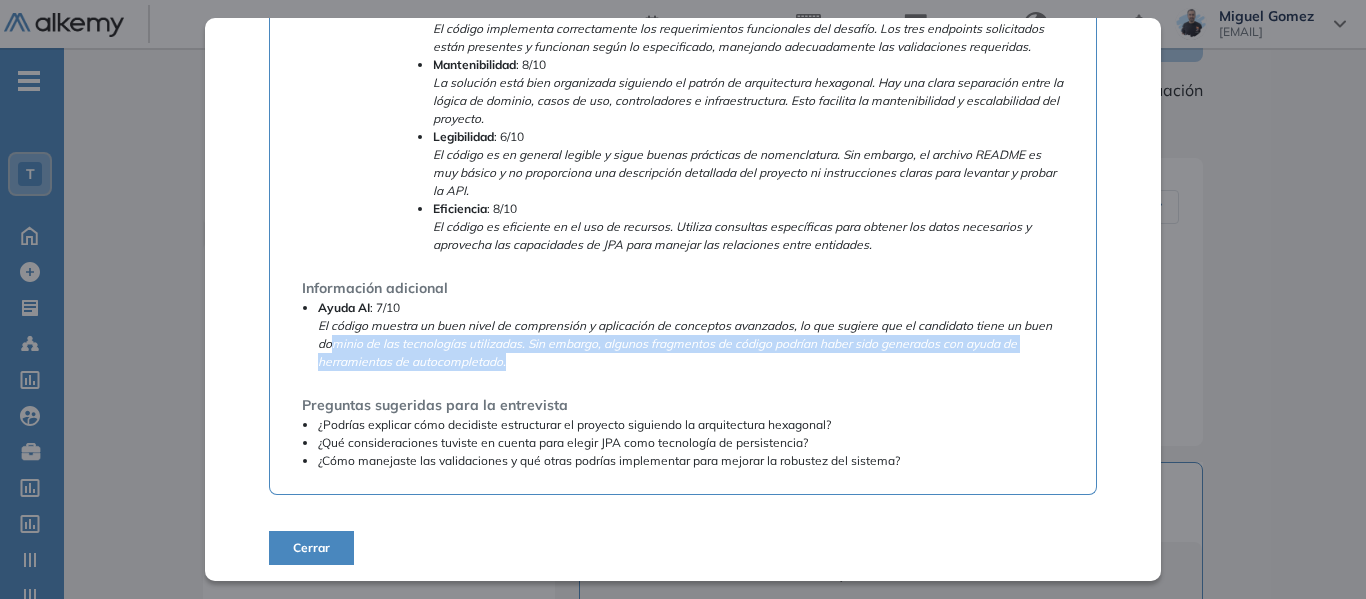 drag, startPoint x: 328, startPoint y: 343, endPoint x: 526, endPoint y: 345, distance: 198.0101 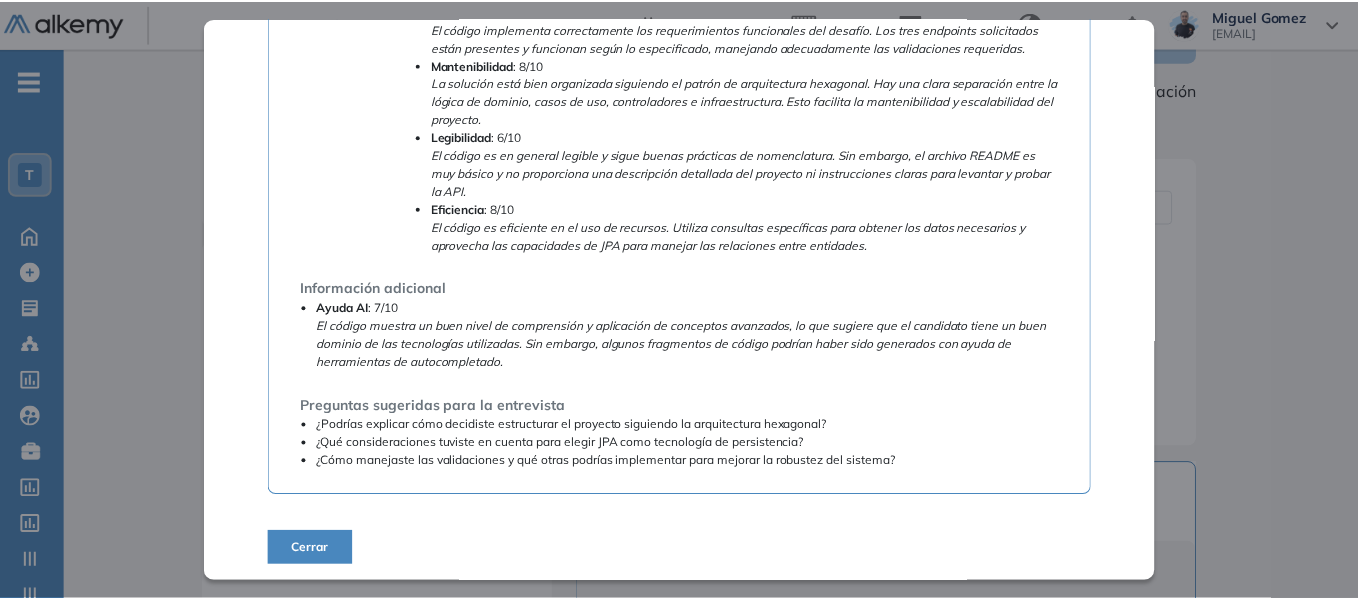 scroll, scrollTop: 704, scrollLeft: 0, axis: vertical 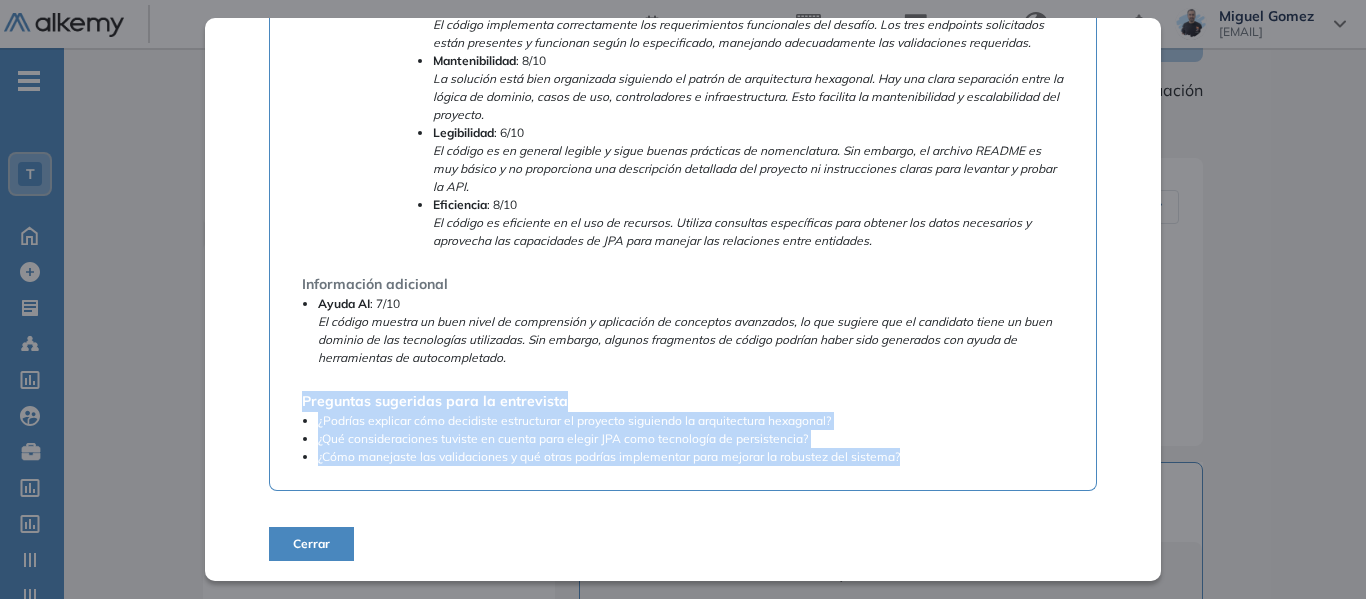 drag, startPoint x: 300, startPoint y: 395, endPoint x: 912, endPoint y: 456, distance: 615.03253 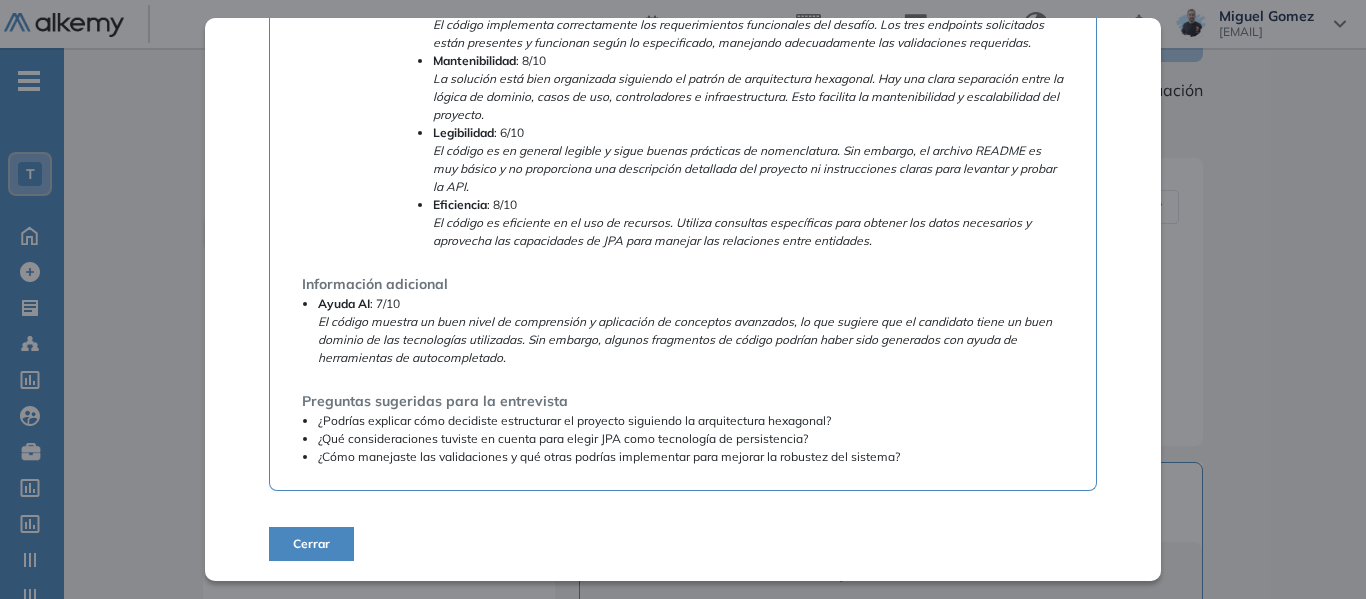 click on "Cerrar" at bounding box center (311, 544) 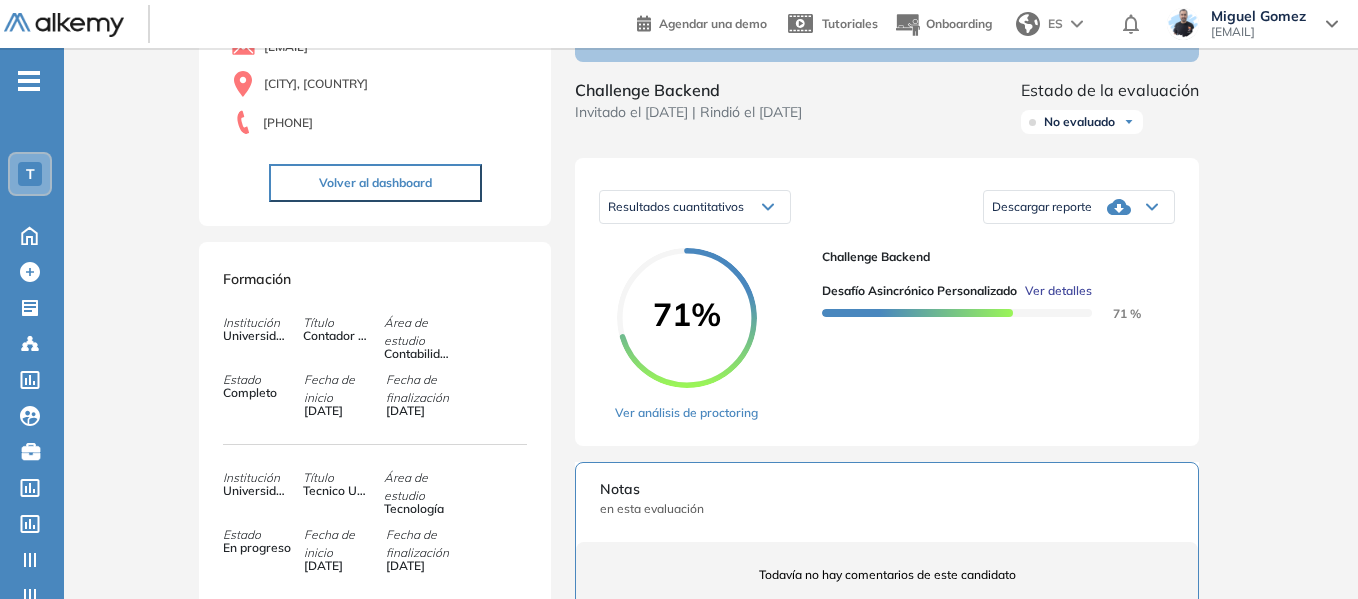 scroll, scrollTop: 0, scrollLeft: 0, axis: both 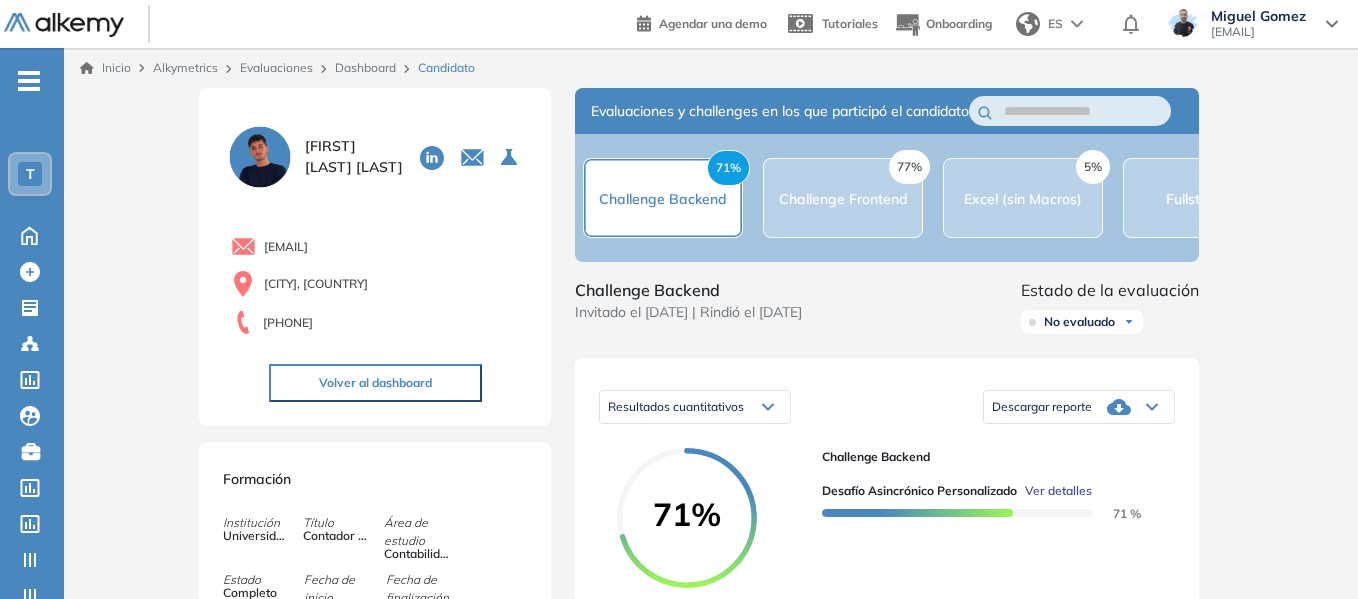 click on "T" at bounding box center [30, 174] 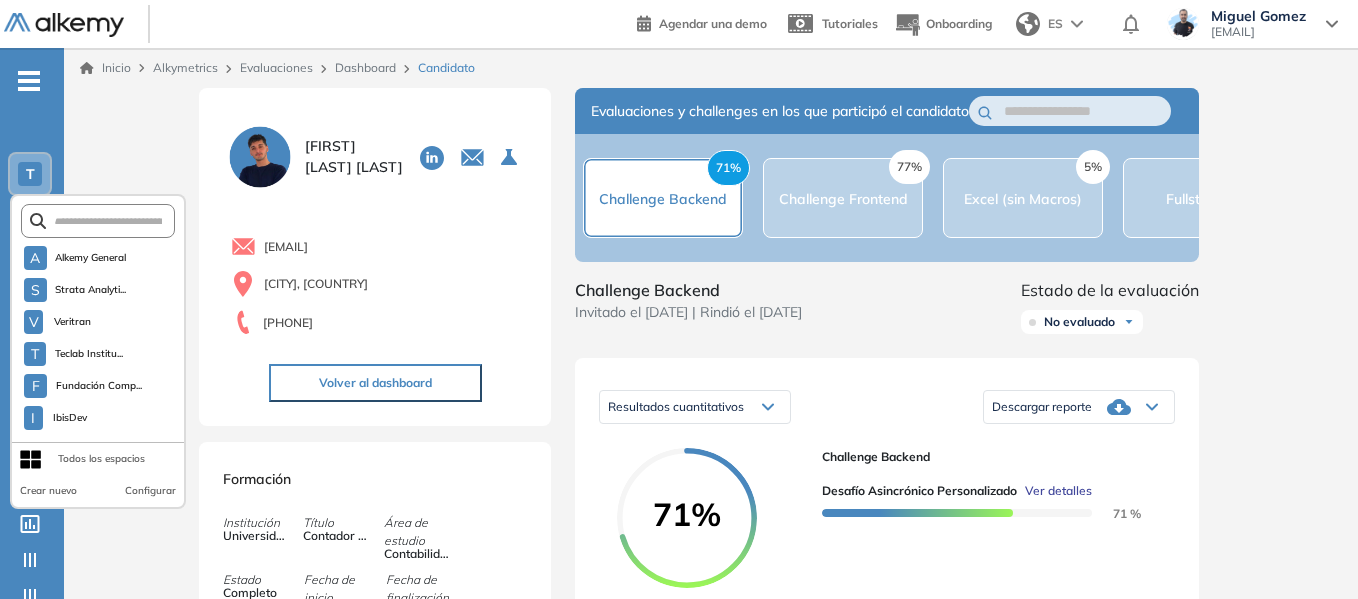 click on "Evaluaciones y challenges en los que participó el candidato 71% Challenge Backend 77% Challenge Frontend 5% Excel (sin Macros) S/R Fullstack JS Challenge Backend Invitado el [DATE] | Rindió el [DATE] Estado de la evaluación No evaluado No evaluado Evaluado A entrevistar Entrevistado Finalista Oferta enviada Oferta rechazada Sin respuesta Rechazado Contratado Resultados cuantitativos Resultados cuantitativos Descargar reporte Descargar informe completo Descargar informe resumido 71% Ver análisis de proctoring Challenge Backend Desafío Asincrónico personalizado Ver detalles 71 %  Notas en esta evaluación Todavía no hay comentarios de este candidato Añadir notas Ver notas de otras evaluaciones Todavía no hay otros comentarios de este candidato Todavía no hay comunicaciones con este candidato Método de aplicación El candidato aplicó  mediante link de invitación. Ver comunicaciones de otras evaluaciones Challenge Backend El candidato aplicó  mediante link de invitación. Challenge Frontend" at bounding box center (887, 607) 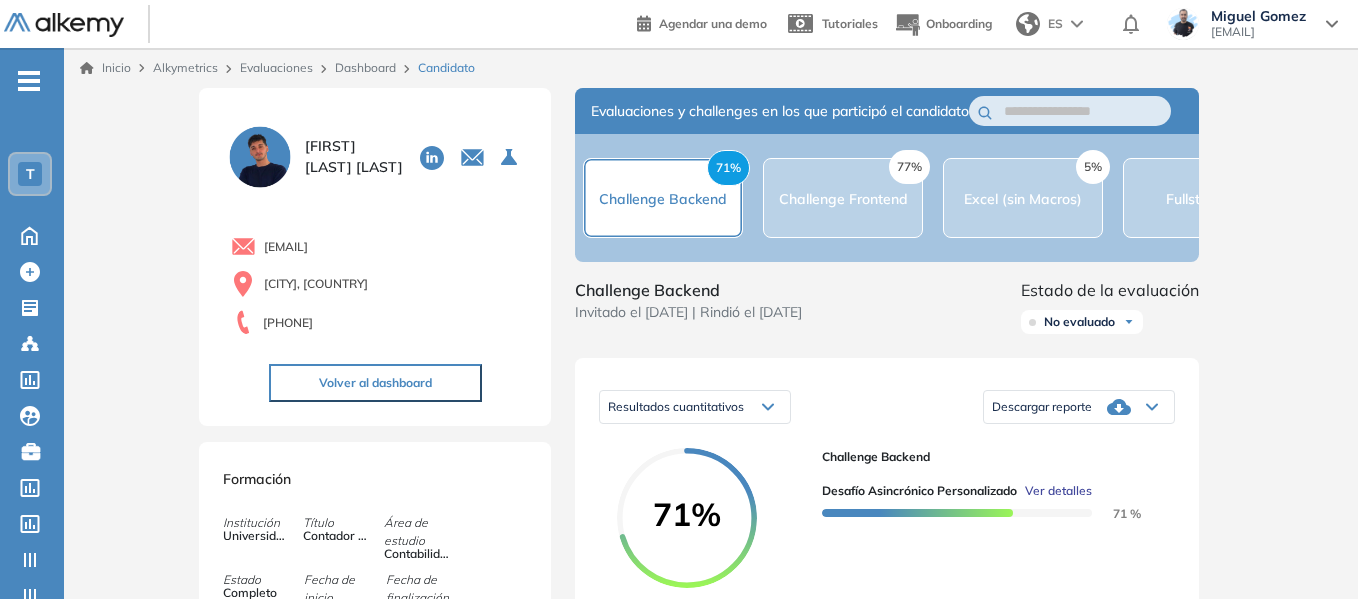 click on "Inicio" at bounding box center (105, 68) 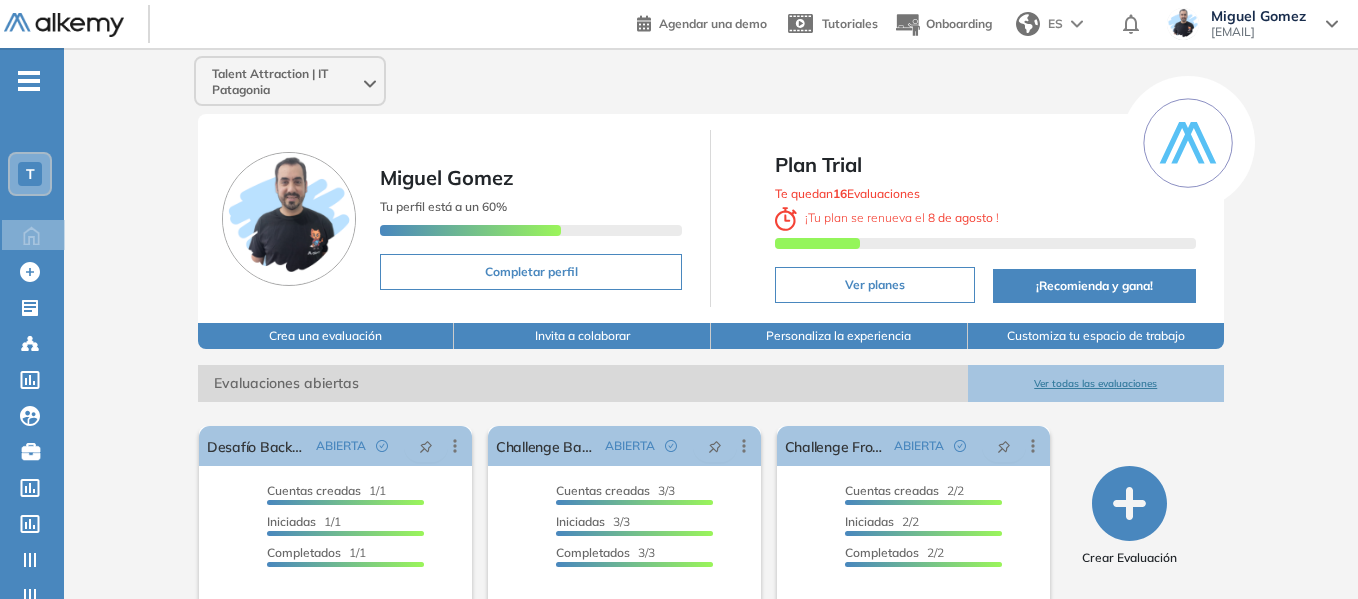 click on "T" at bounding box center [30, 174] 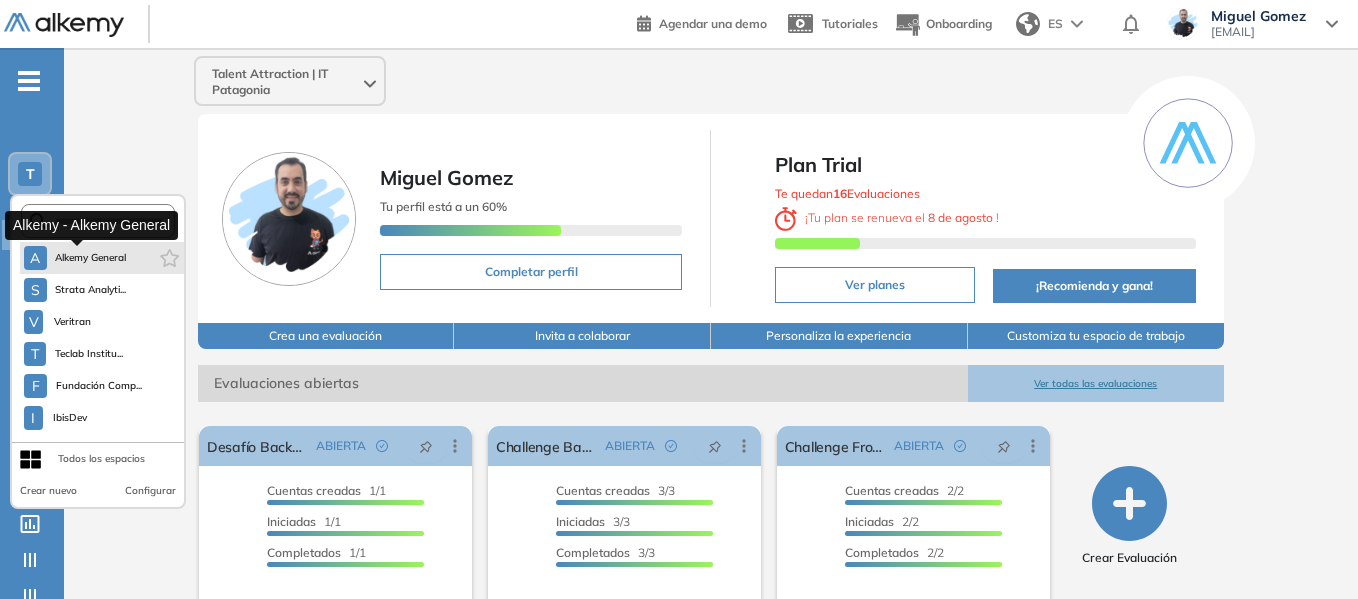 click on "Alkemy General" at bounding box center [91, 258] 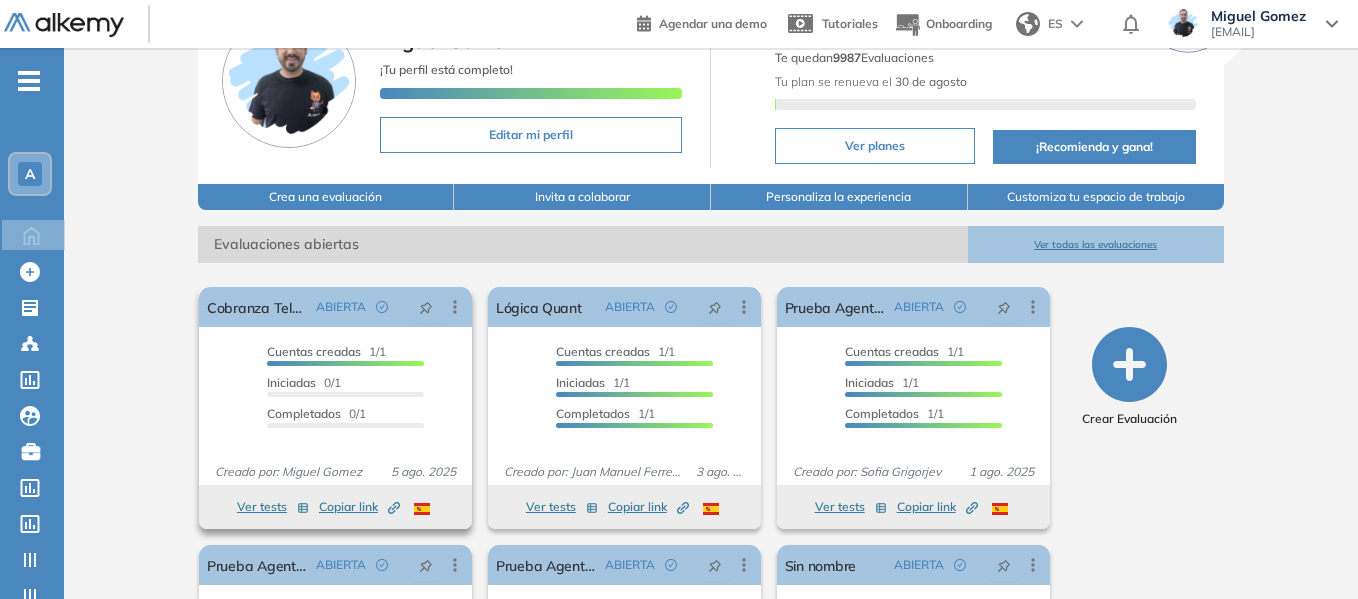scroll, scrollTop: 300, scrollLeft: 0, axis: vertical 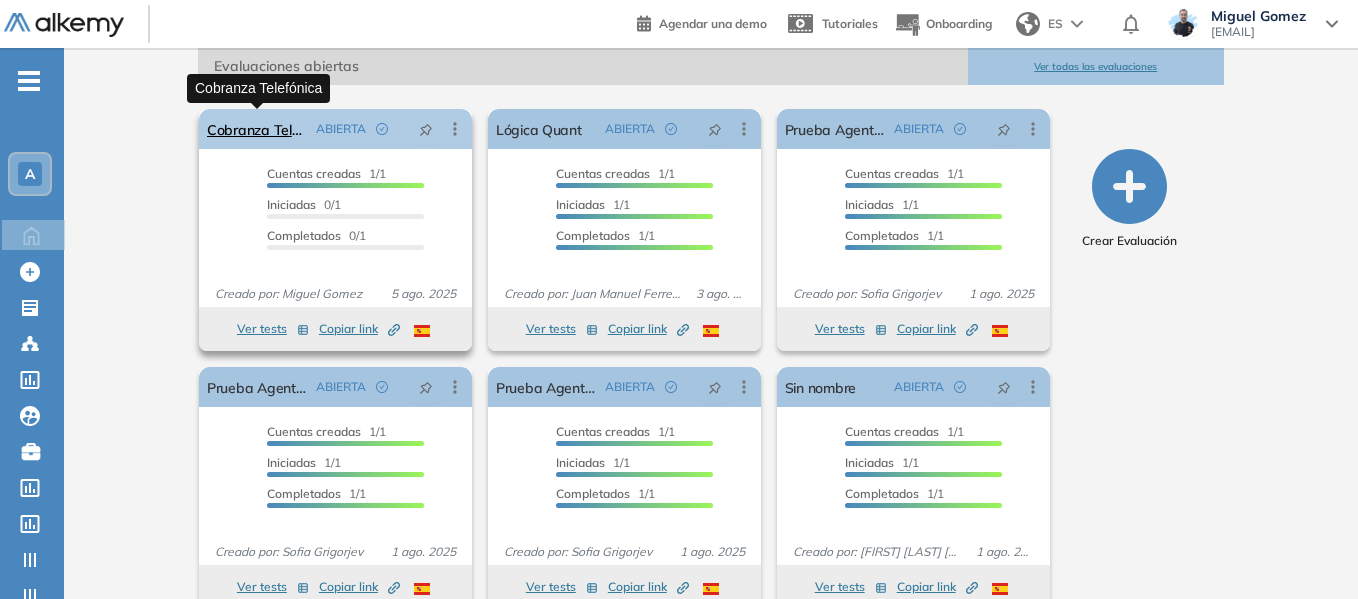 click on "Cobranza Telefónica" at bounding box center [257, 129] 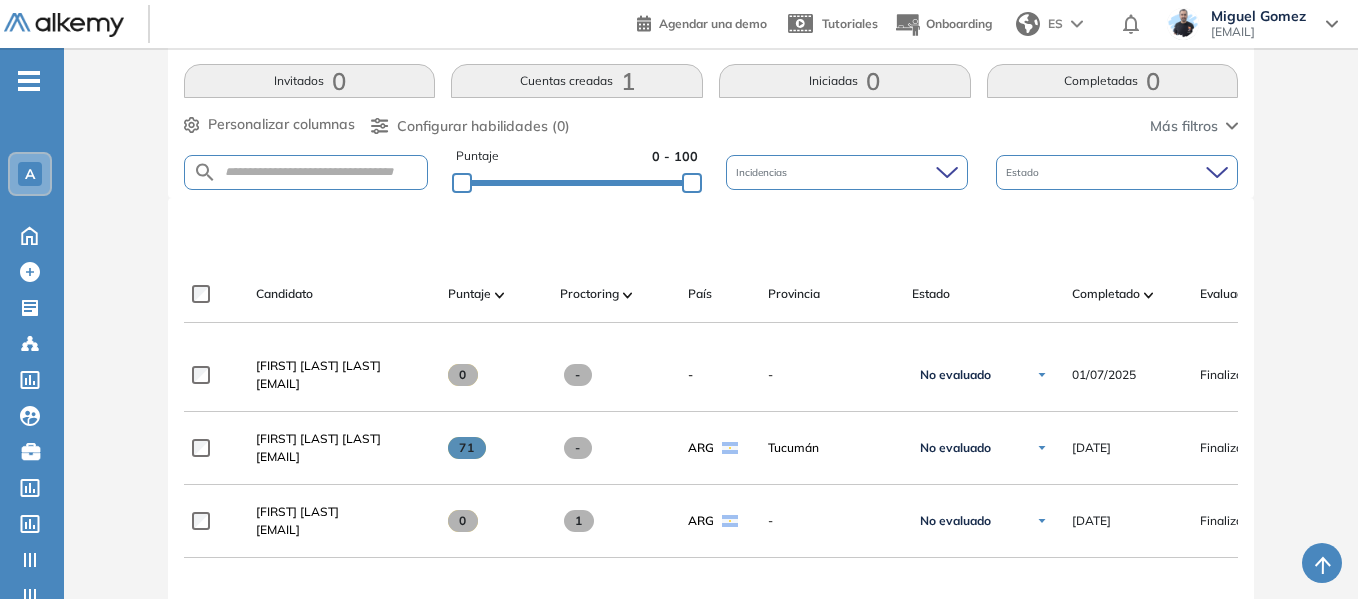 scroll, scrollTop: 500, scrollLeft: 0, axis: vertical 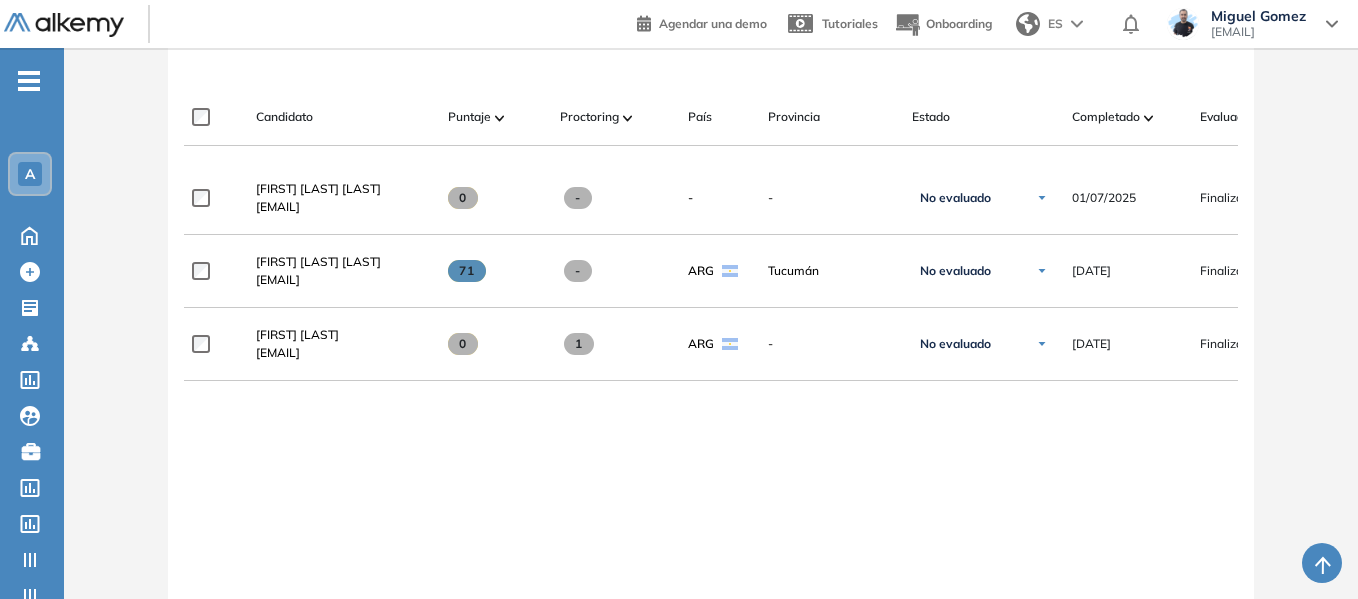 click on "A" at bounding box center [30, 174] 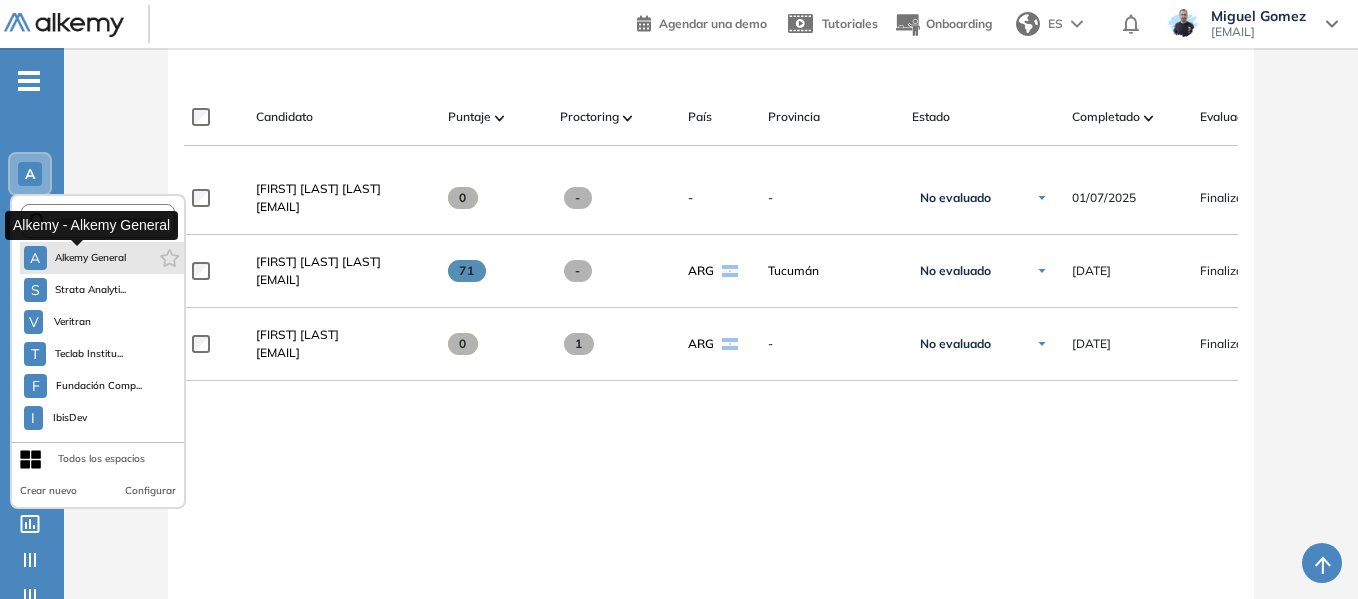 click on "Alkemy General" at bounding box center [91, 258] 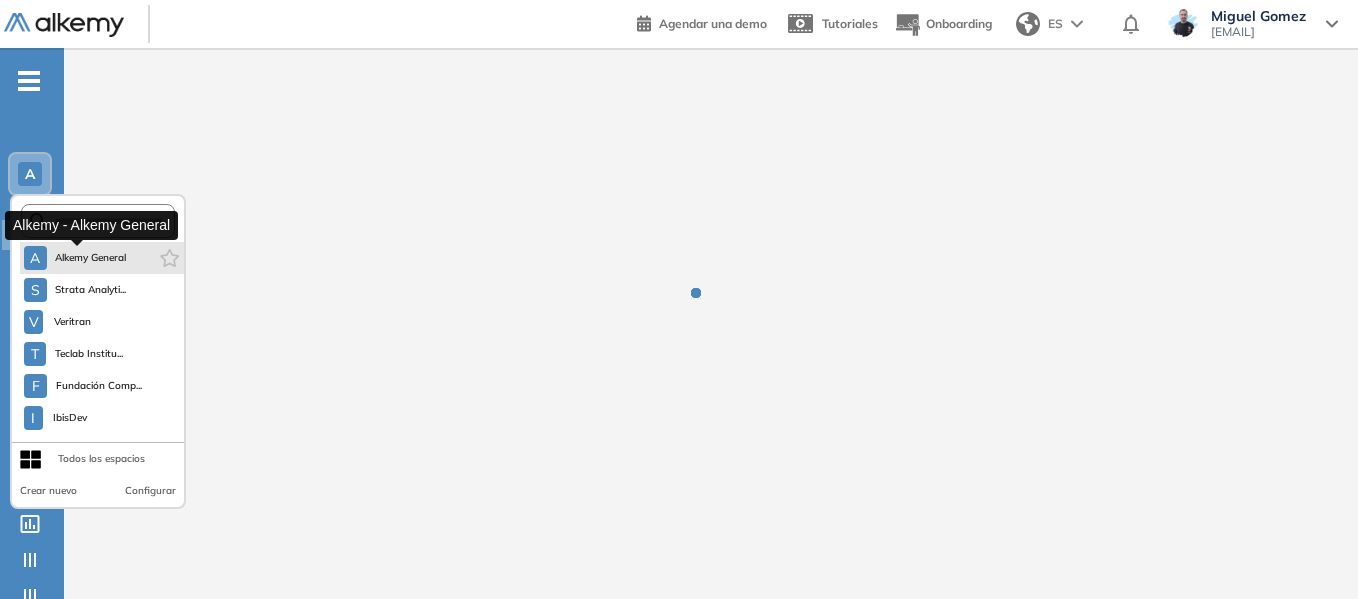 scroll, scrollTop: 0, scrollLeft: 0, axis: both 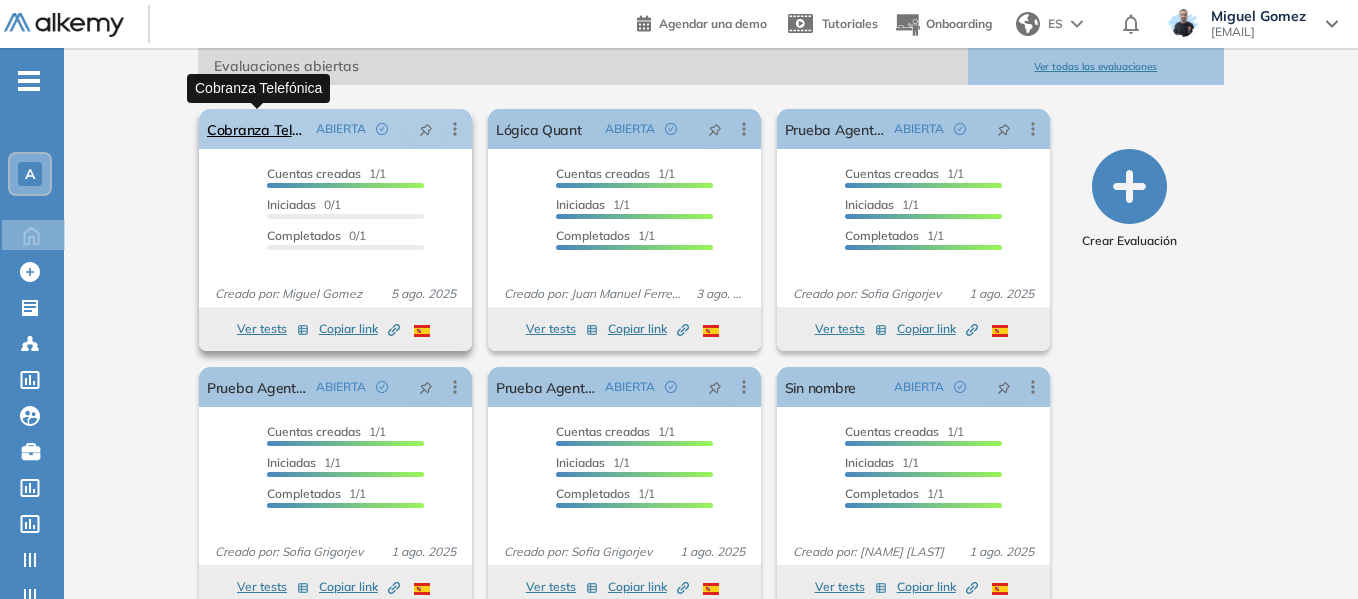 click on "Cobranza Telefónica" at bounding box center [257, 129] 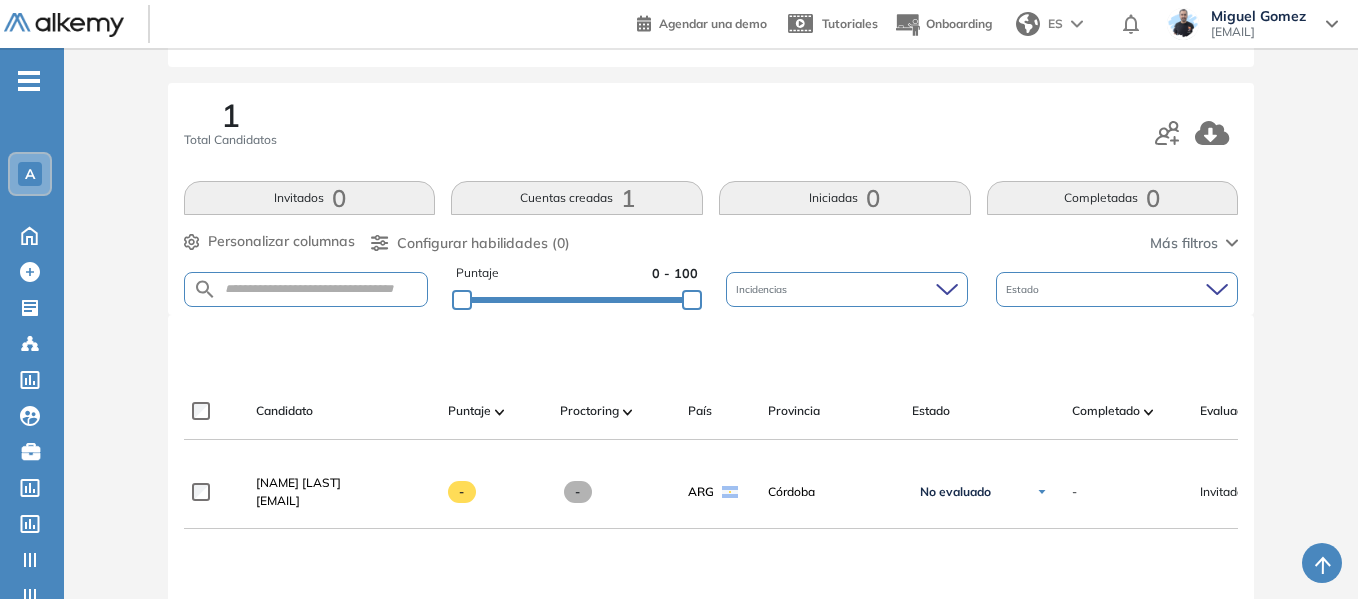 scroll, scrollTop: 300, scrollLeft: 0, axis: vertical 